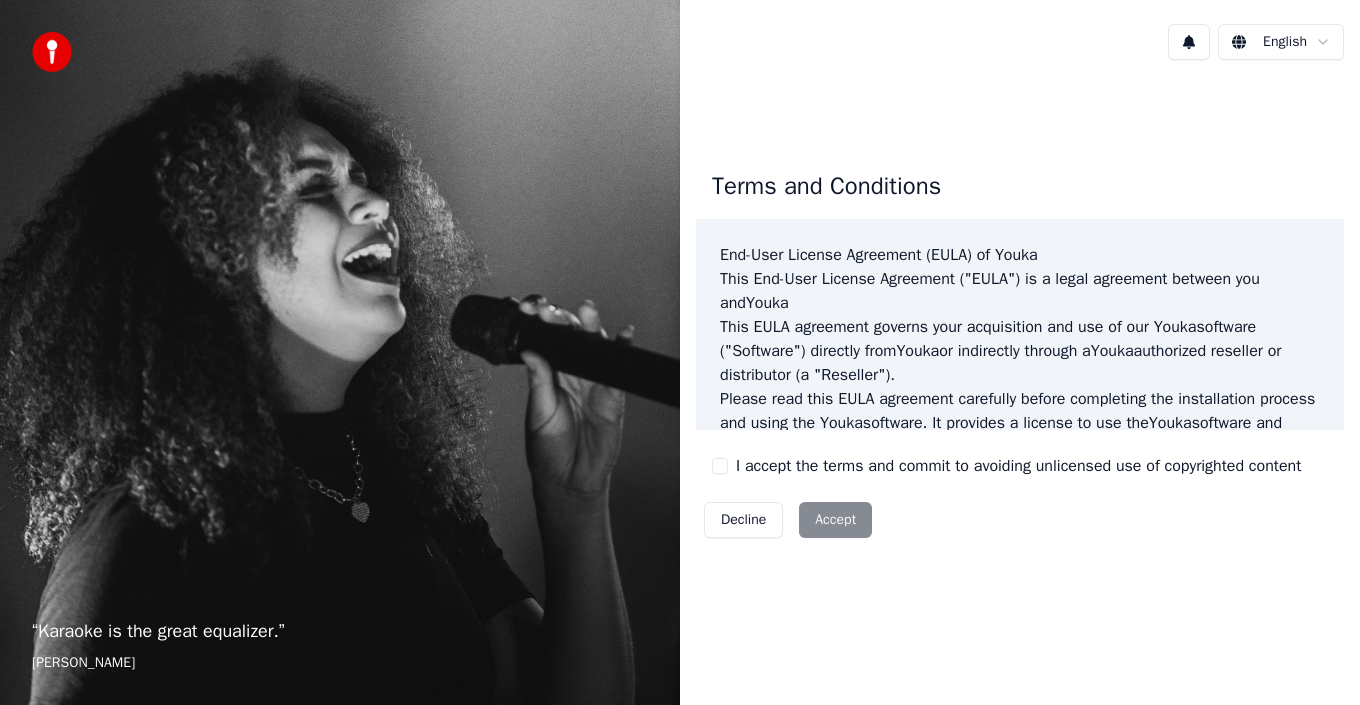 scroll, scrollTop: 0, scrollLeft: 0, axis: both 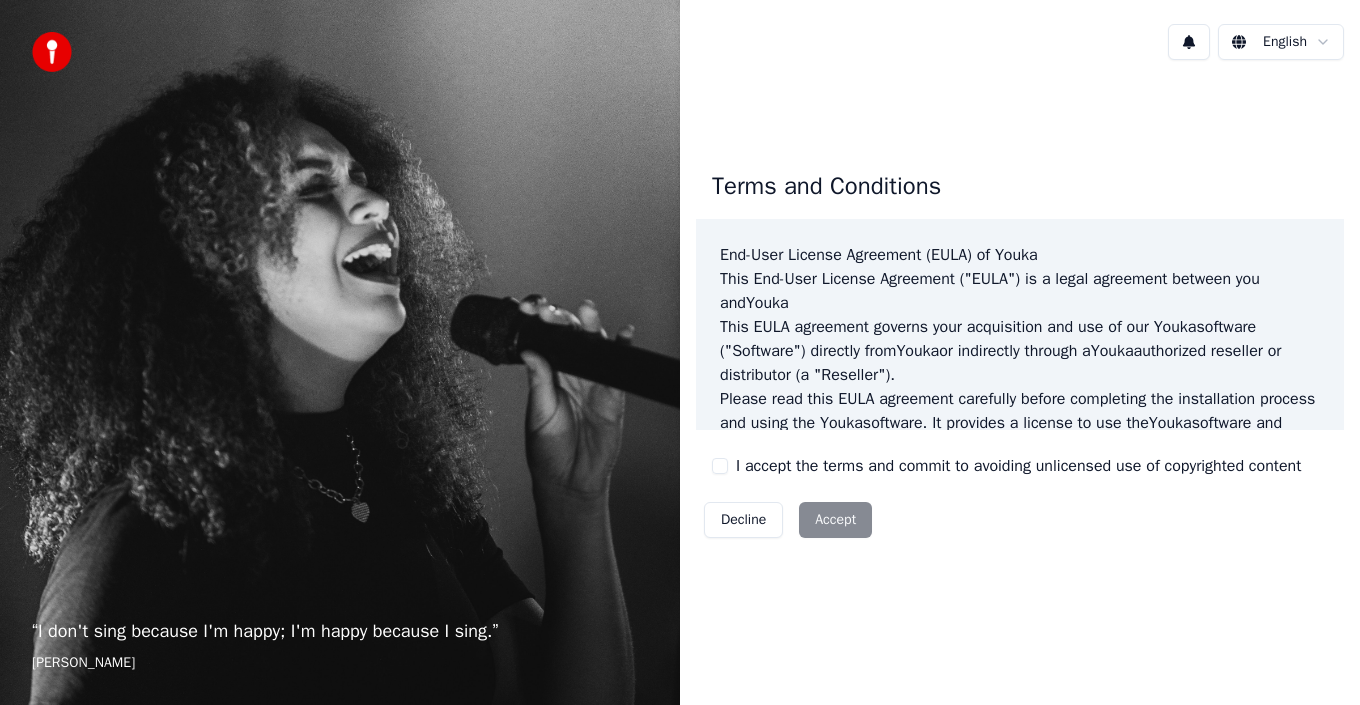 click on "I accept the terms and commit to avoiding unlicensed use of copyrighted content" at bounding box center [720, 466] 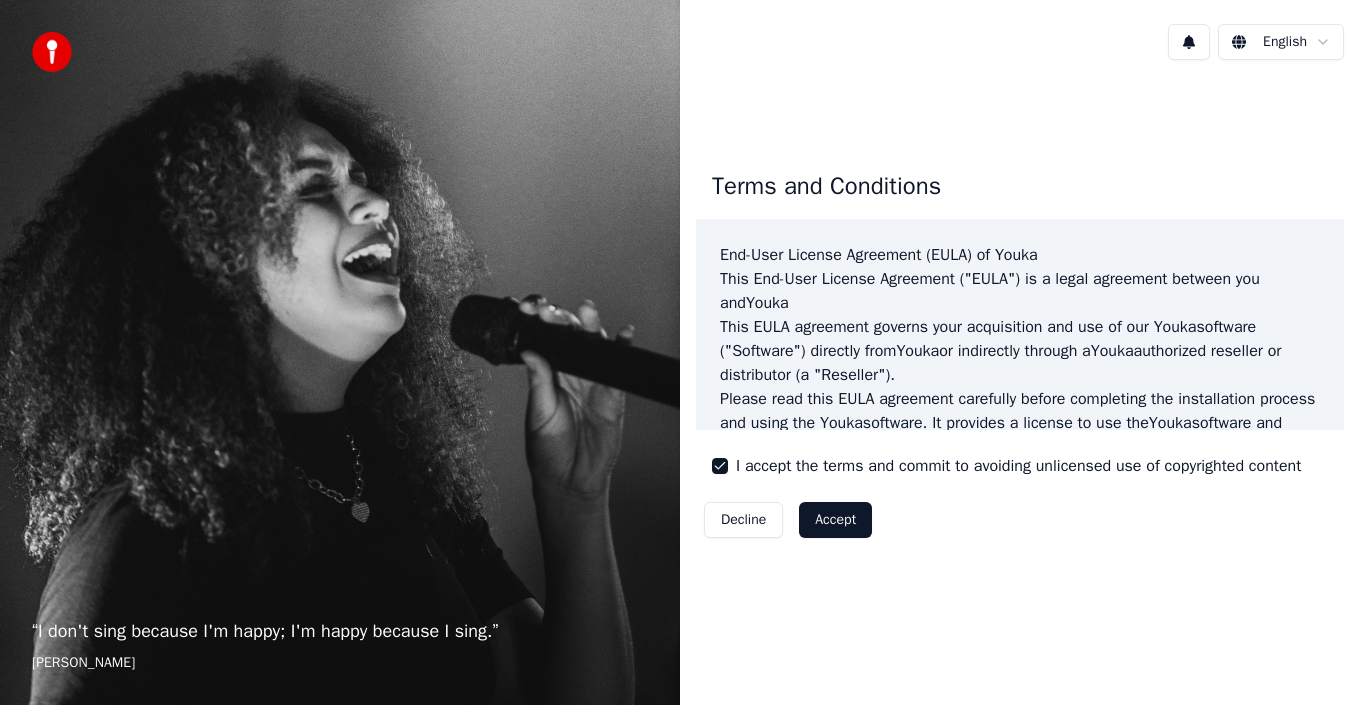 click on "Accept" at bounding box center (835, 520) 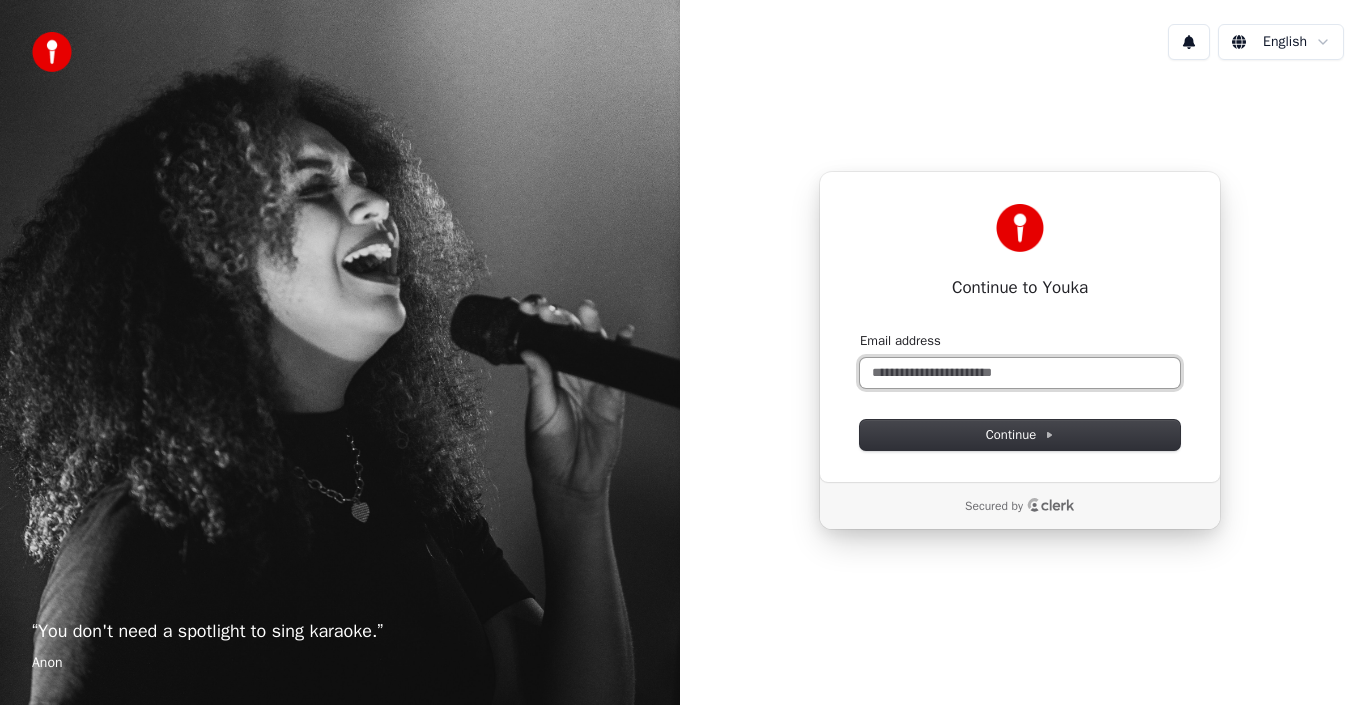 click on "Email address" at bounding box center (1020, 373) 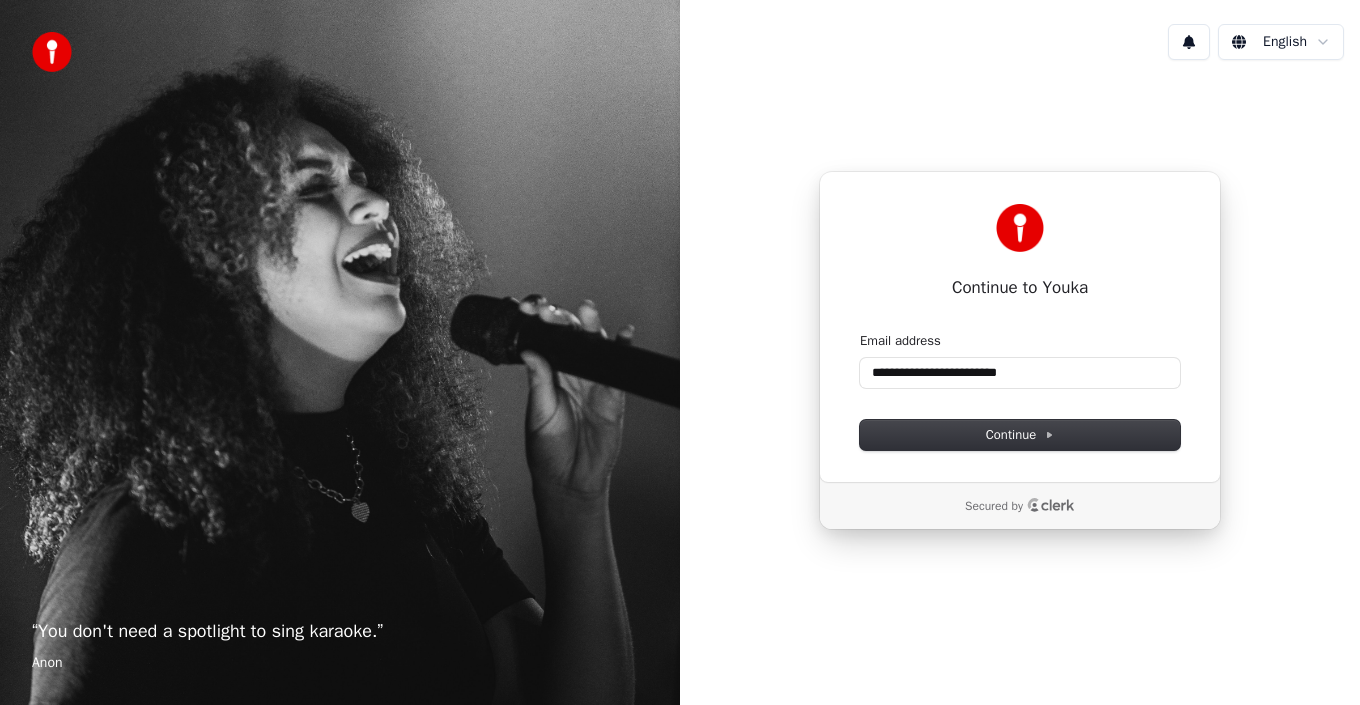 click on "**********" at bounding box center (1020, 391) 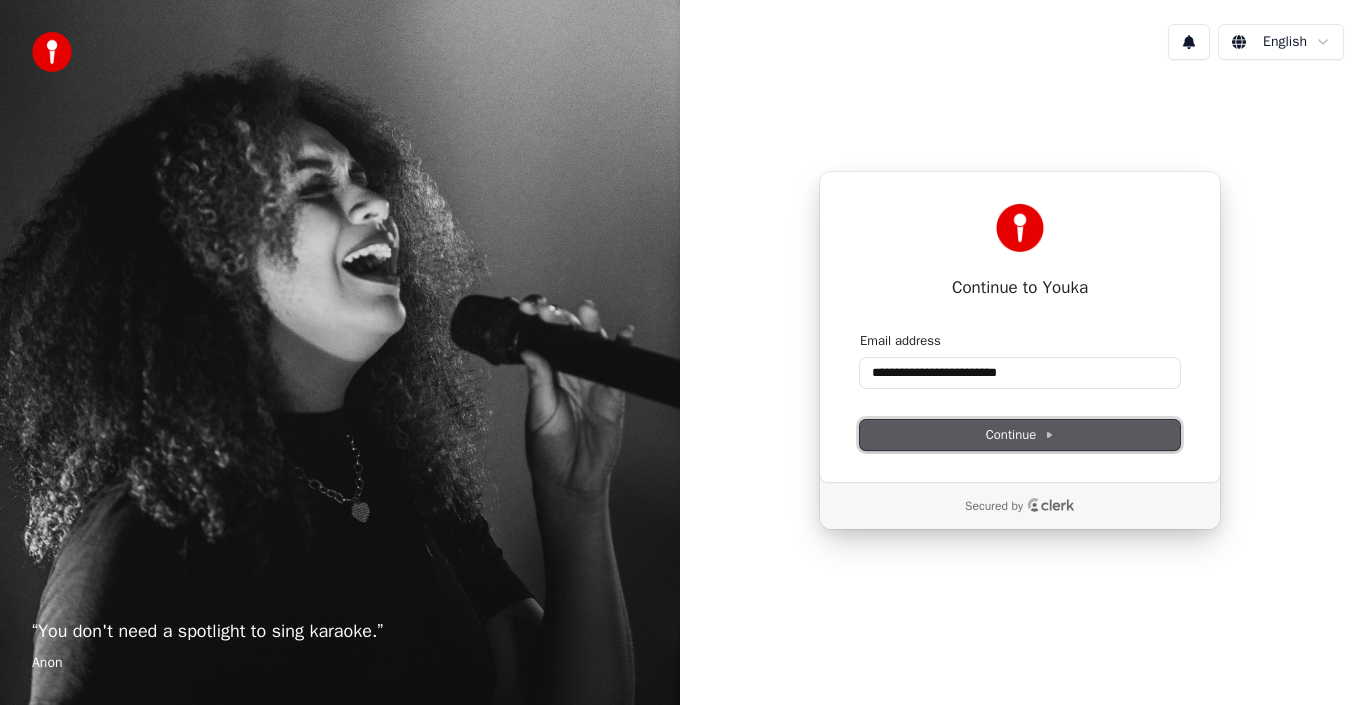 click on "Continue" at bounding box center (1020, 435) 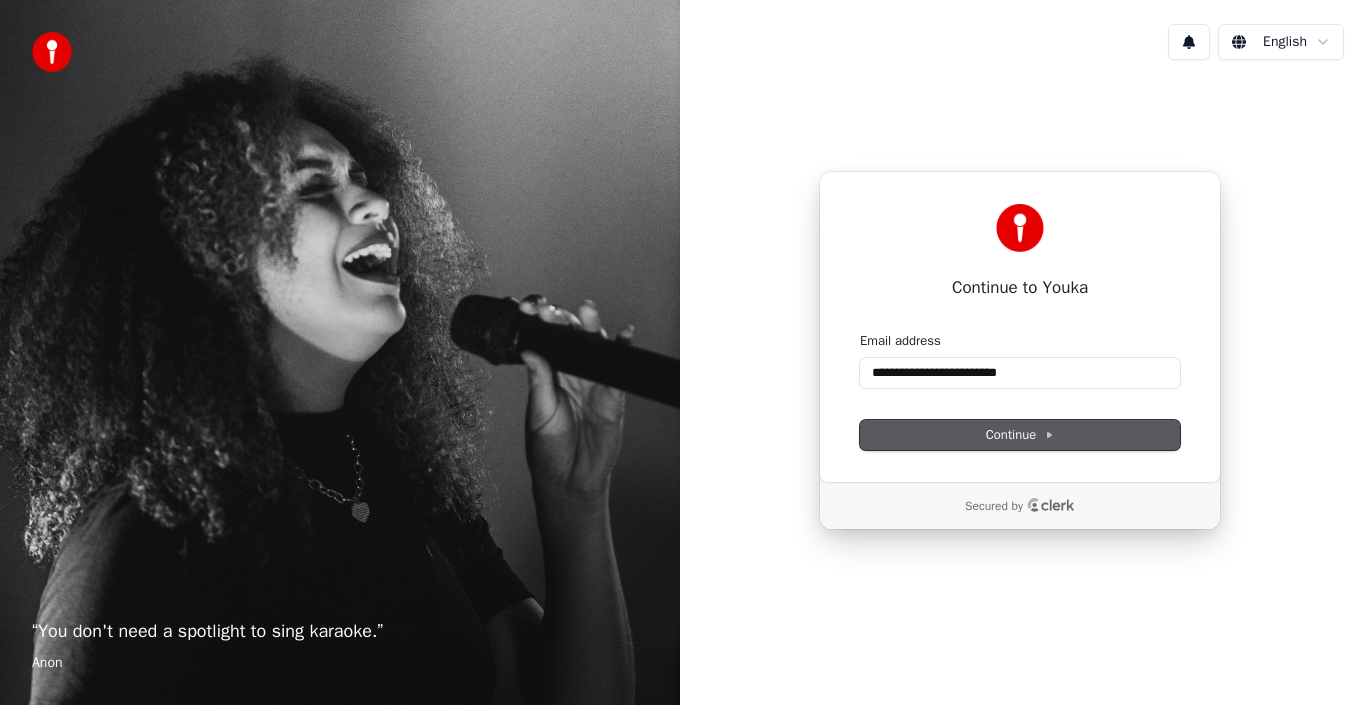 type on "**********" 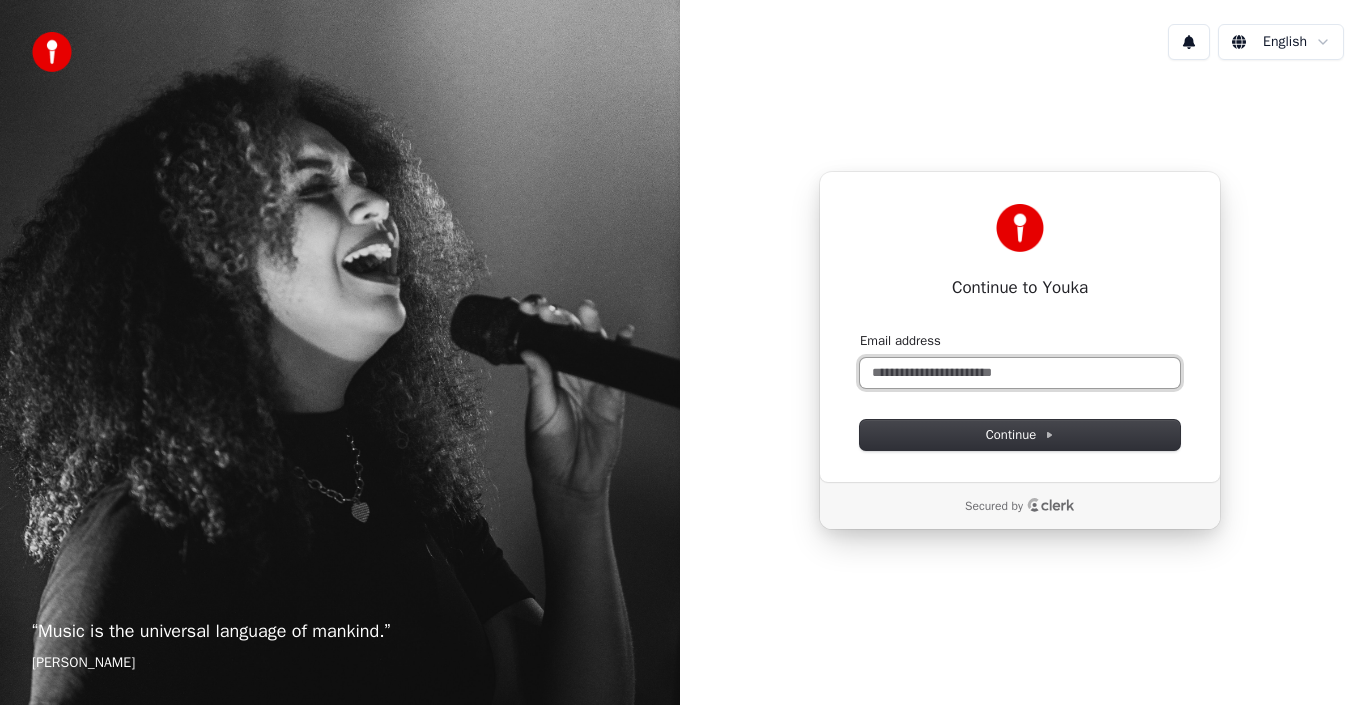 click on "Email address" at bounding box center [1020, 373] 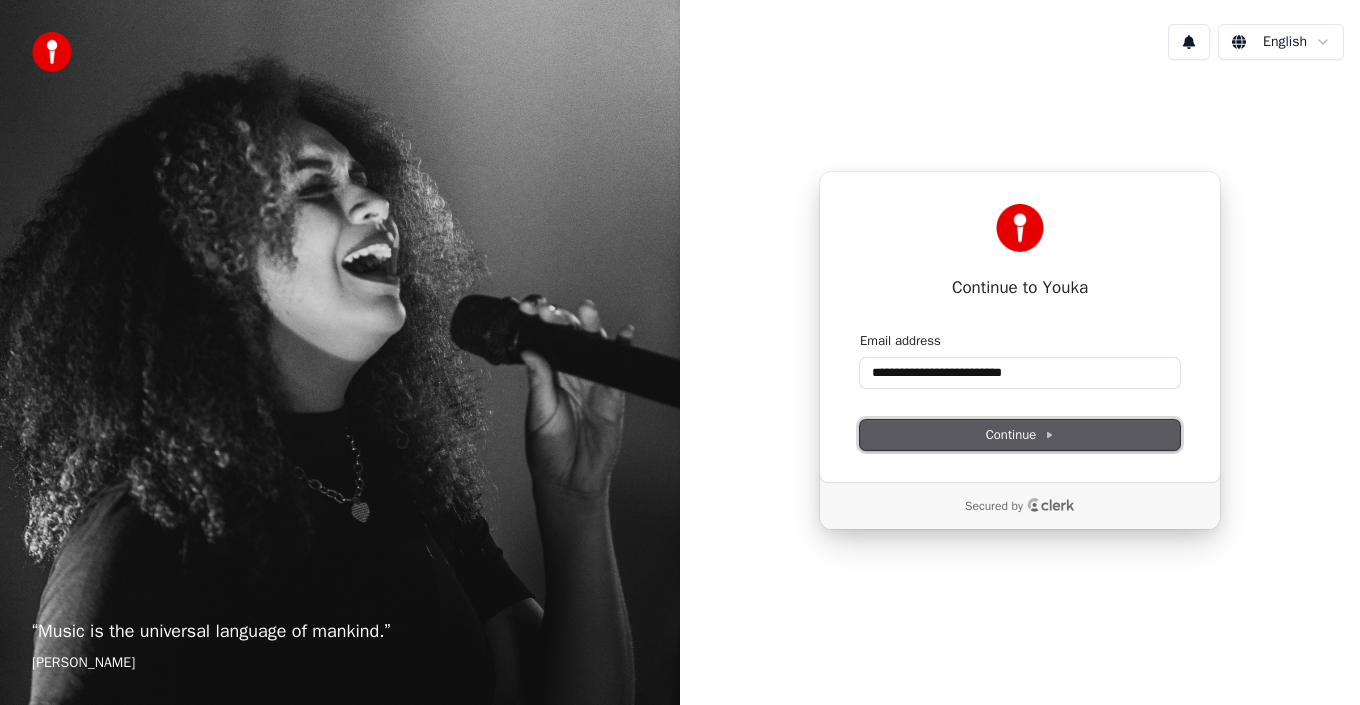 click on "Continue" at bounding box center [1020, 435] 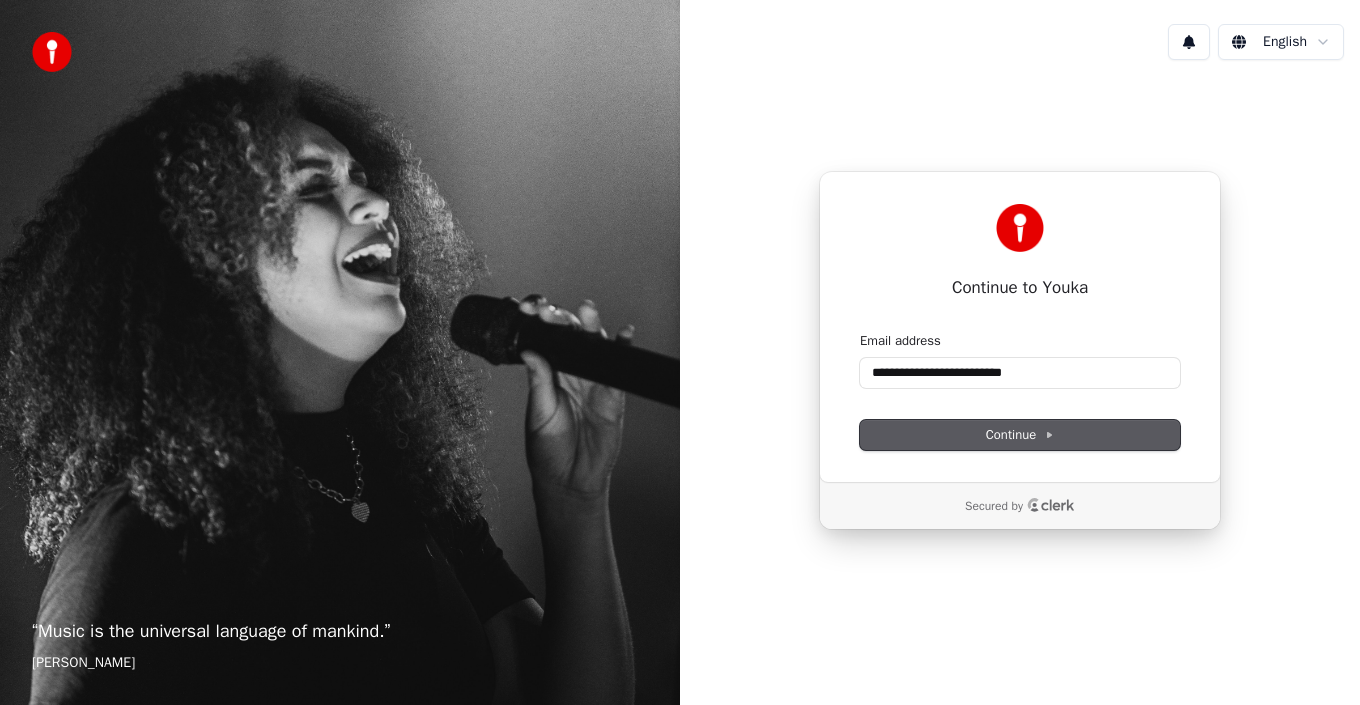 type on "**********" 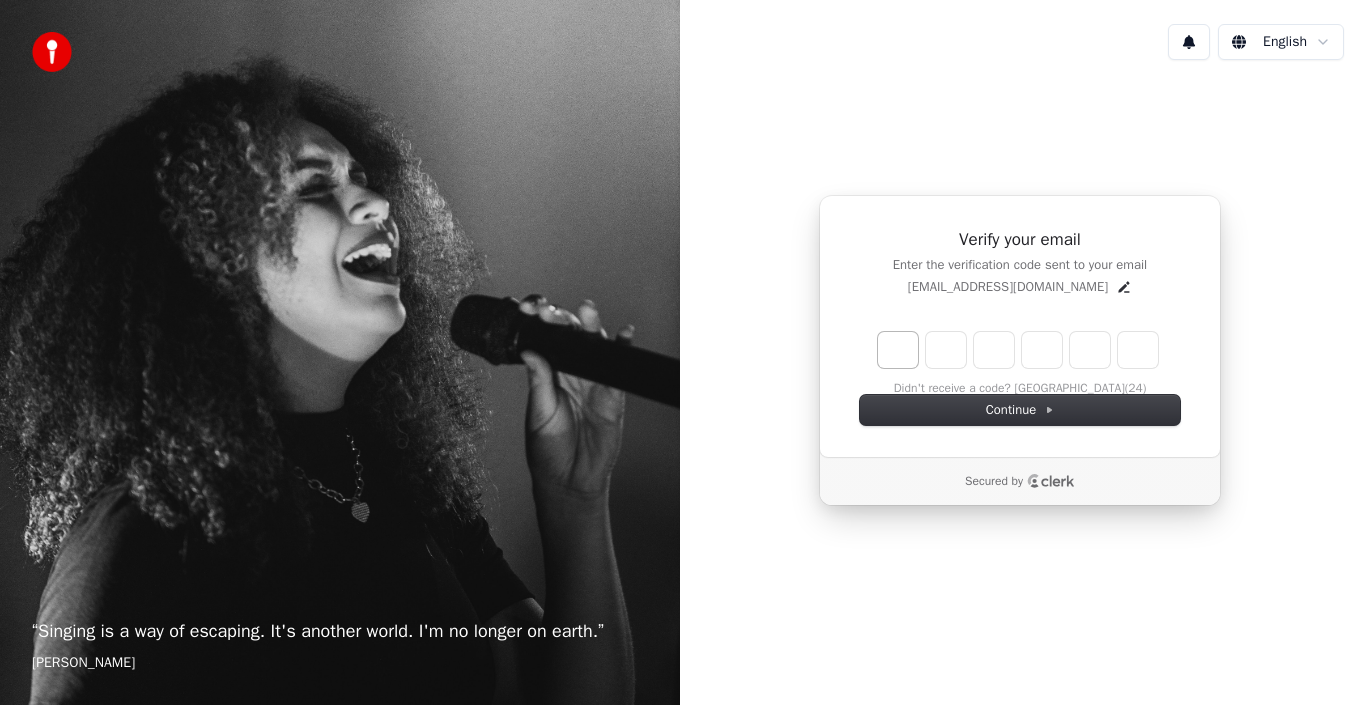 click at bounding box center (898, 350) 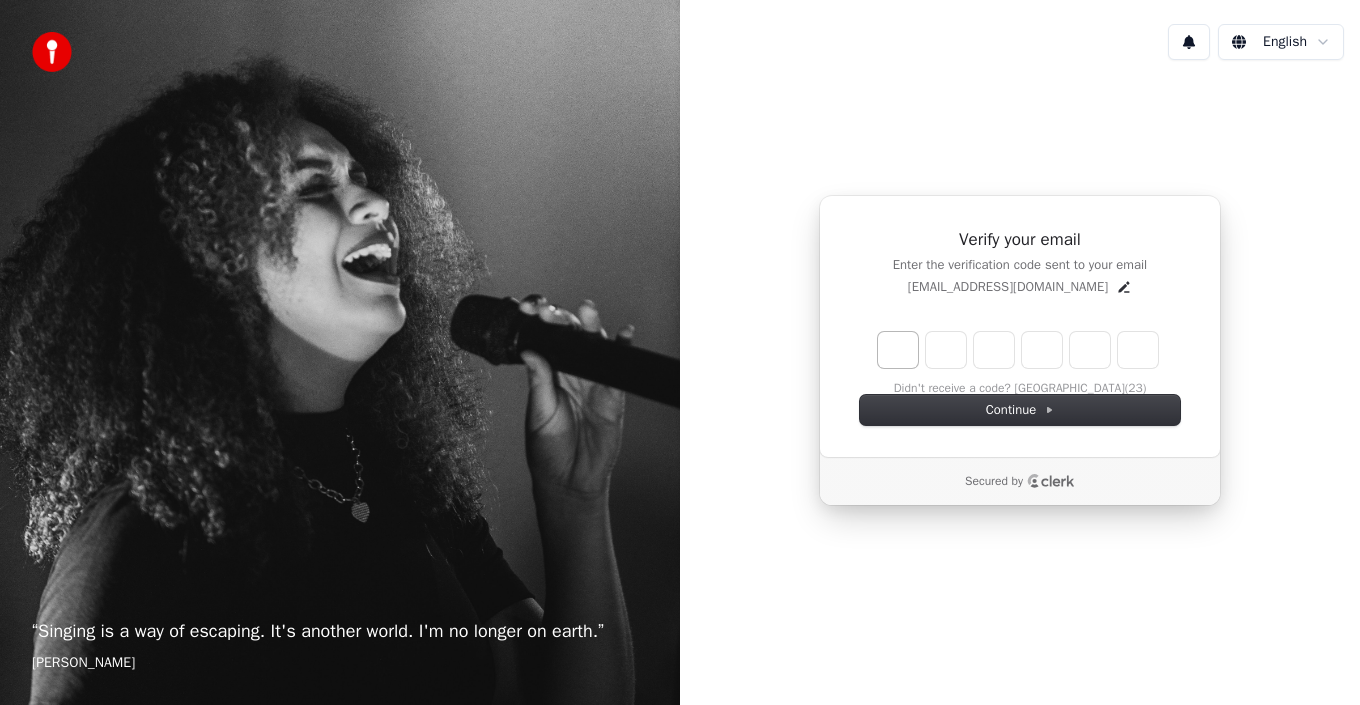 type on "*" 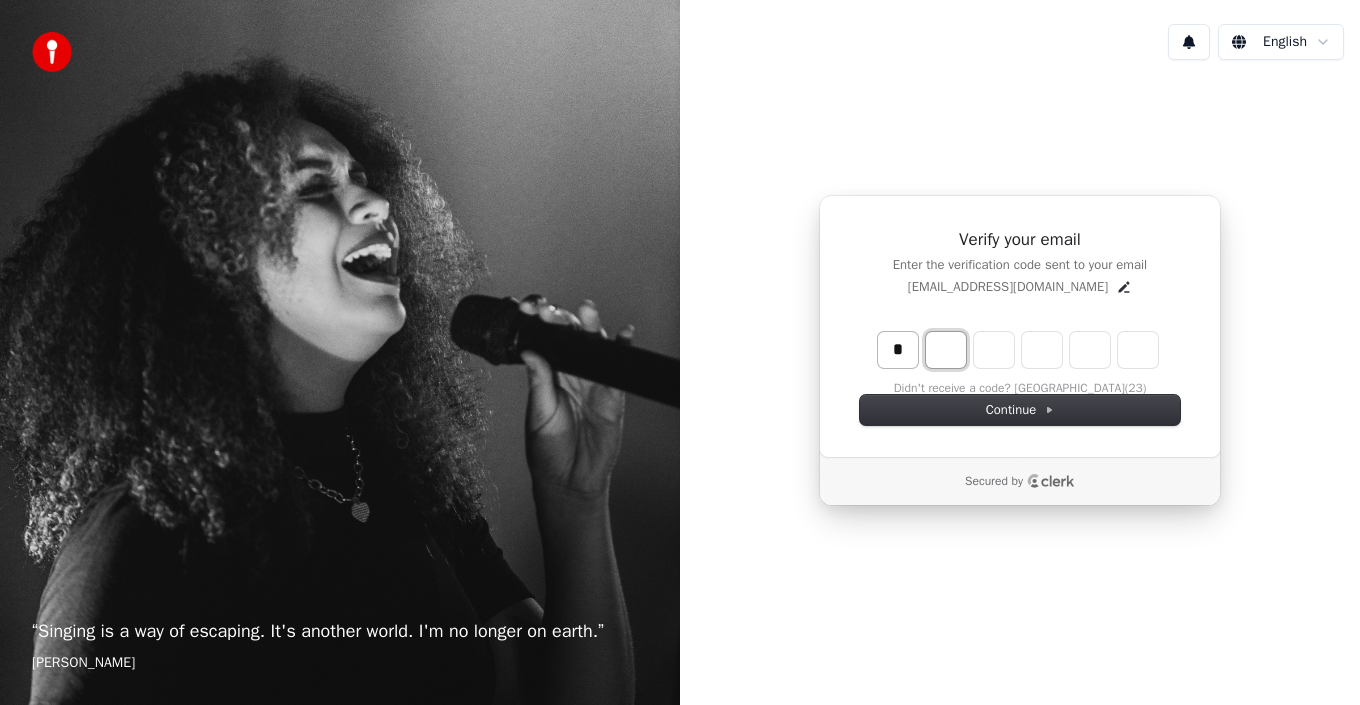 type on "*" 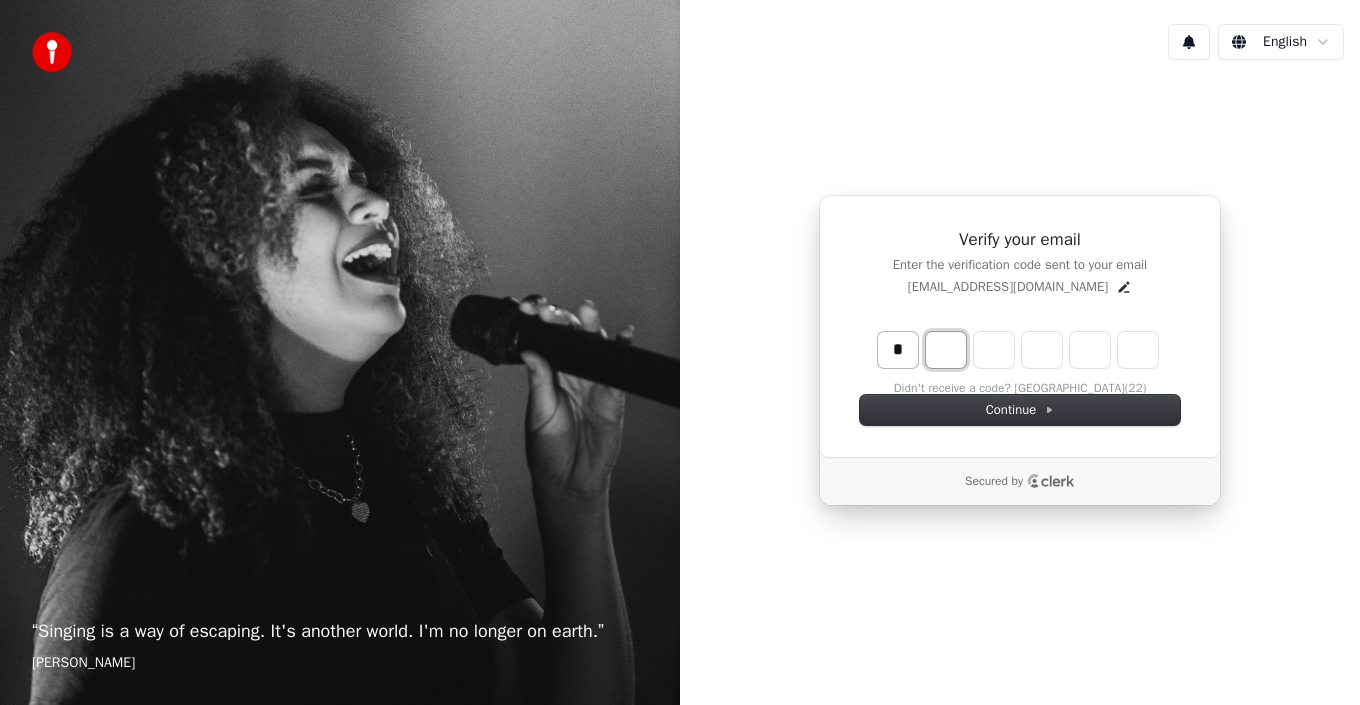 type on "*" 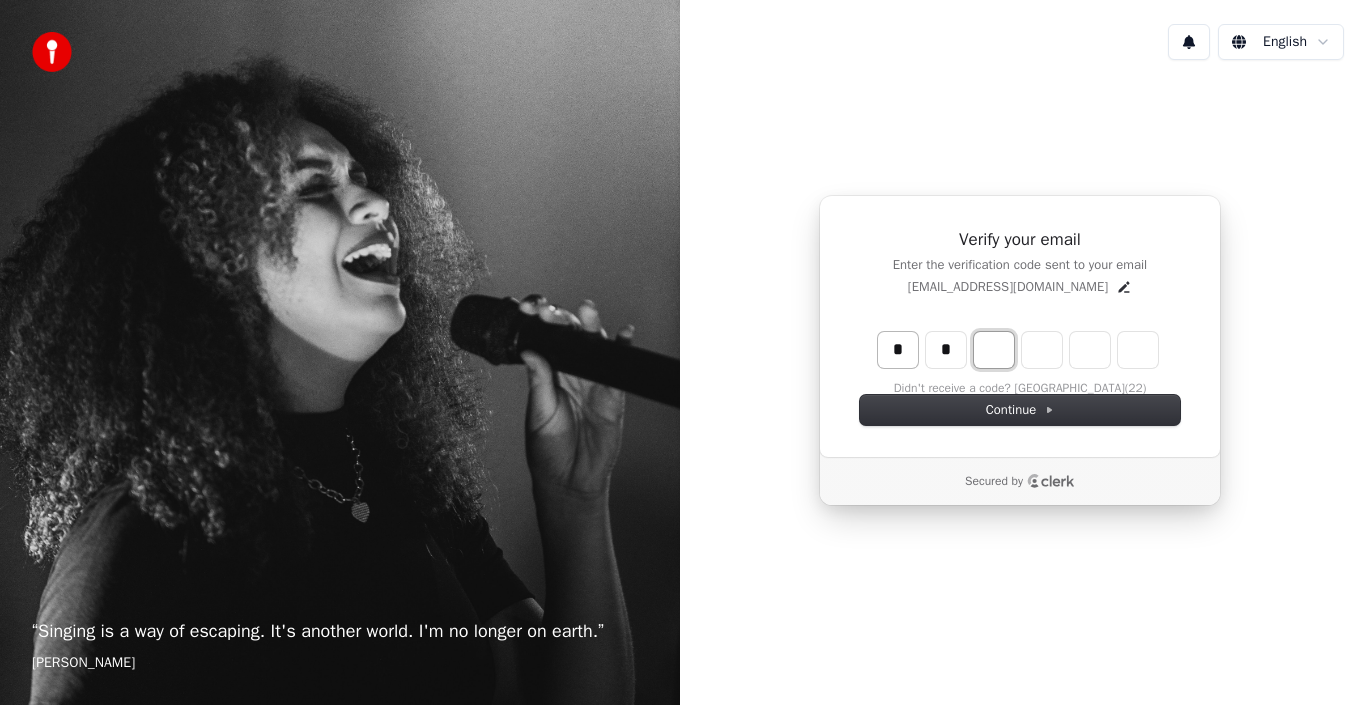 type on "**" 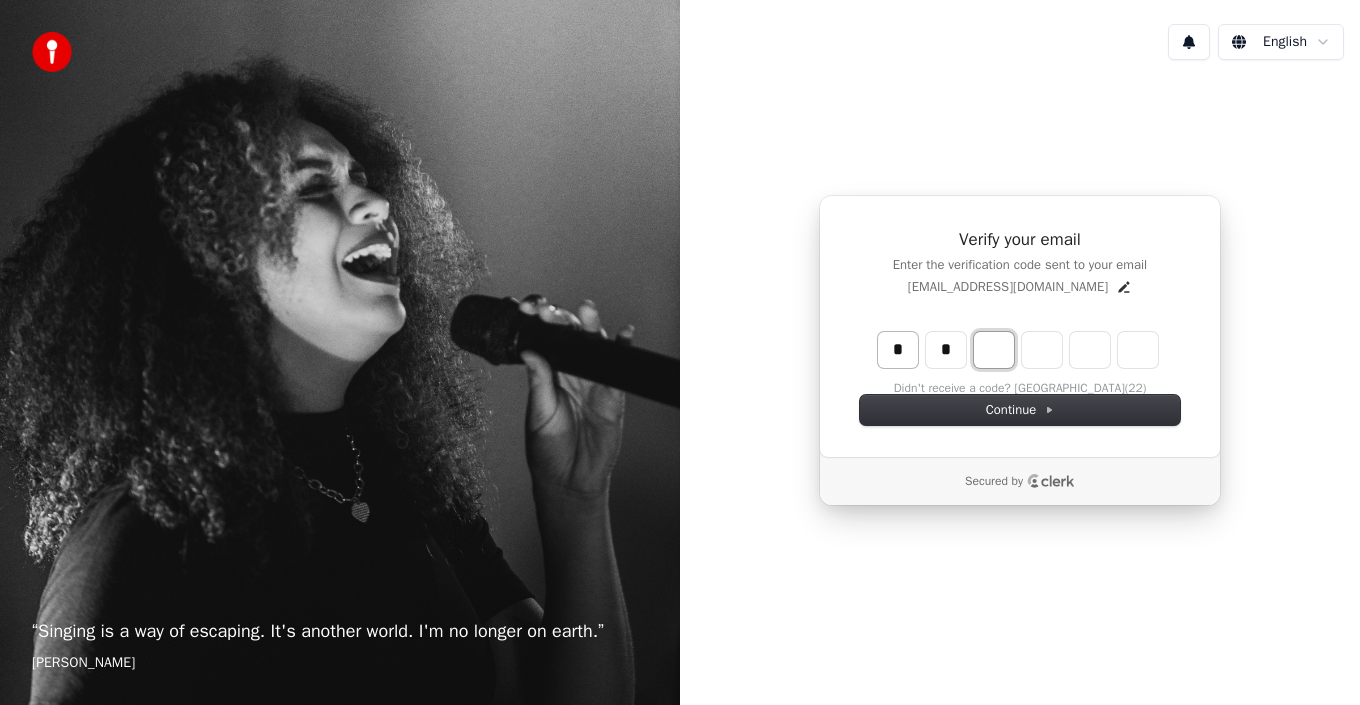type on "*" 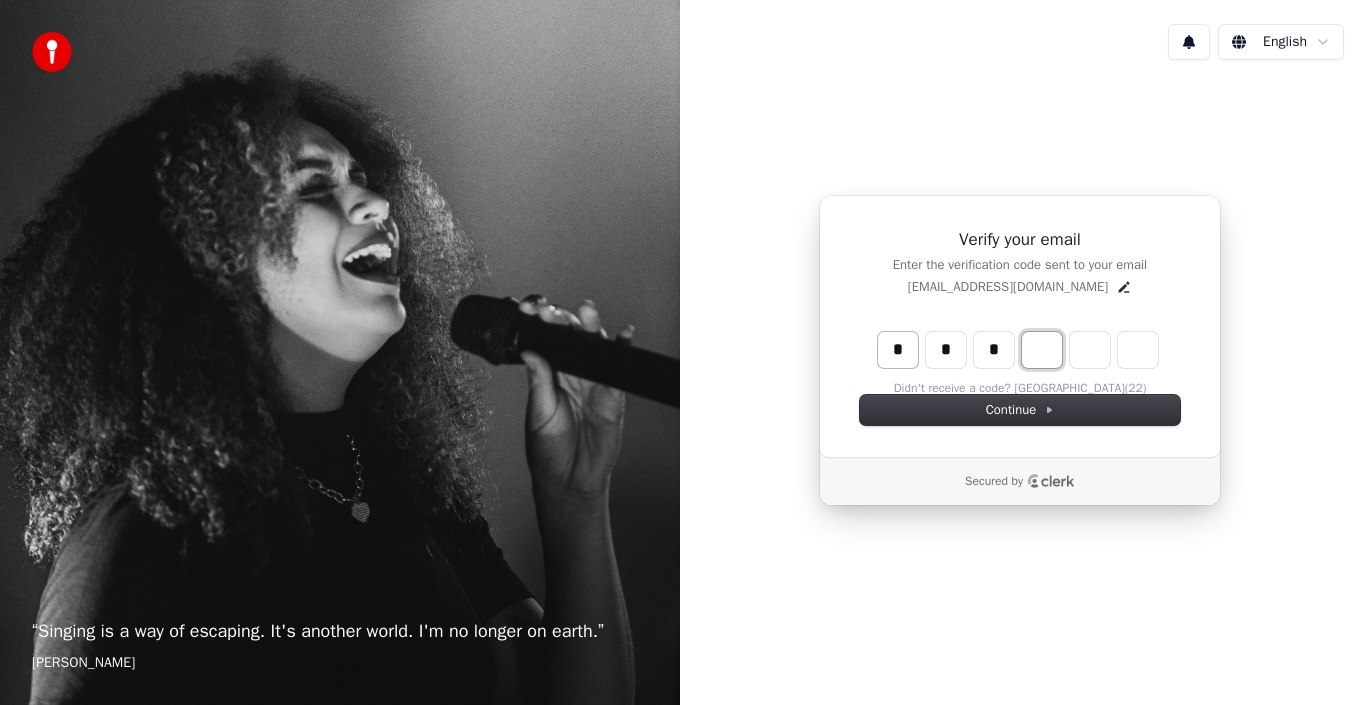 type on "***" 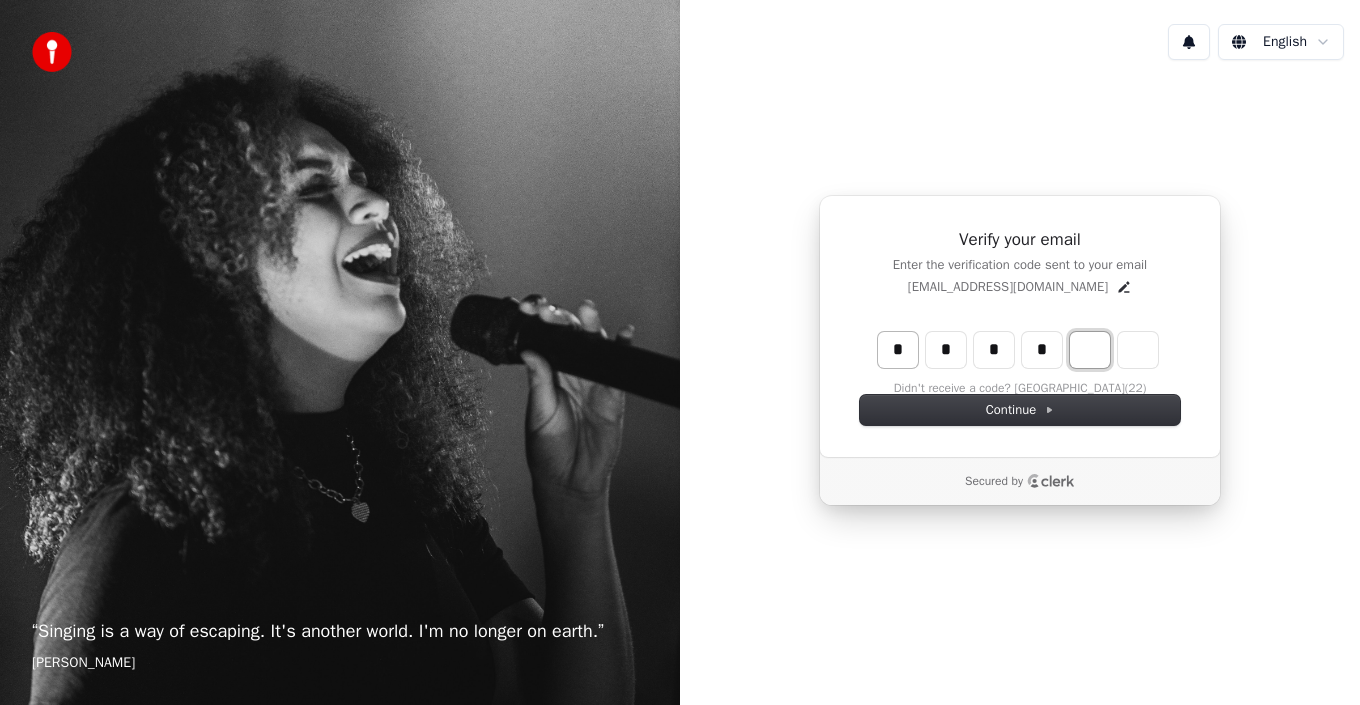 type on "****" 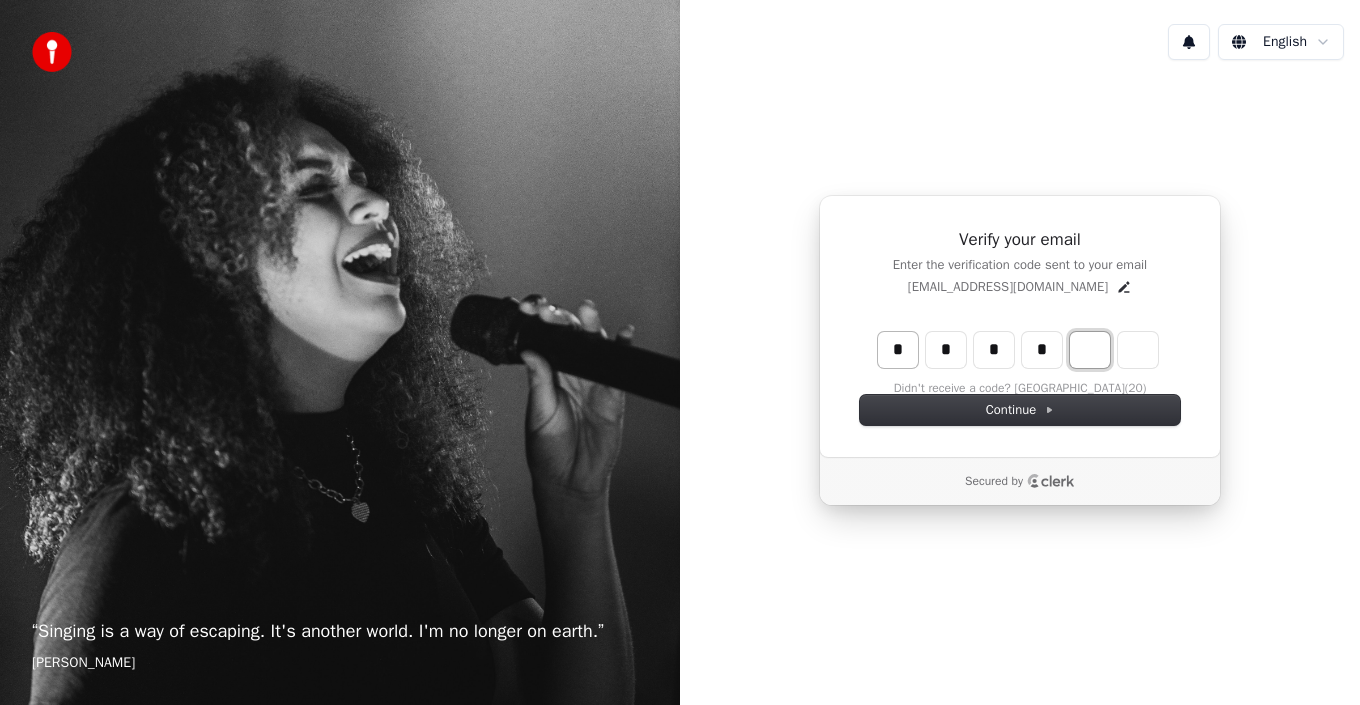 type on "*" 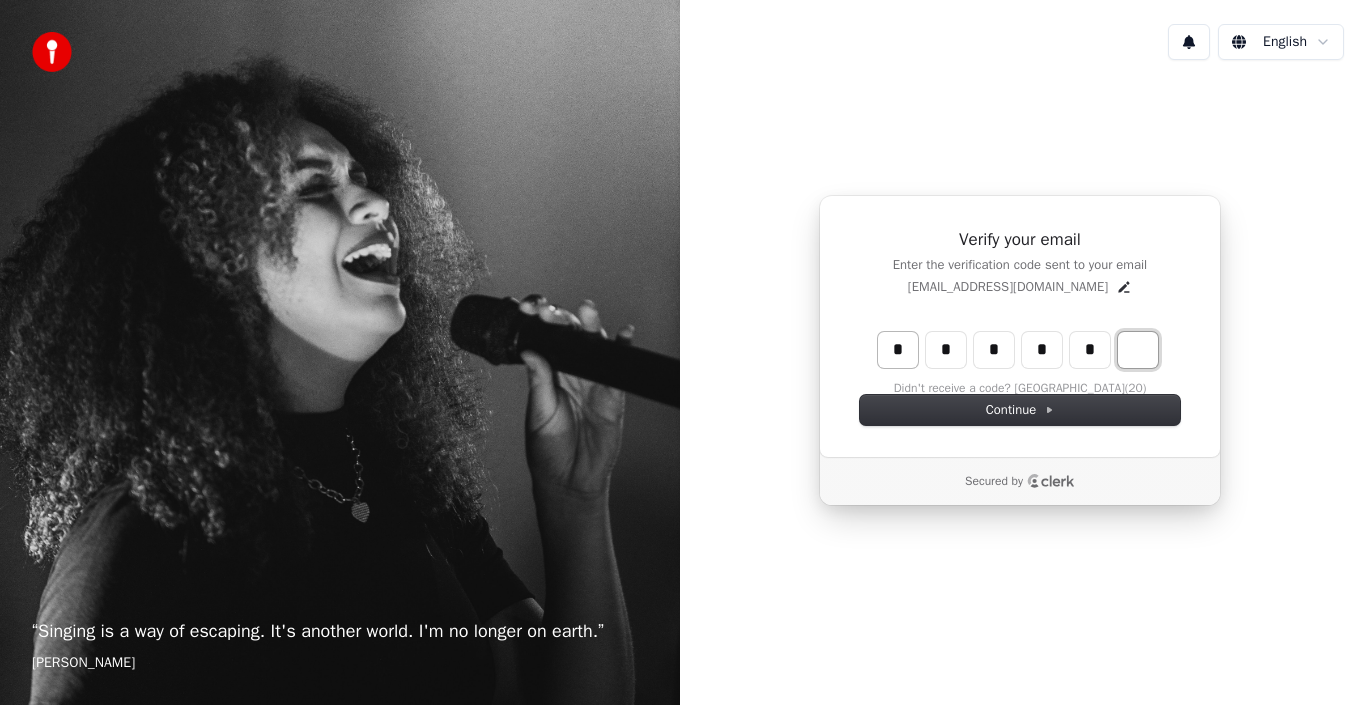type on "******" 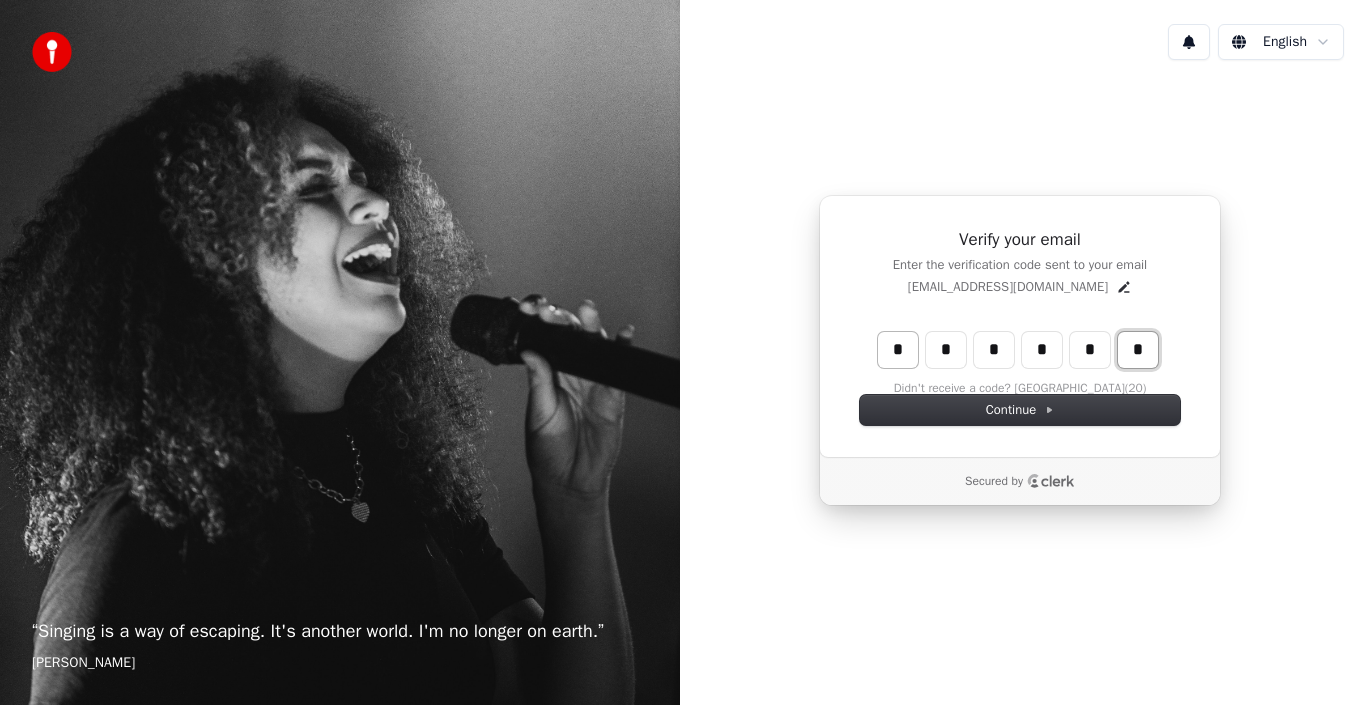 type on "*" 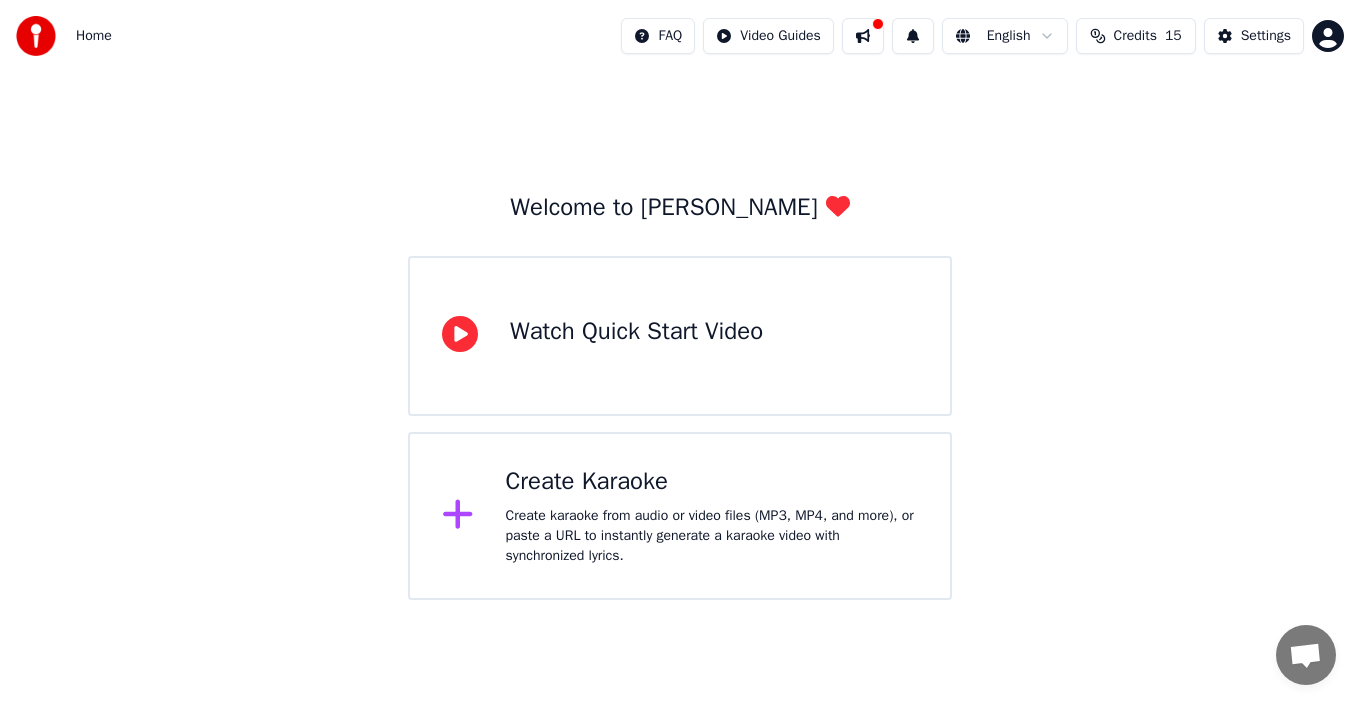 click on "Watch Quick Start Video" at bounding box center (636, 332) 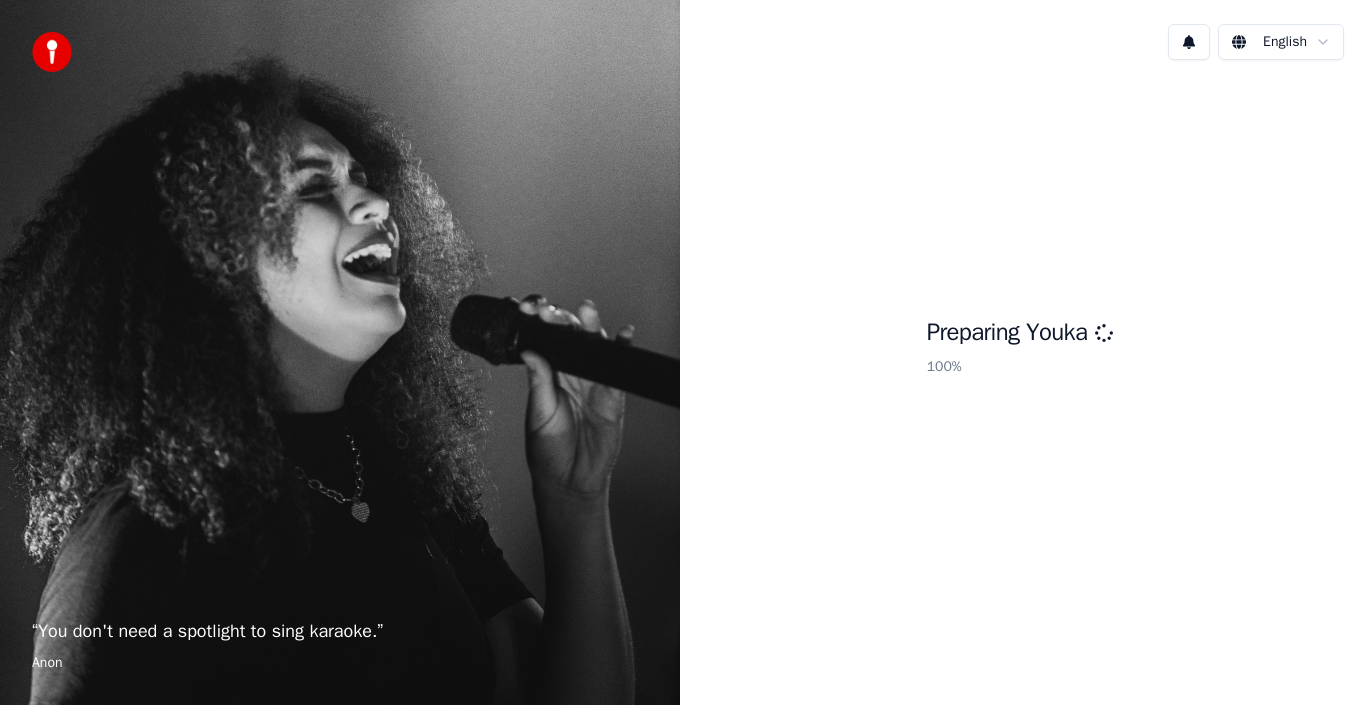 scroll, scrollTop: 0, scrollLeft: 0, axis: both 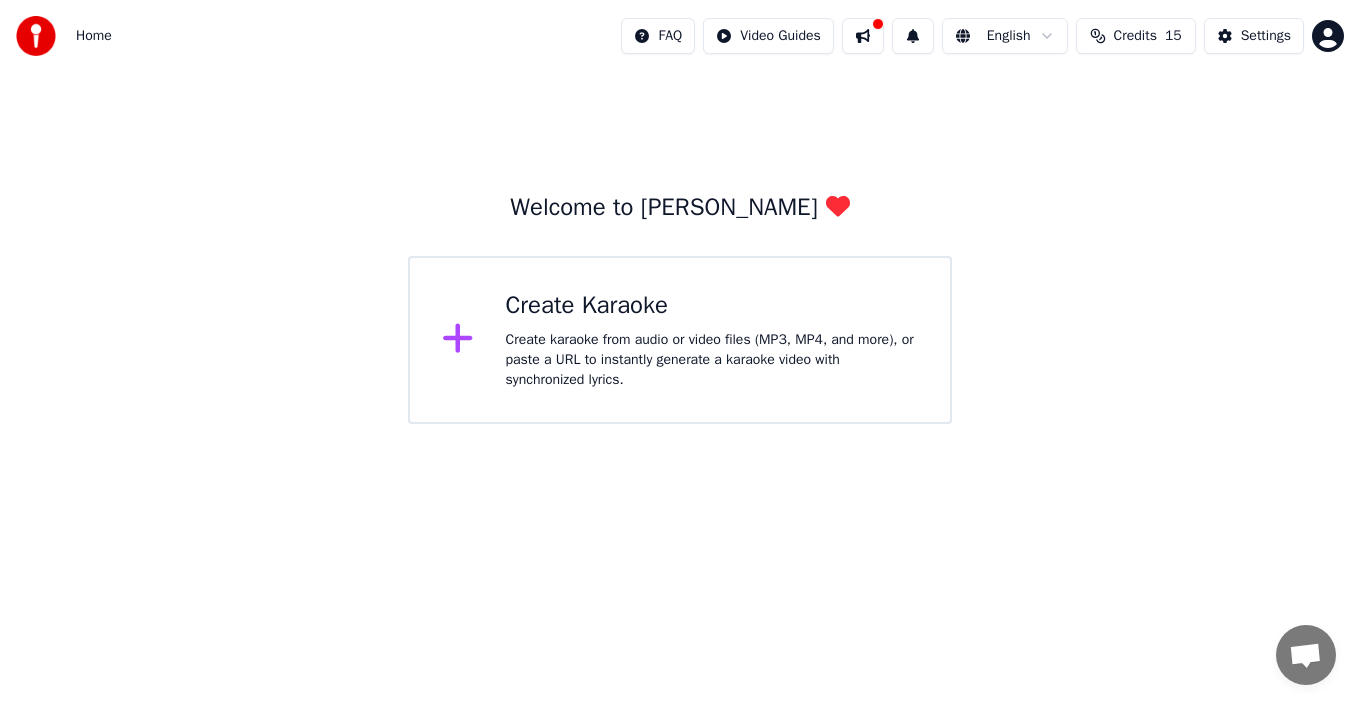 click on "Create karaoke from audio or video files (MP3, MP4, and more), or paste a URL to instantly generate a karaoke video with synchronized lyrics." at bounding box center (712, 360) 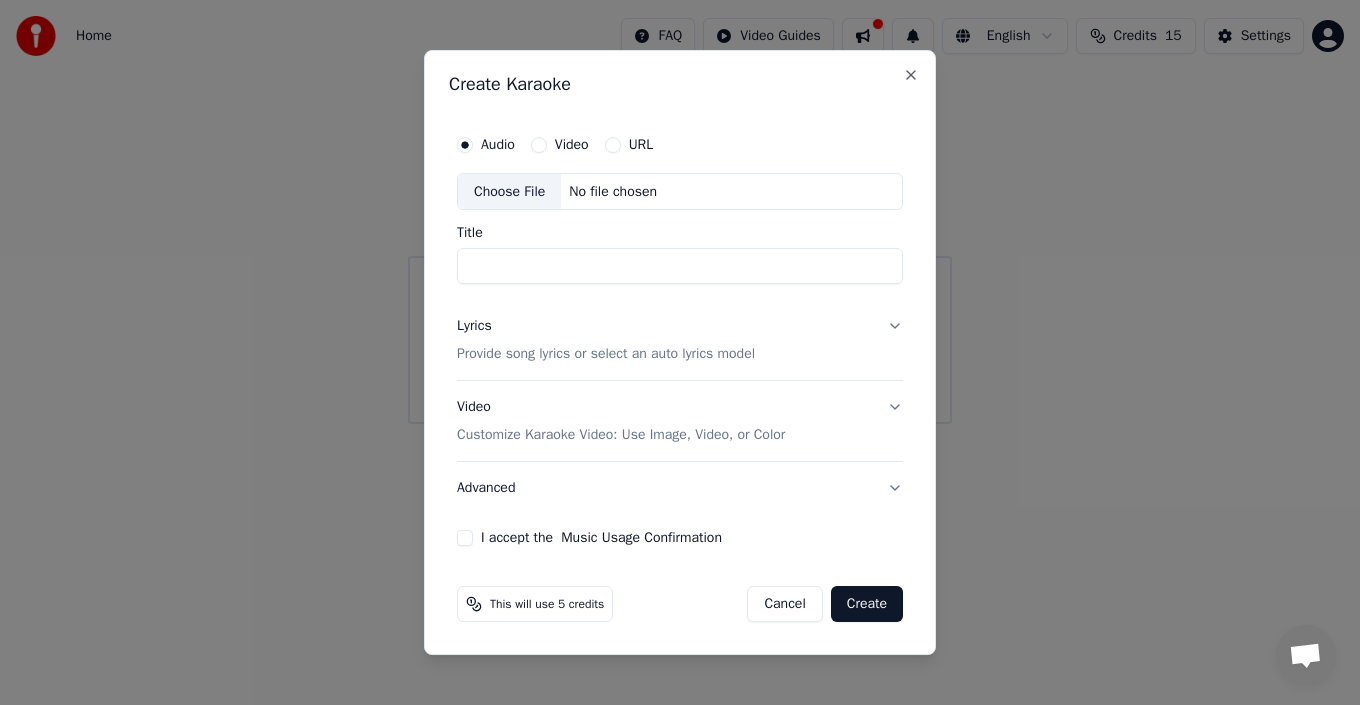 click on "Video" at bounding box center [560, 145] 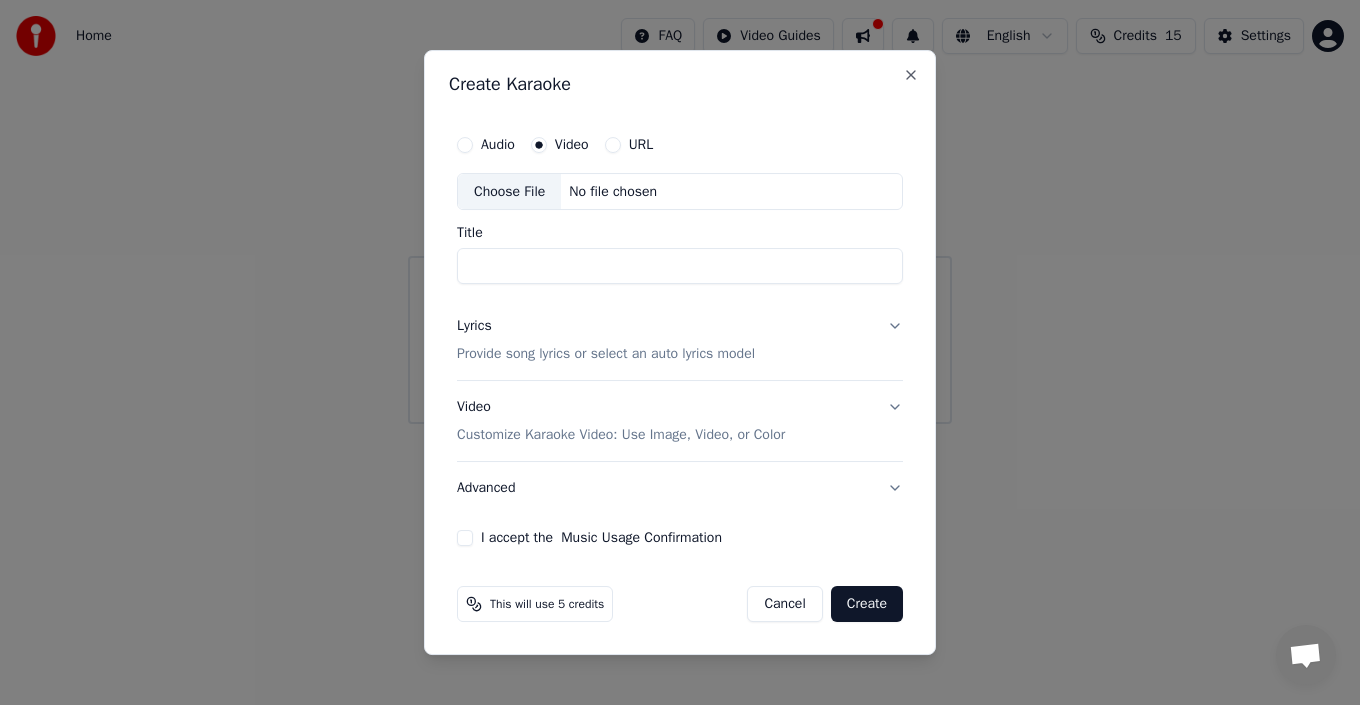 click on "Audio" at bounding box center (486, 145) 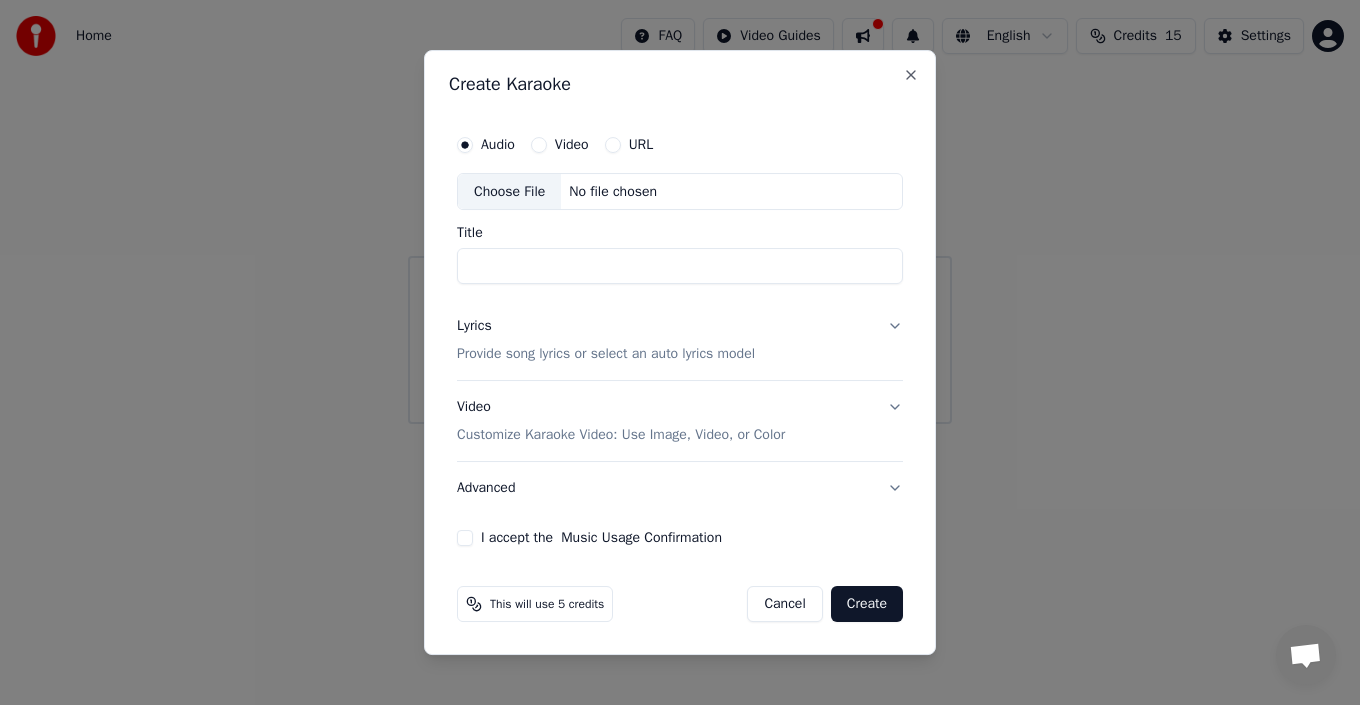 click on "Choose File" at bounding box center (509, 192) 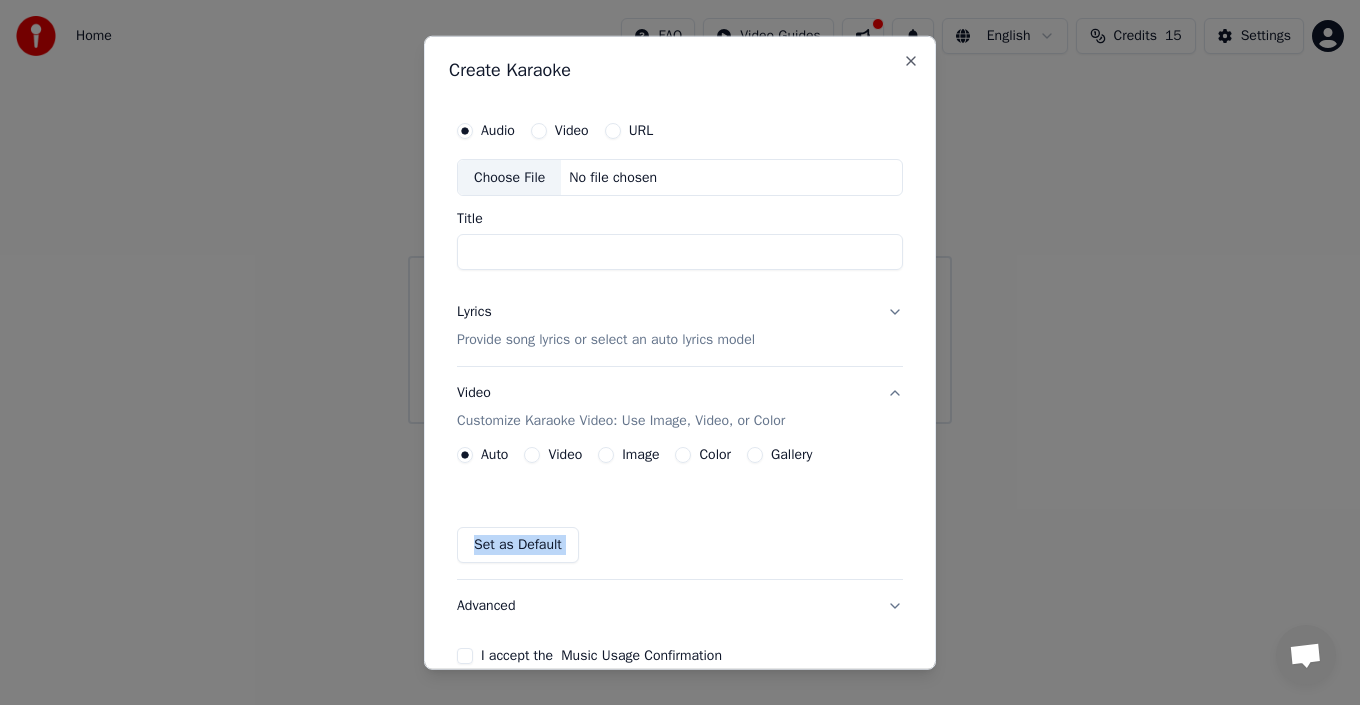 click on "Audio Video URL Choose File No file chosen Title Lyrics Provide song lyrics or select an auto lyrics model Video Customize Karaoke Video: Use Image, Video, or Color Auto Video Image Color Gallery Set as Default Advanced I accept the   Music Usage Confirmation" at bounding box center (680, 387) 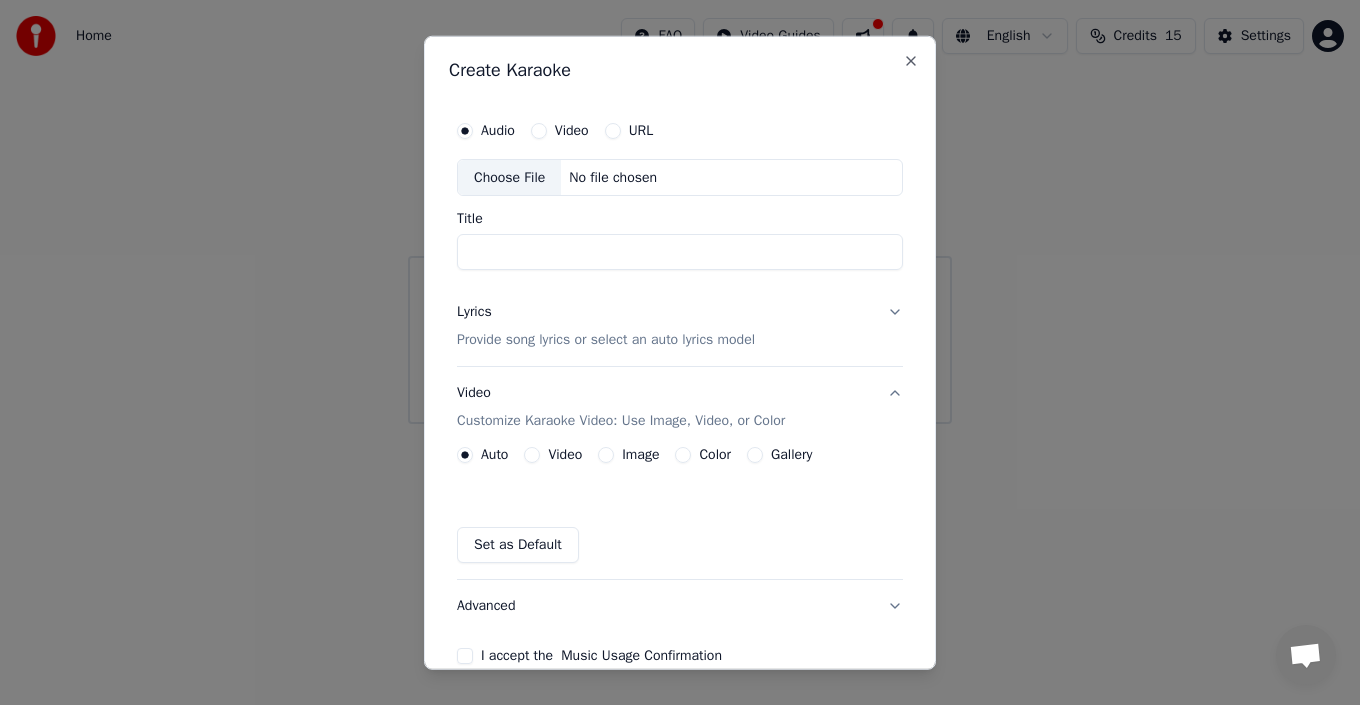 click on "Video Customize Karaoke Video: Use Image, Video, or Color" at bounding box center [680, 407] 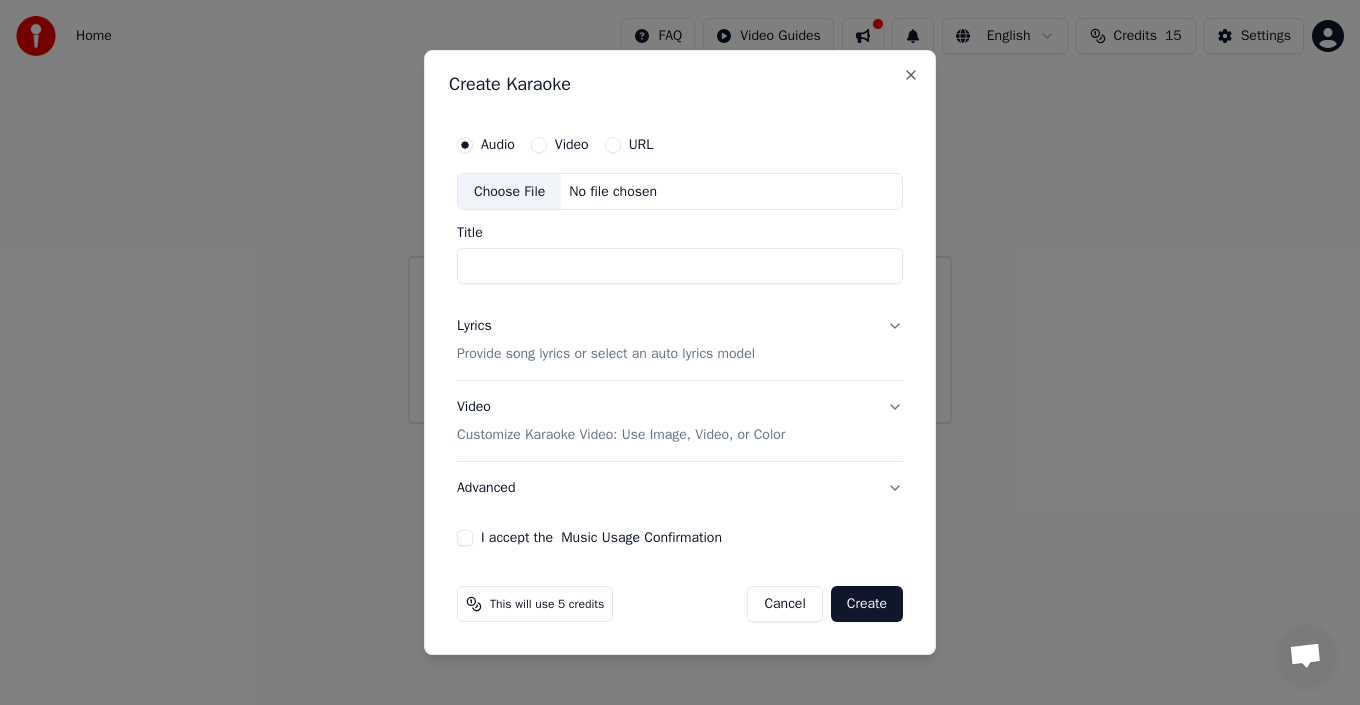 click on "URL" at bounding box center (629, 145) 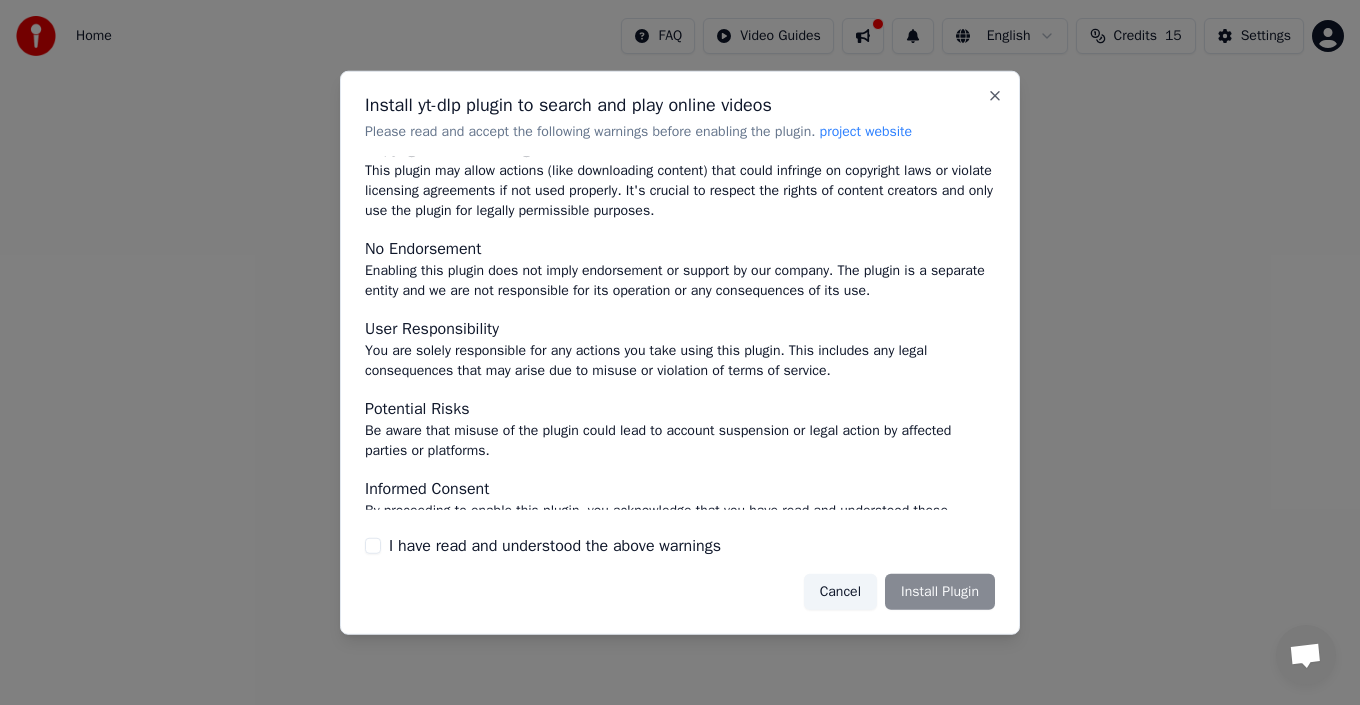 scroll, scrollTop: 131, scrollLeft: 0, axis: vertical 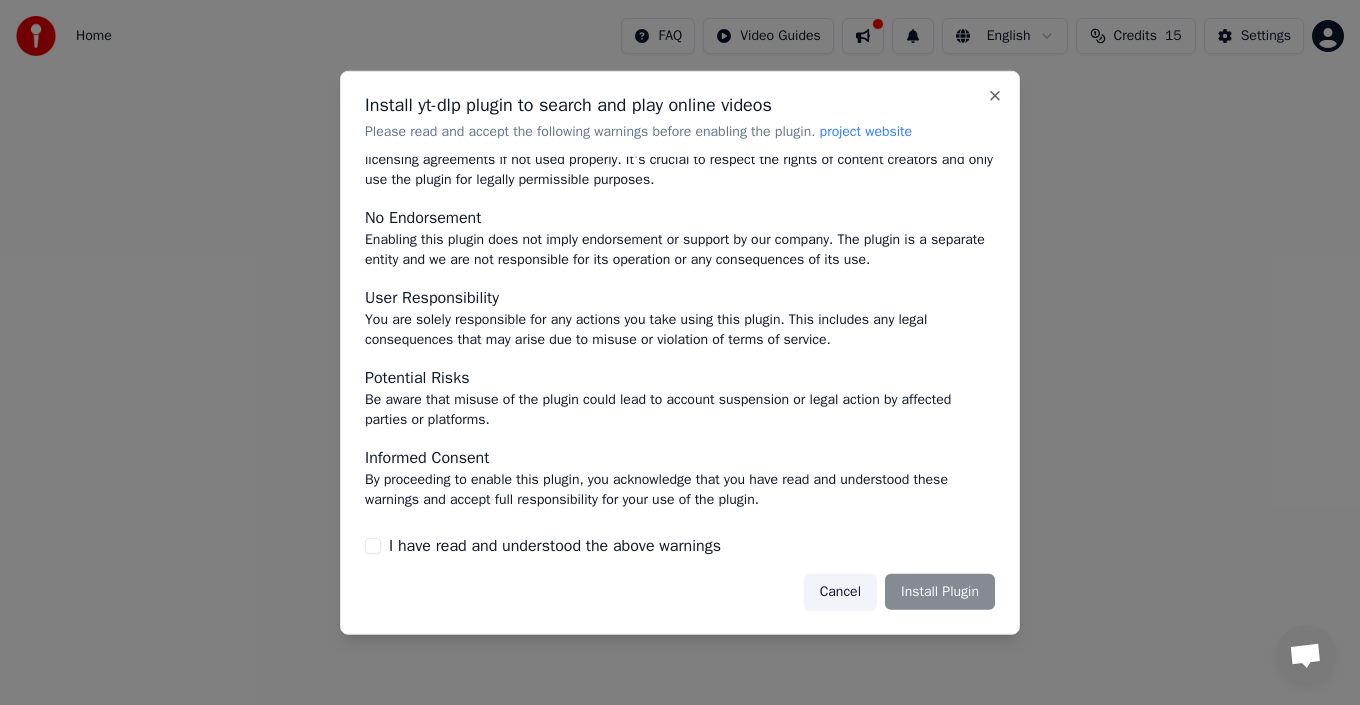 drag, startPoint x: 381, startPoint y: 546, endPoint x: 456, endPoint y: 555, distance: 75.53807 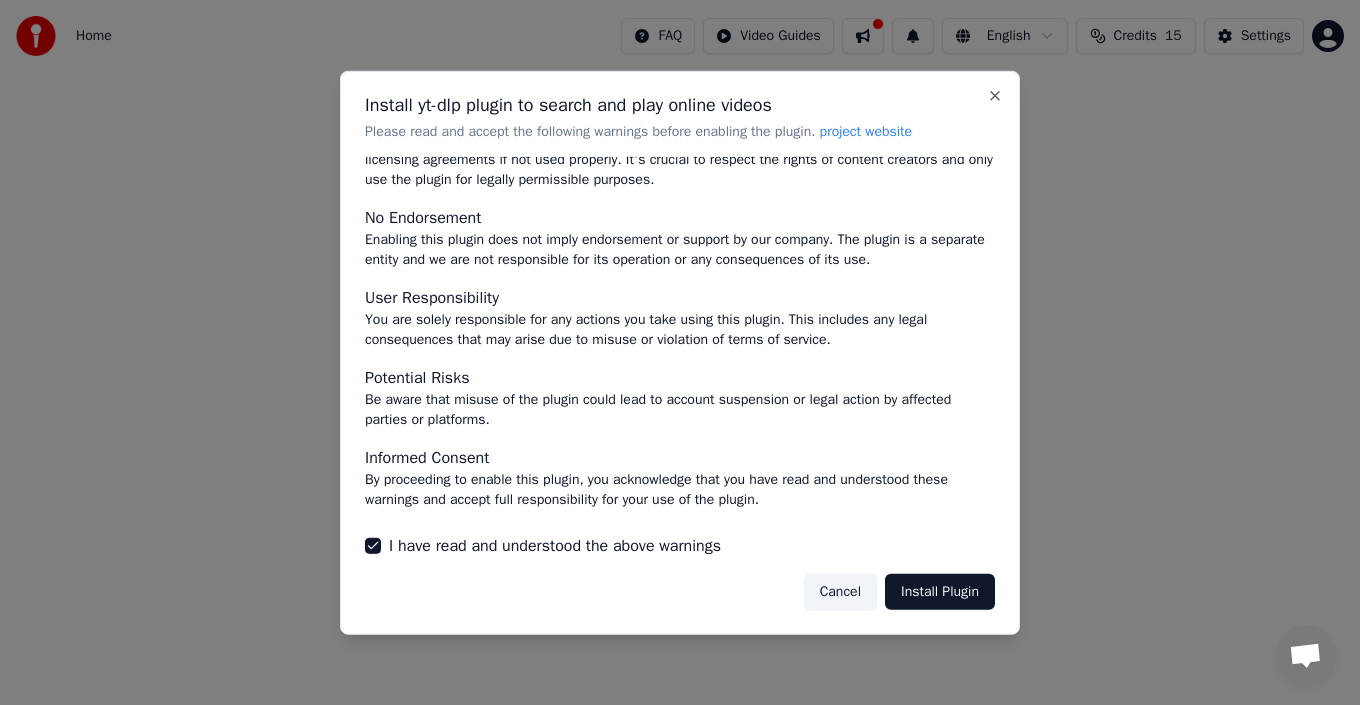 click on "Install Plugin" at bounding box center (940, 592) 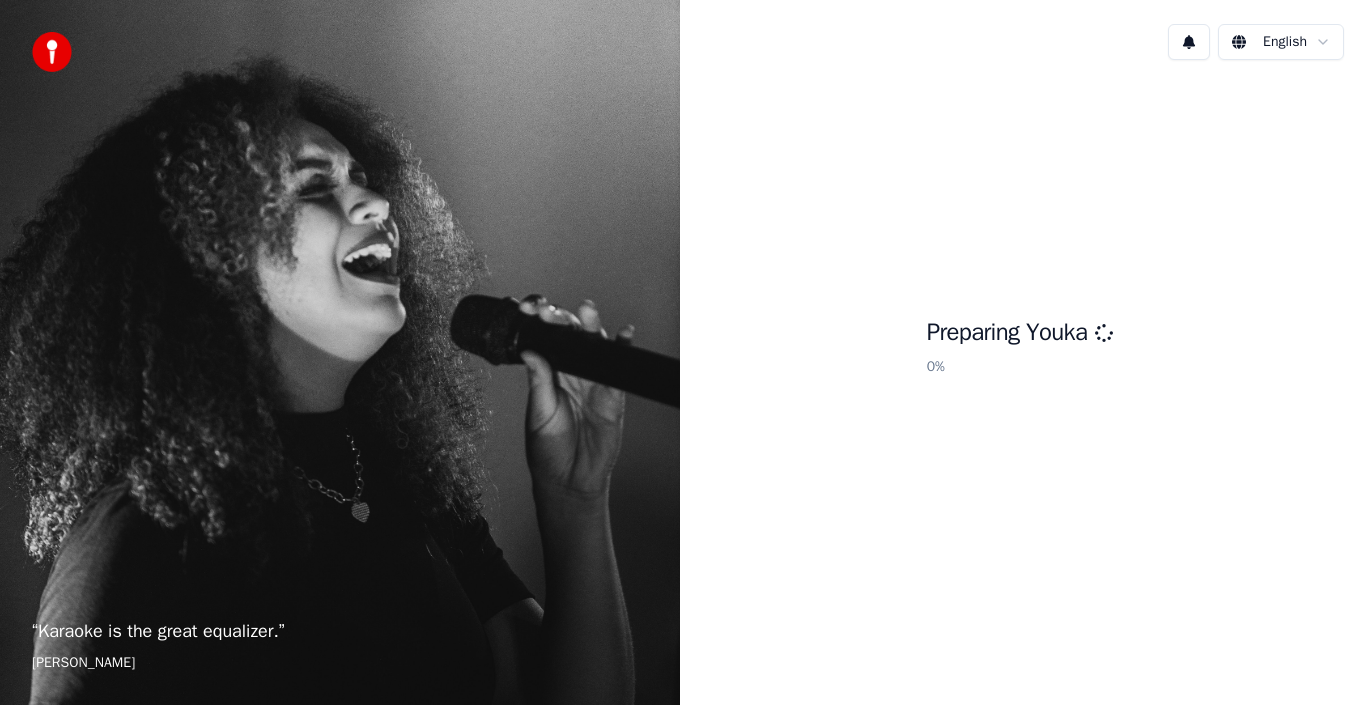 scroll, scrollTop: 0, scrollLeft: 0, axis: both 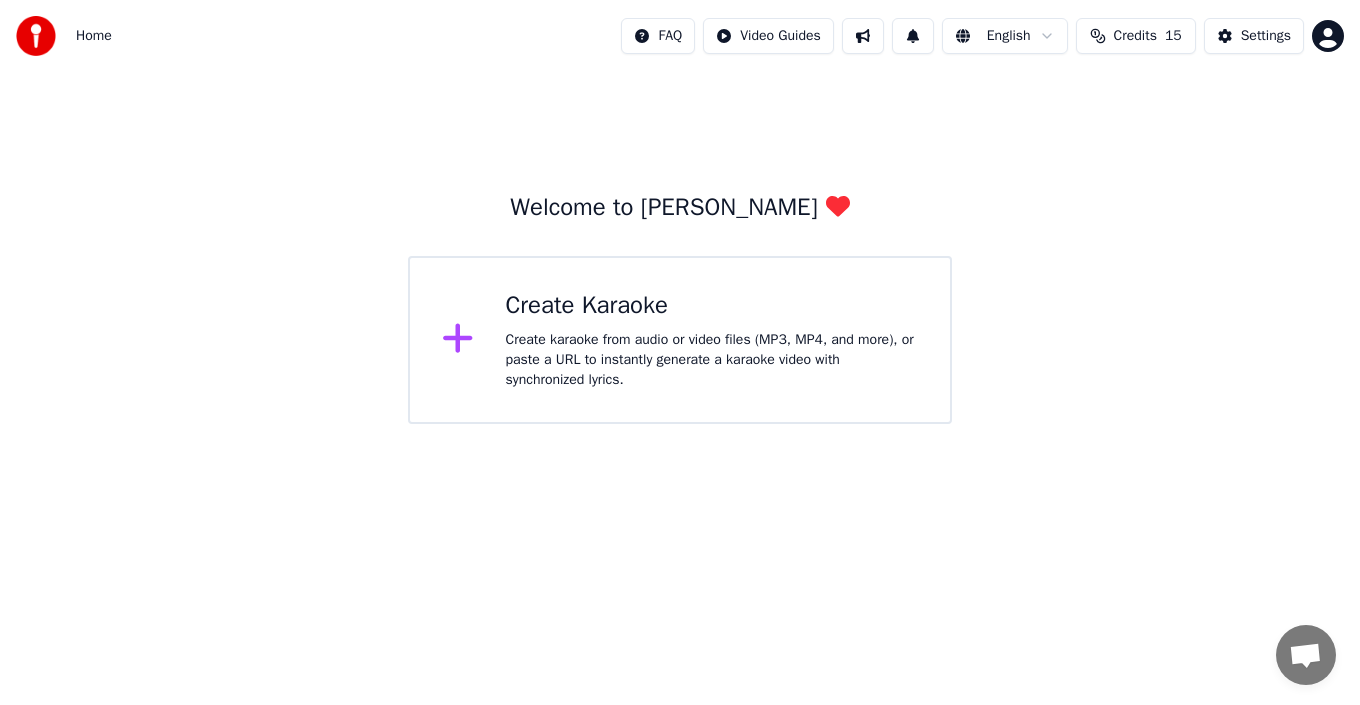 click on "Create karaoke from audio or video files (MP3, MP4, and more), or paste a URL to instantly generate a karaoke video with synchronized lyrics." at bounding box center [712, 360] 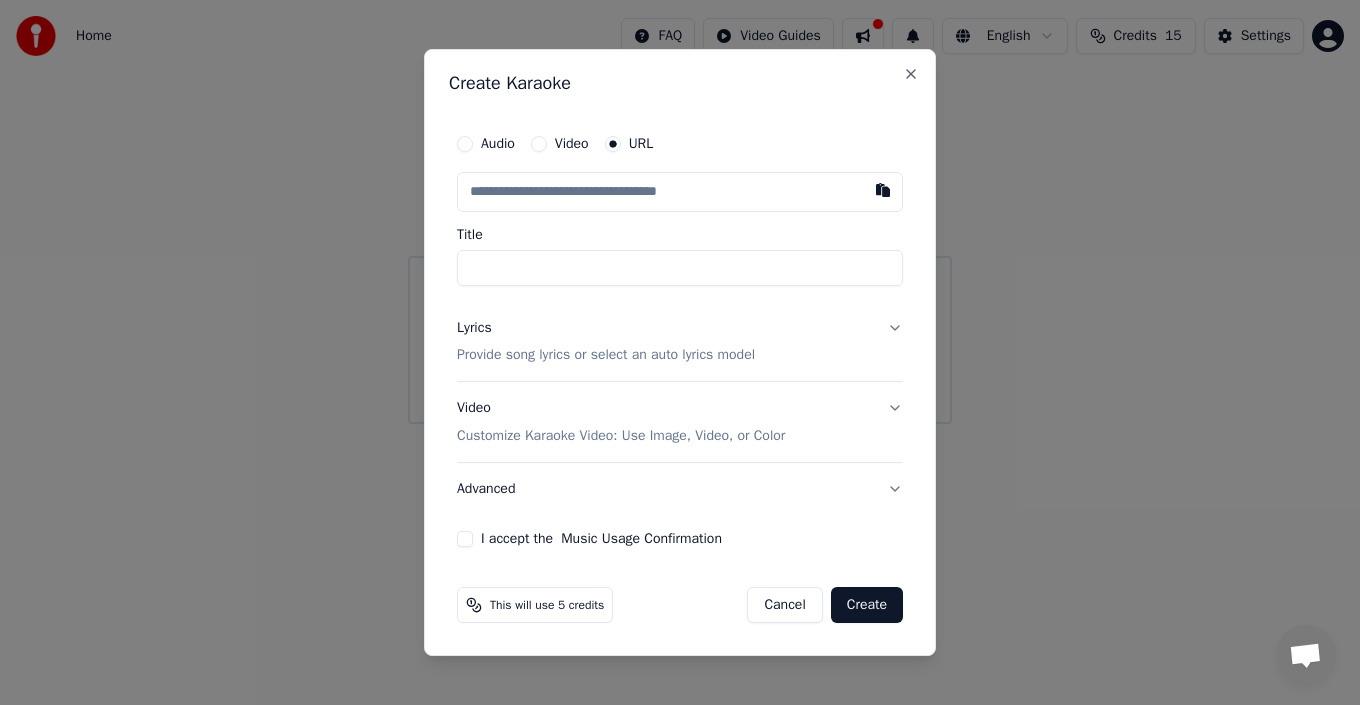 click at bounding box center (680, 192) 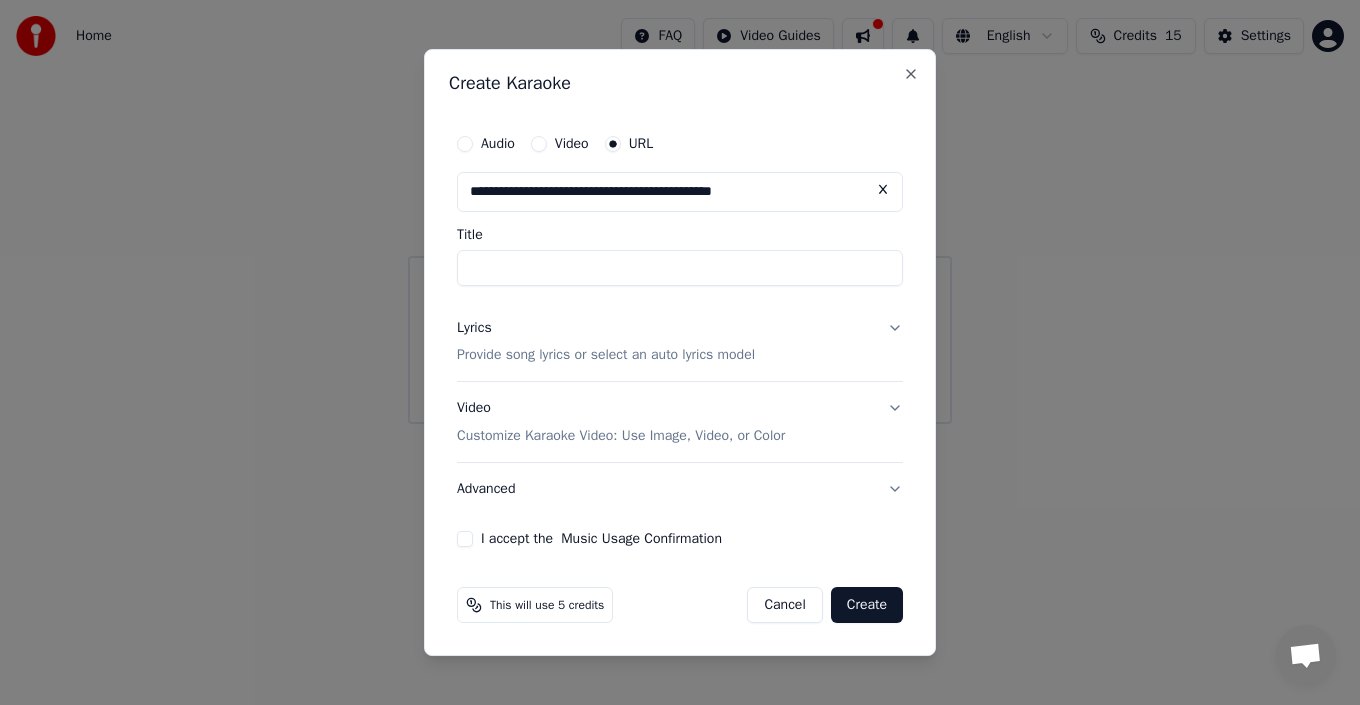 type on "**********" 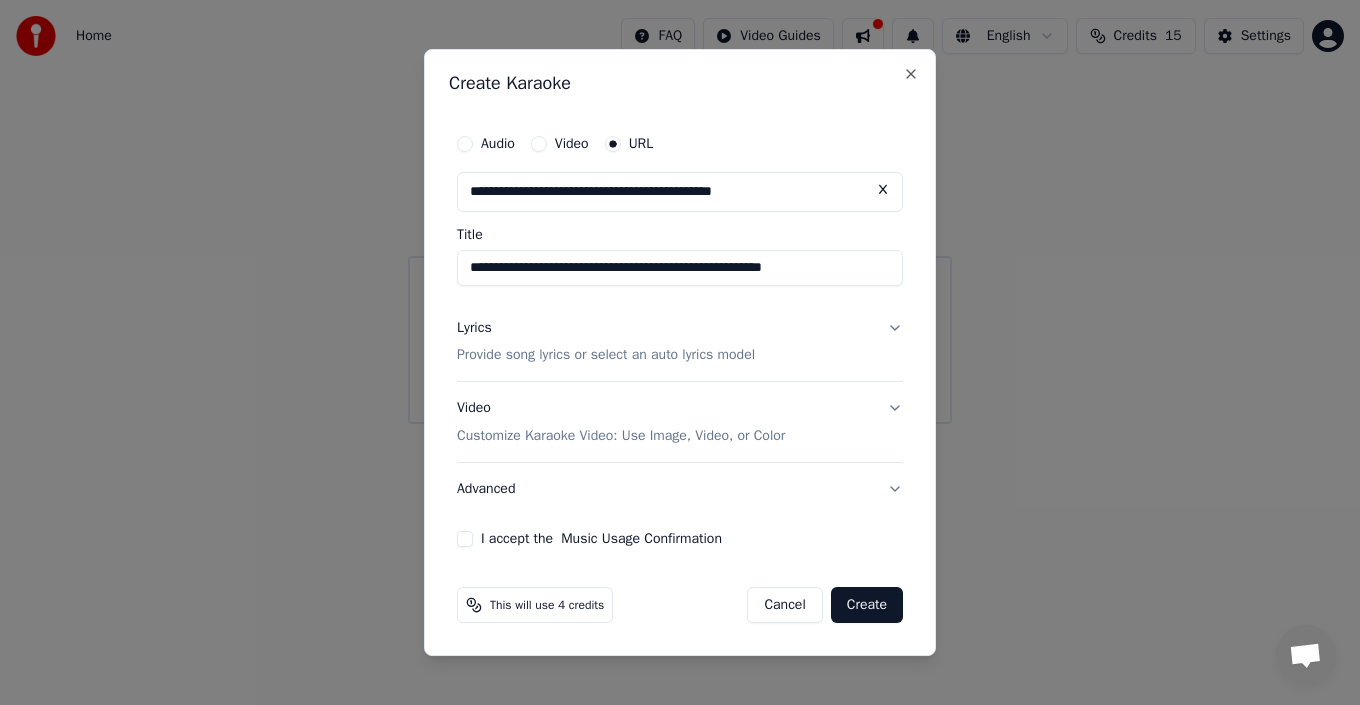 click on "**********" at bounding box center (680, 336) 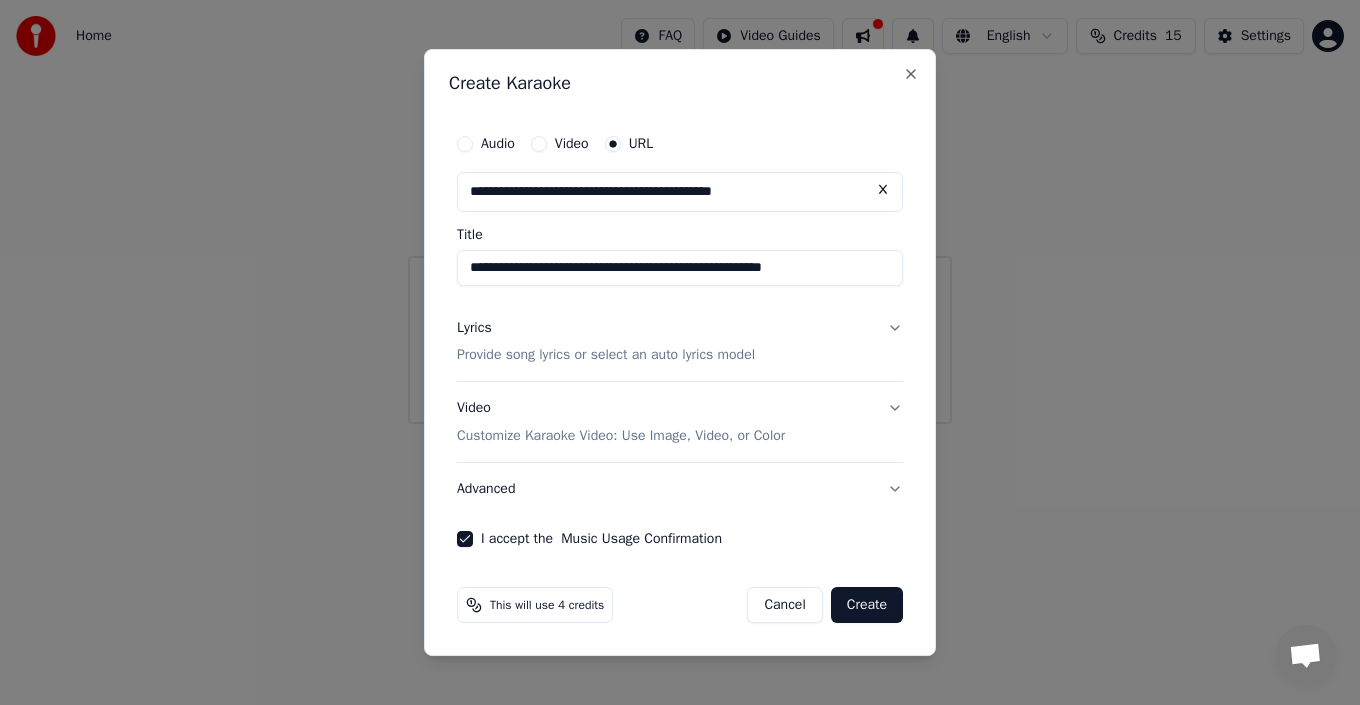 click on "Advanced" at bounding box center [680, 489] 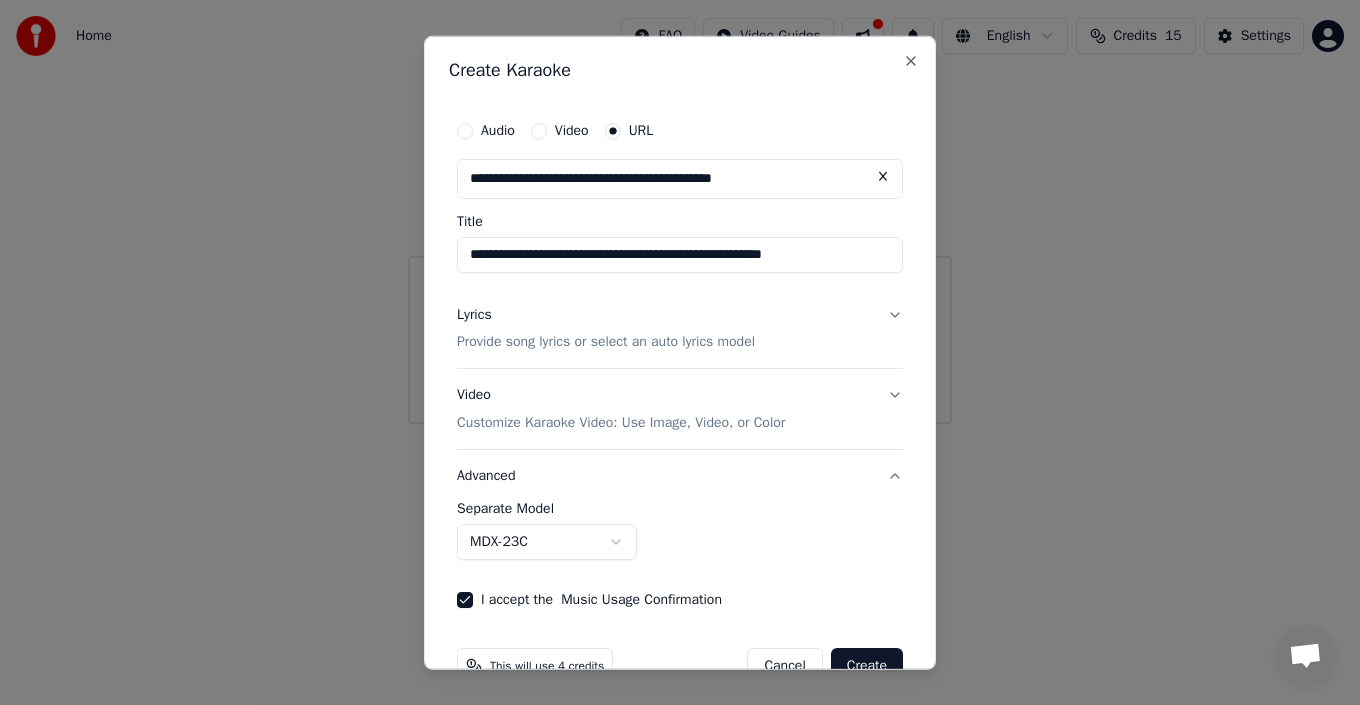 click on "**********" at bounding box center [680, 212] 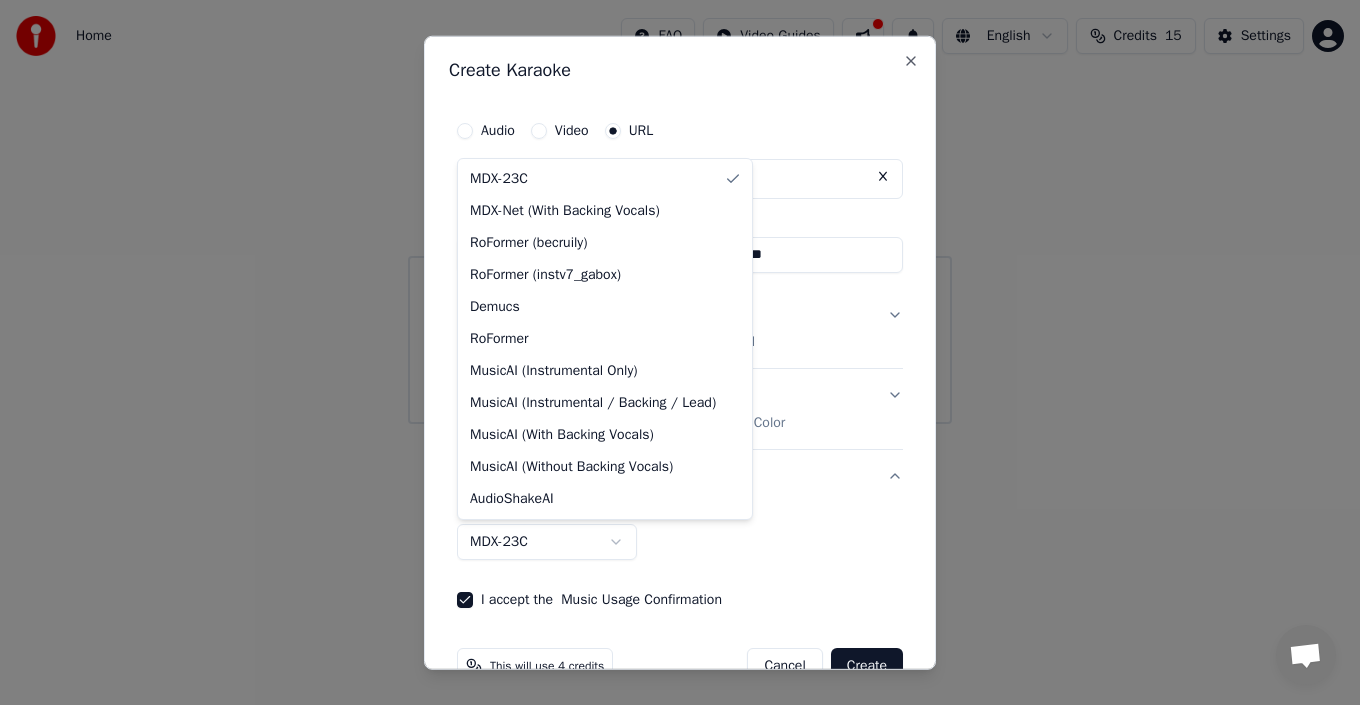 click on "**********" at bounding box center (680, 212) 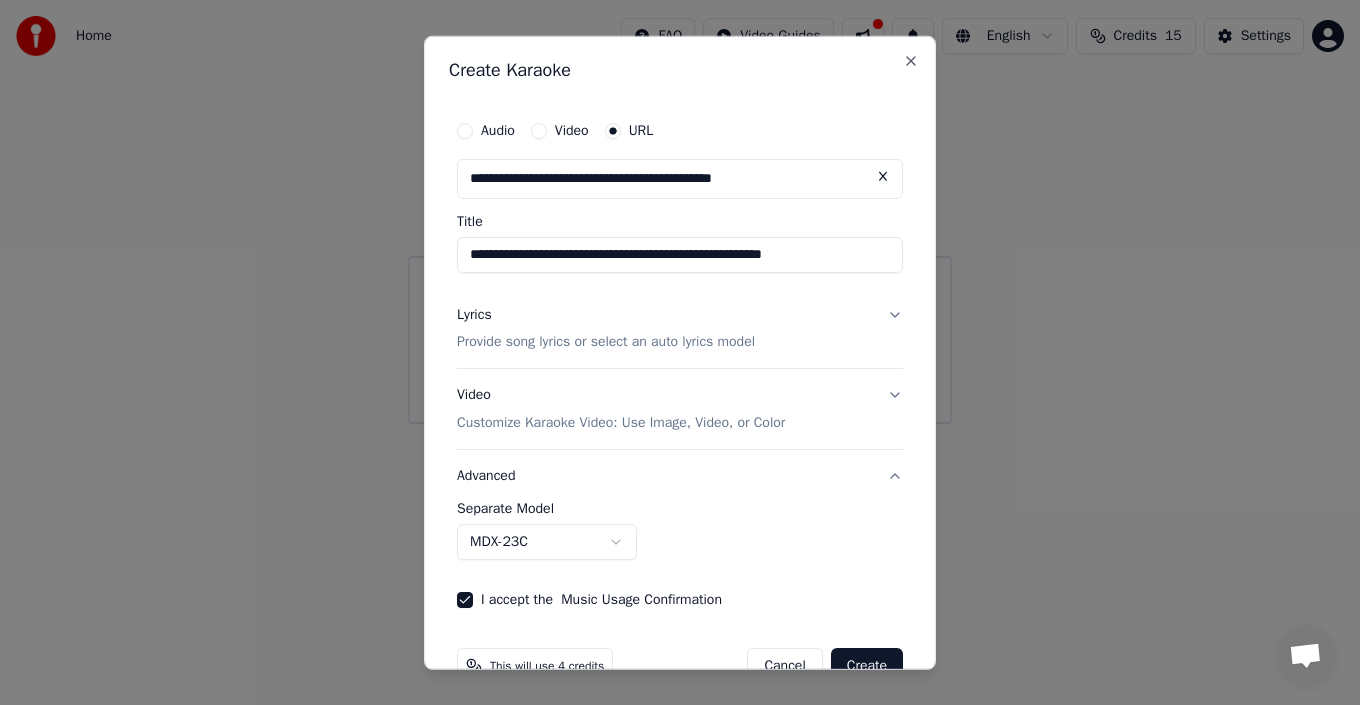 click on "Customize Karaoke Video: Use Image, Video, or Color" at bounding box center [621, 423] 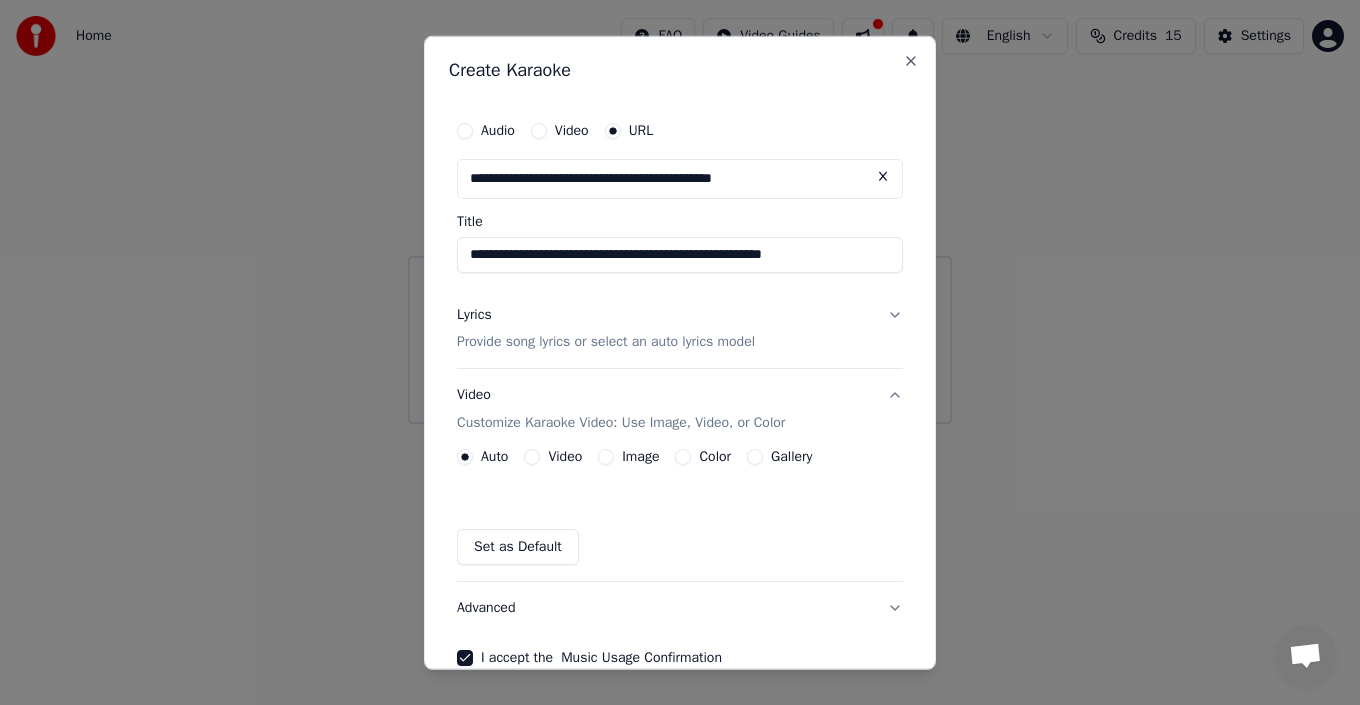 click on "Customize Karaoke Video: Use Image, Video, or Color" at bounding box center (621, 423) 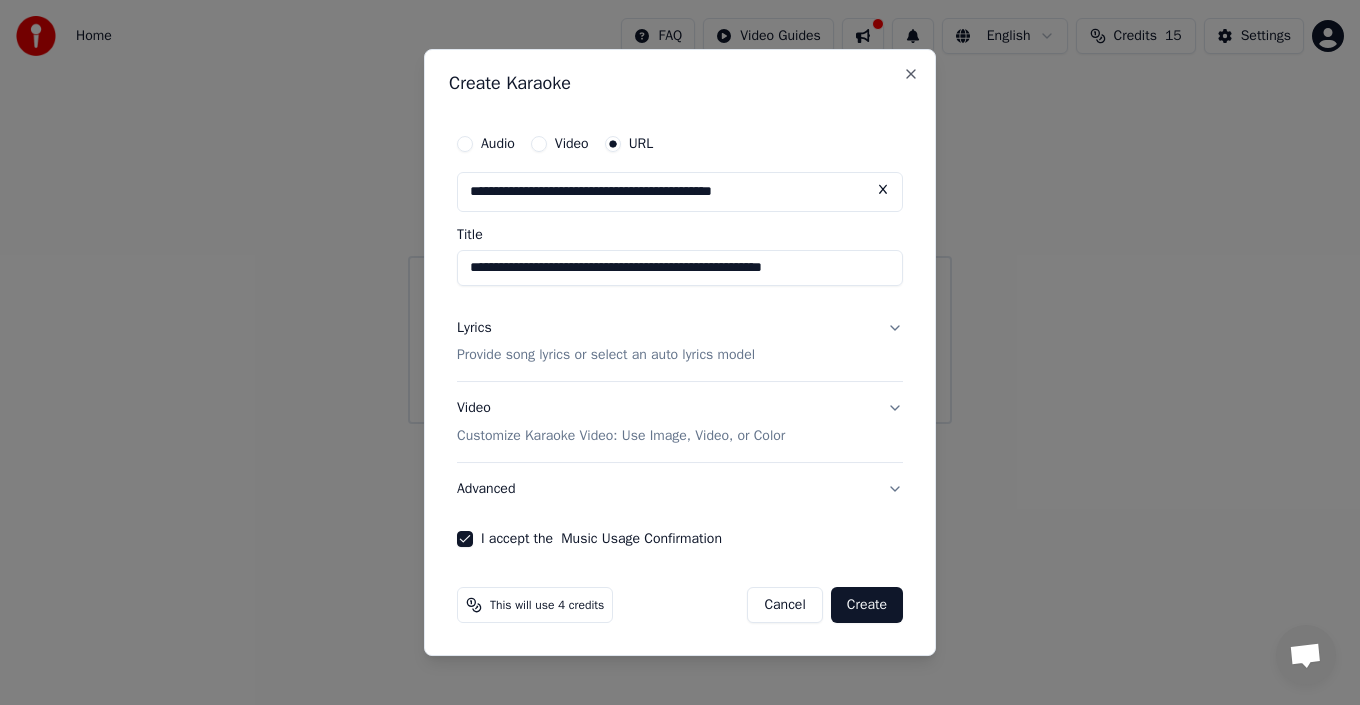 click on "Provide song lyrics or select an auto lyrics model" at bounding box center [606, 356] 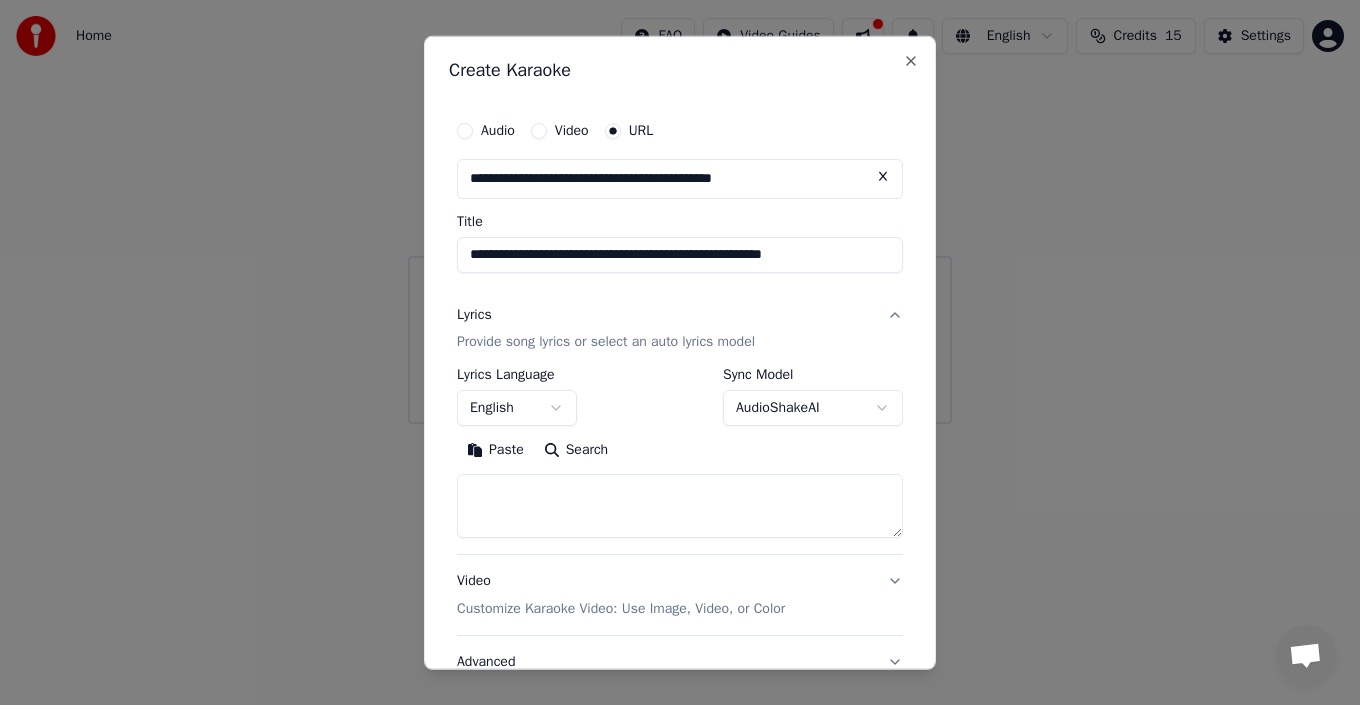 click at bounding box center (680, 506) 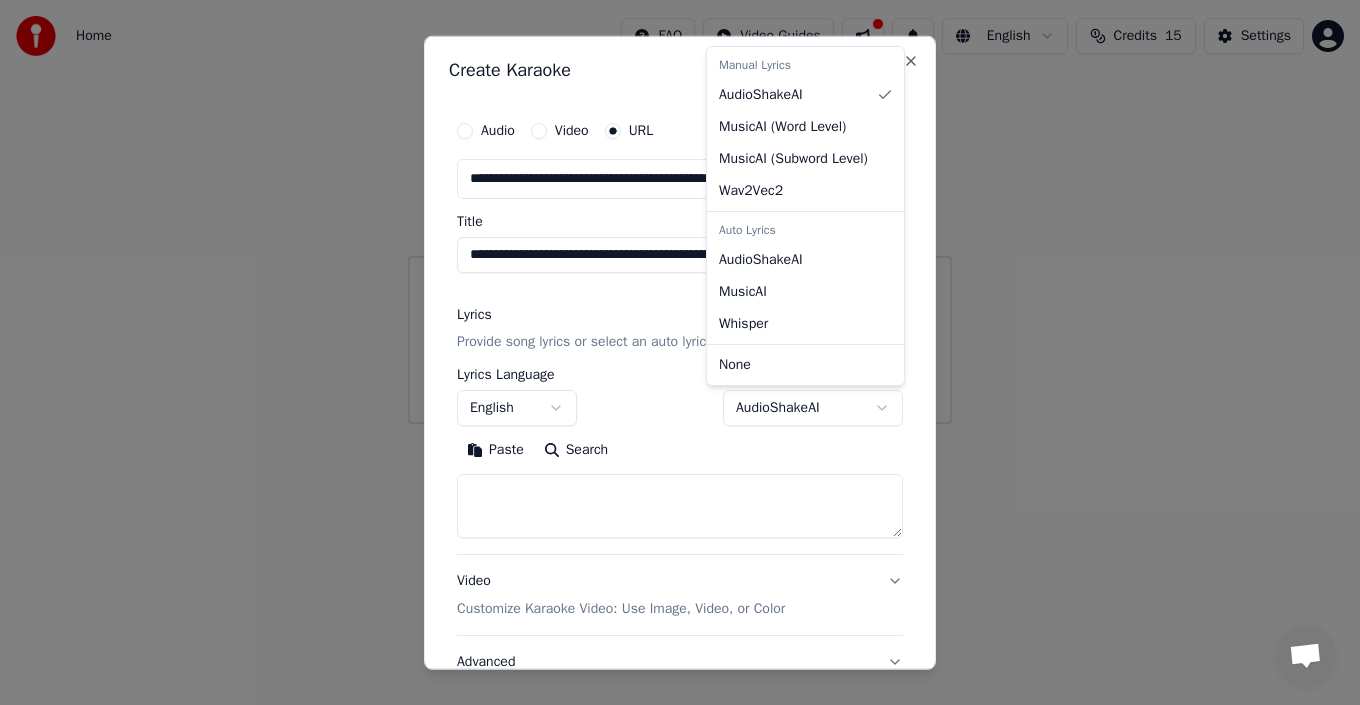 click on "**********" at bounding box center (680, 212) 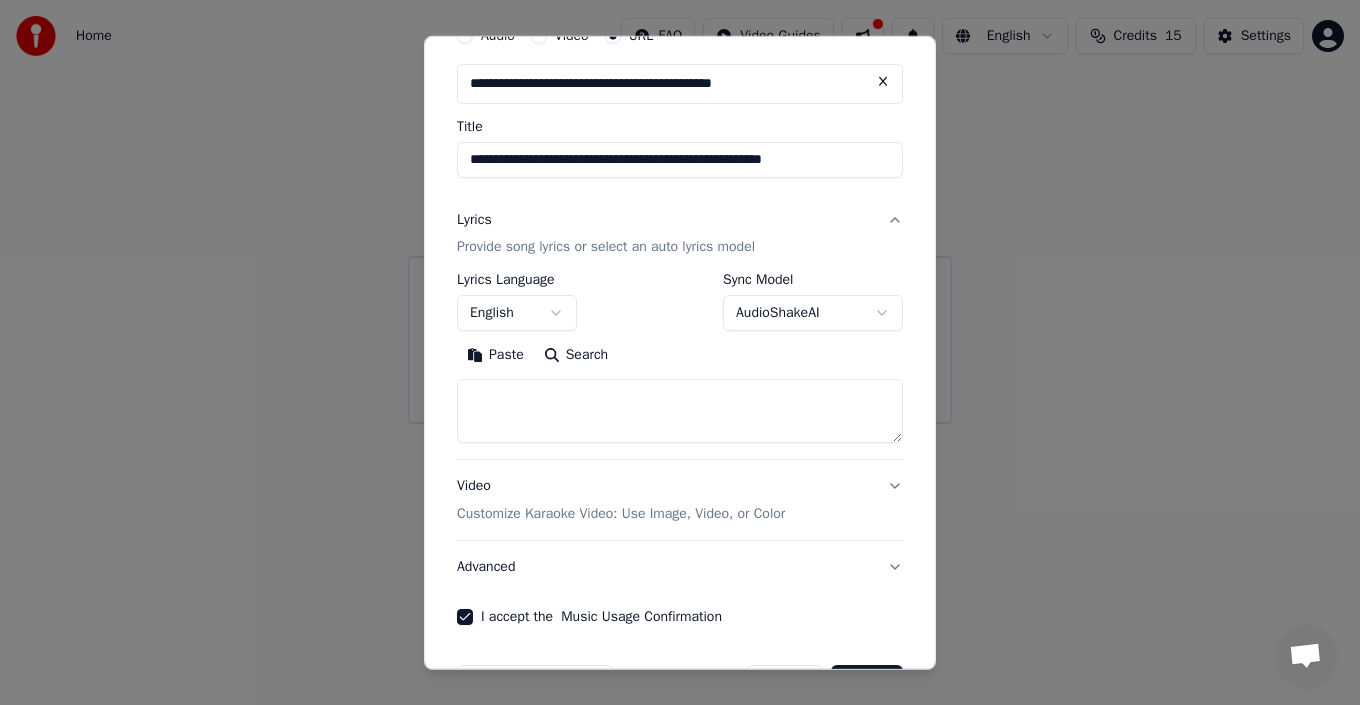 scroll, scrollTop: 159, scrollLeft: 0, axis: vertical 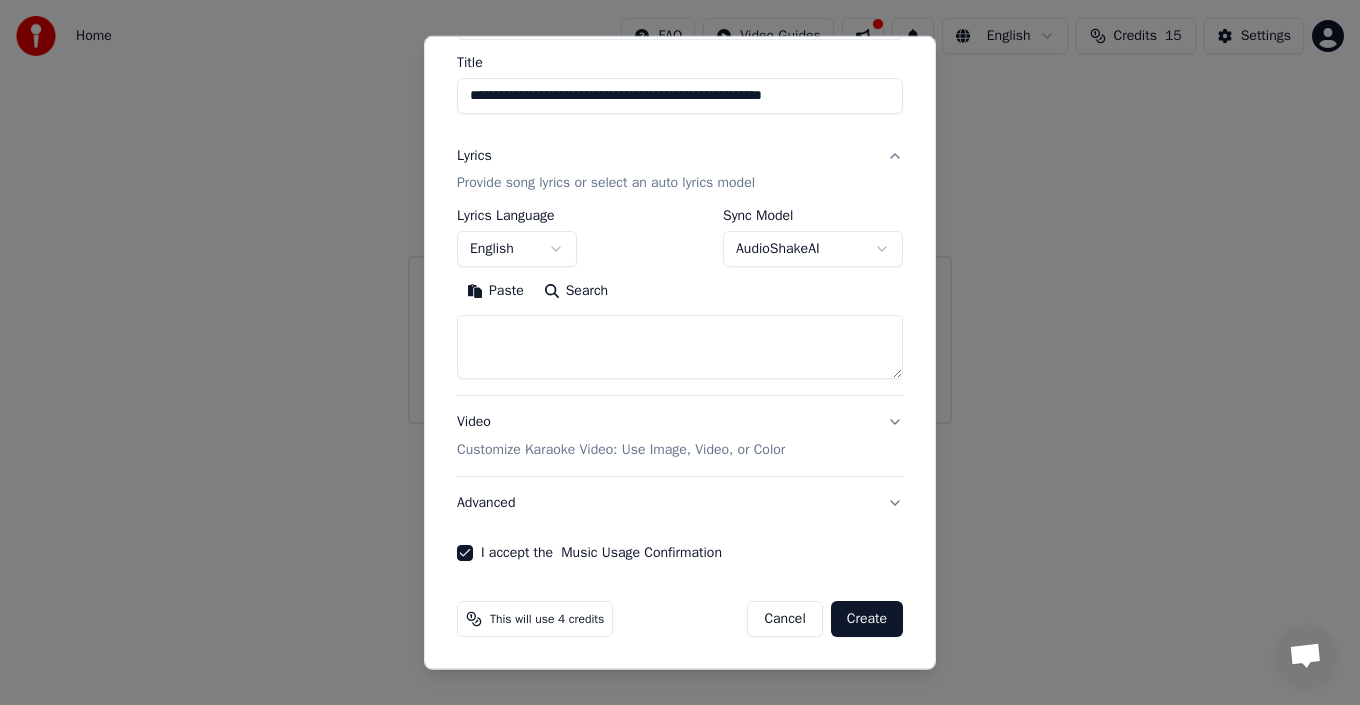 click on "Create" at bounding box center [867, 619] 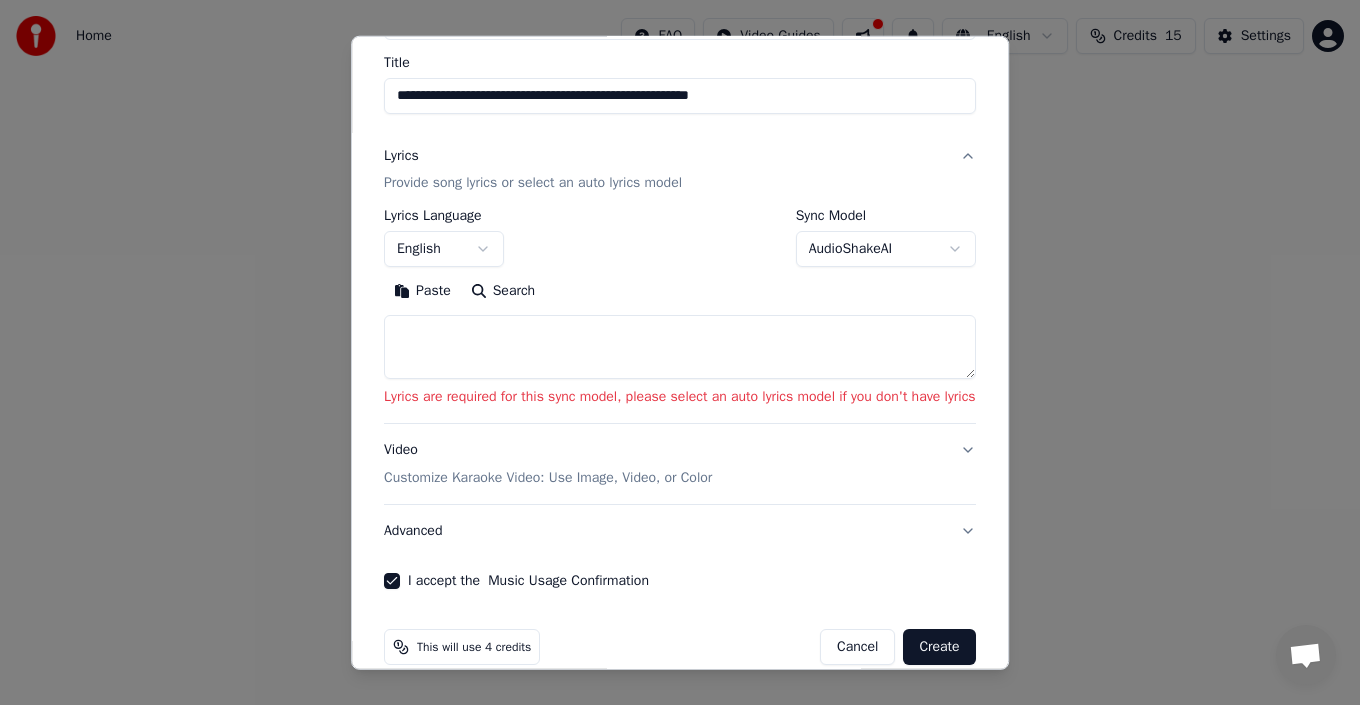 click at bounding box center (680, 347) 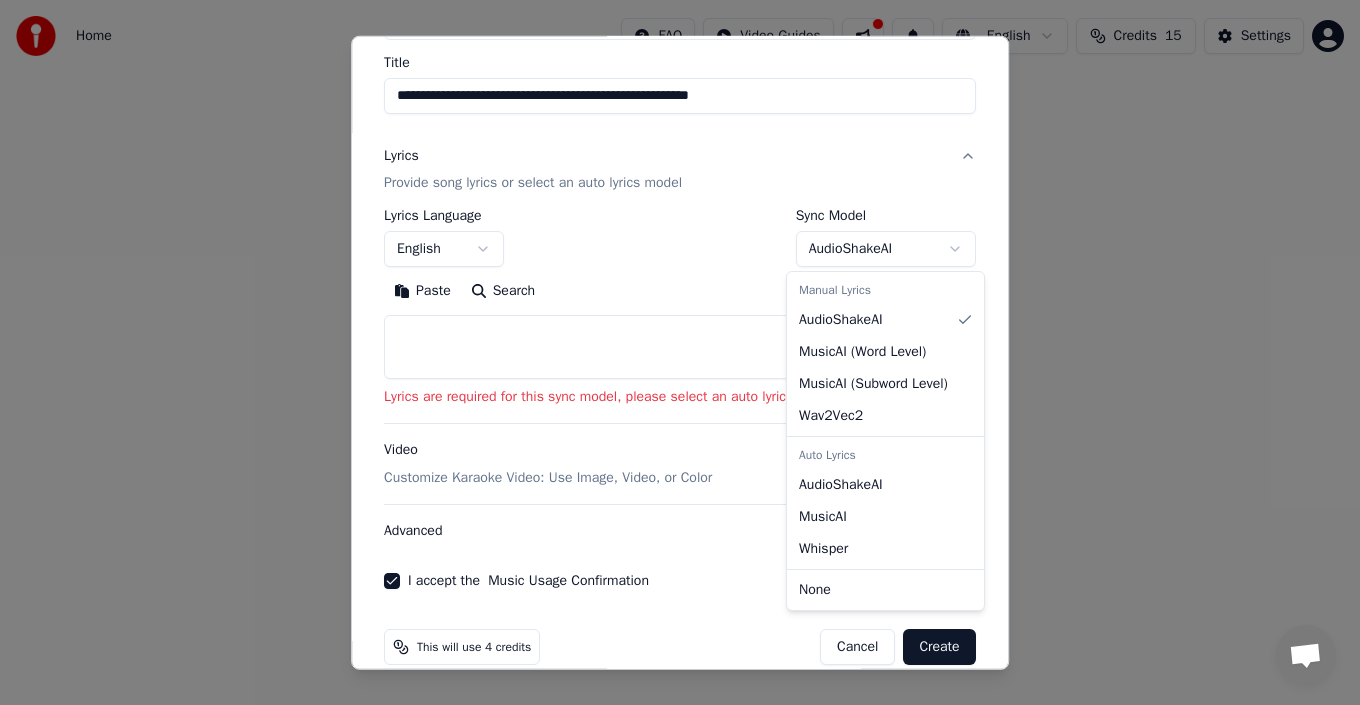 click on "**********" at bounding box center (680, 212) 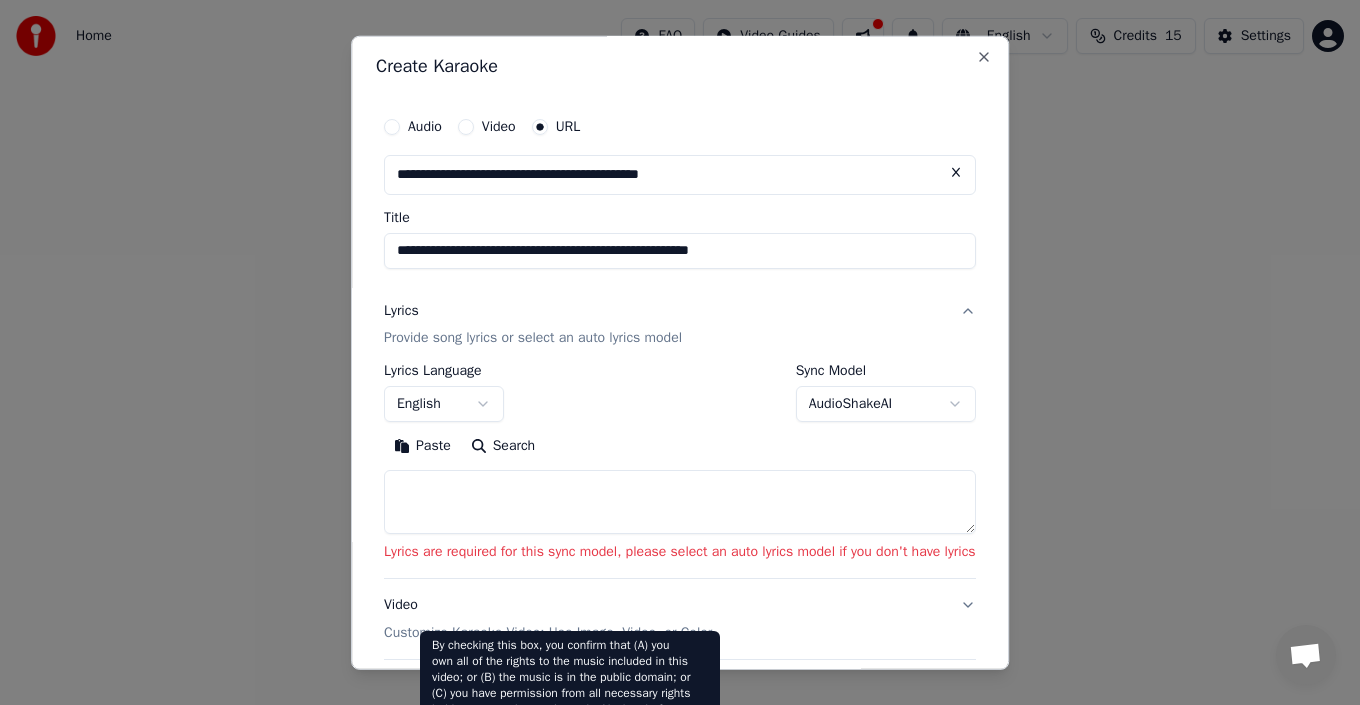 scroll, scrollTop: 0, scrollLeft: 0, axis: both 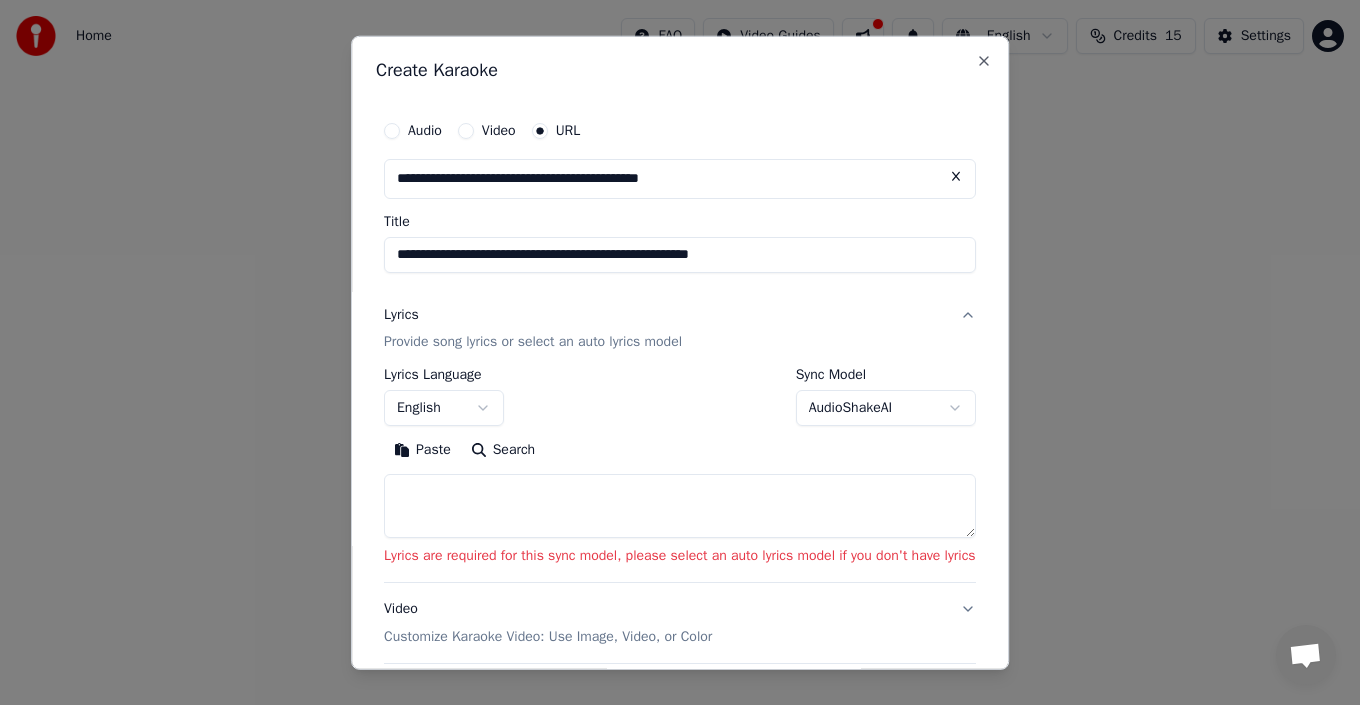 click on "English" at bounding box center [444, 408] 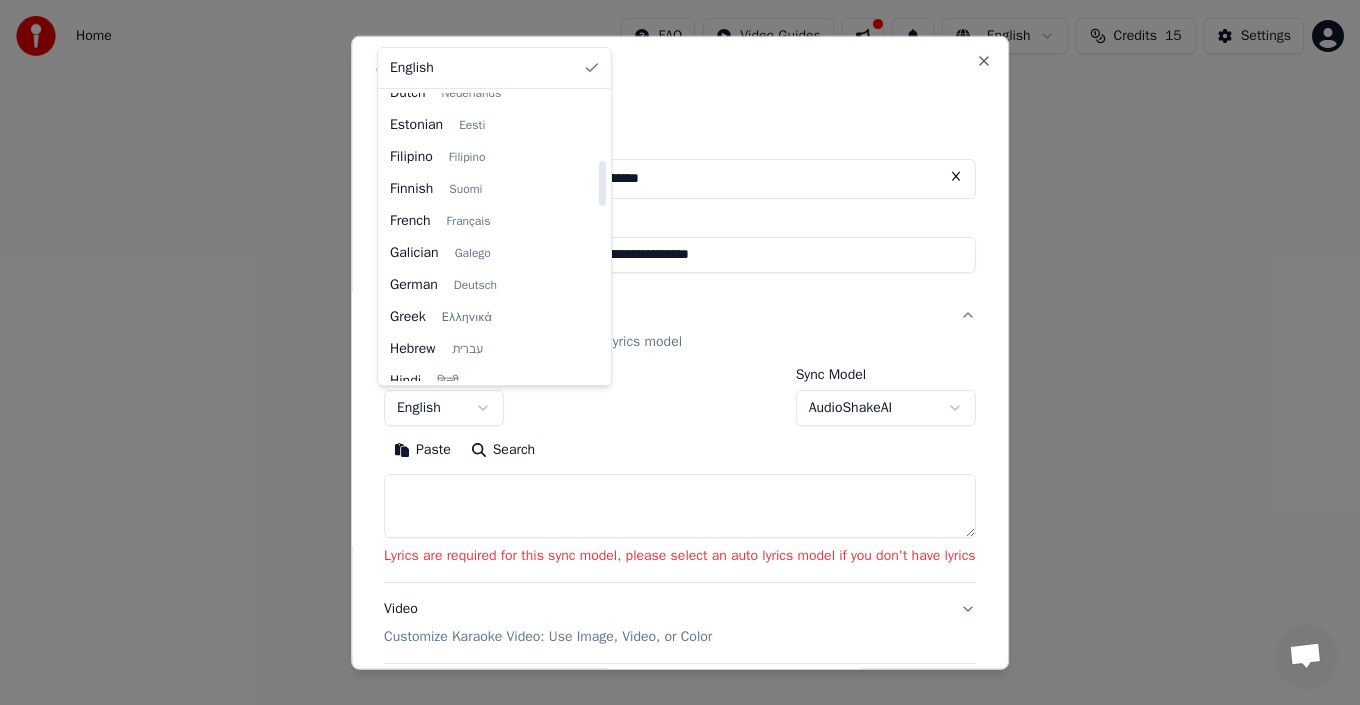 scroll, scrollTop: 500, scrollLeft: 0, axis: vertical 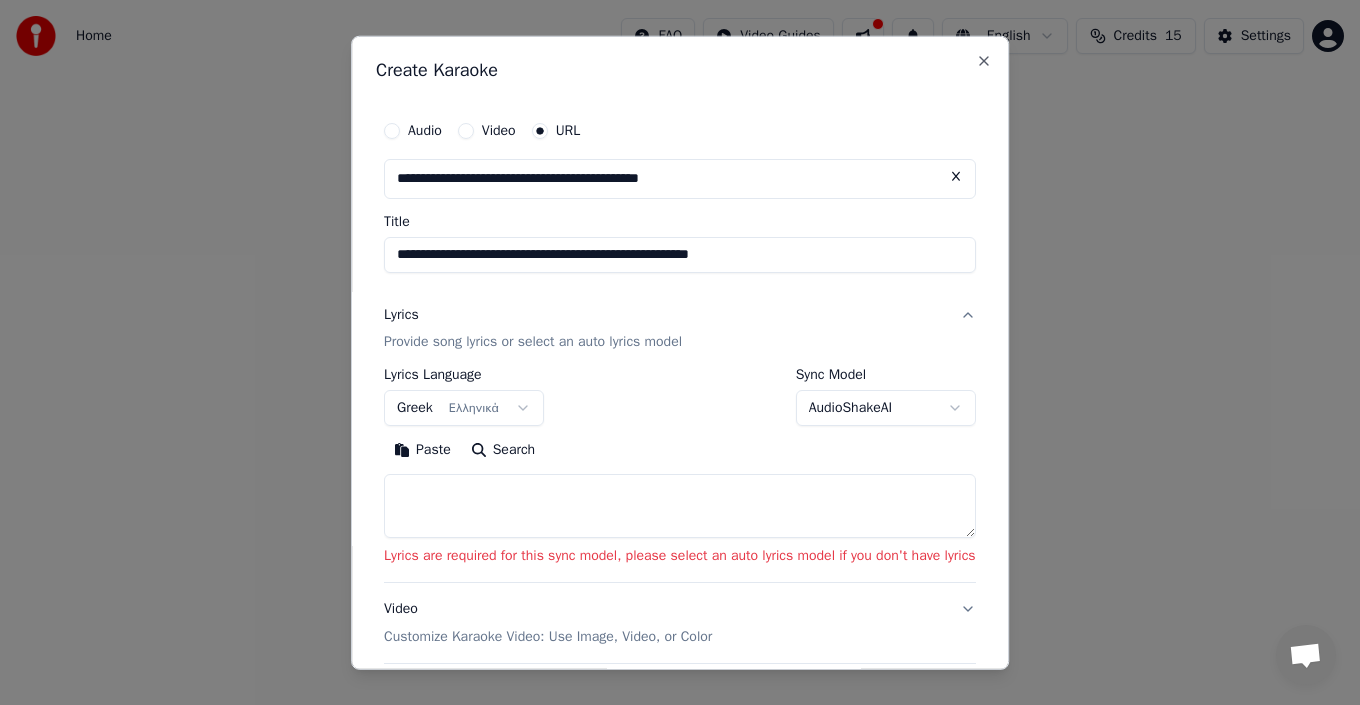 click on "Paste" at bounding box center (422, 450) 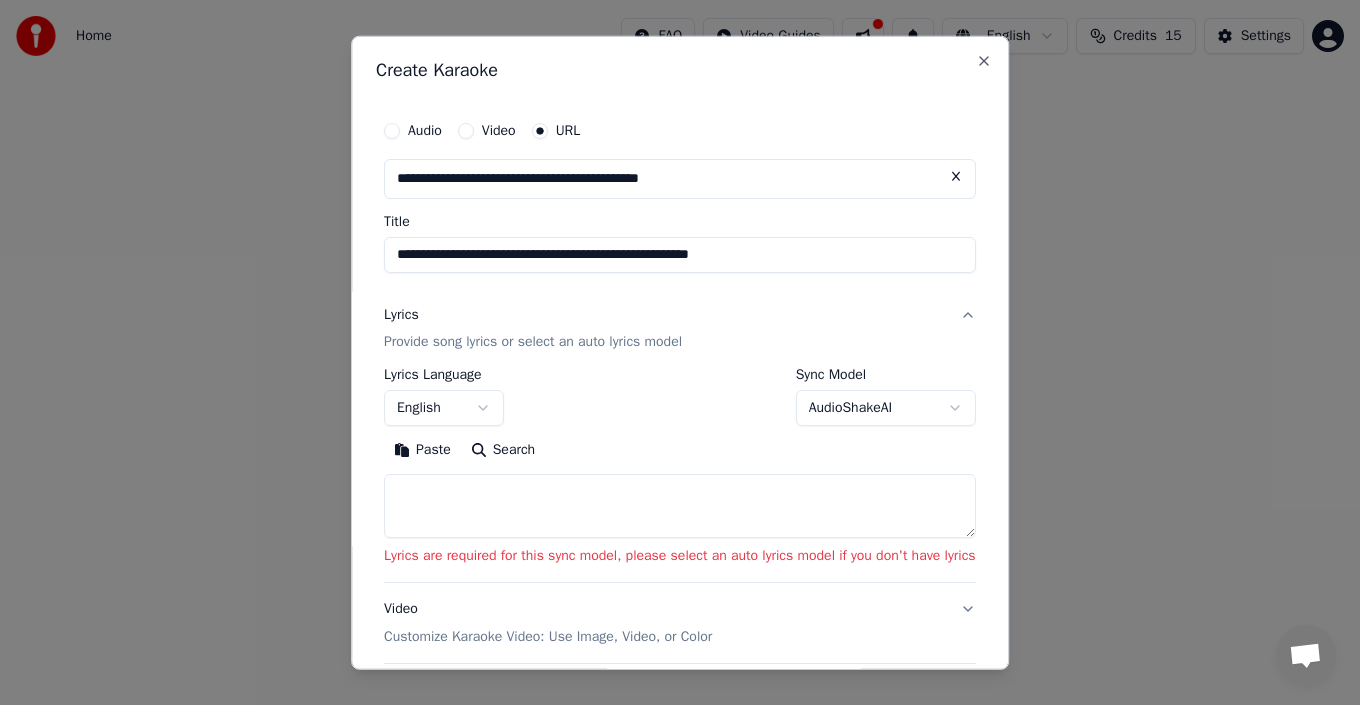 click on "Paste" at bounding box center (422, 450) 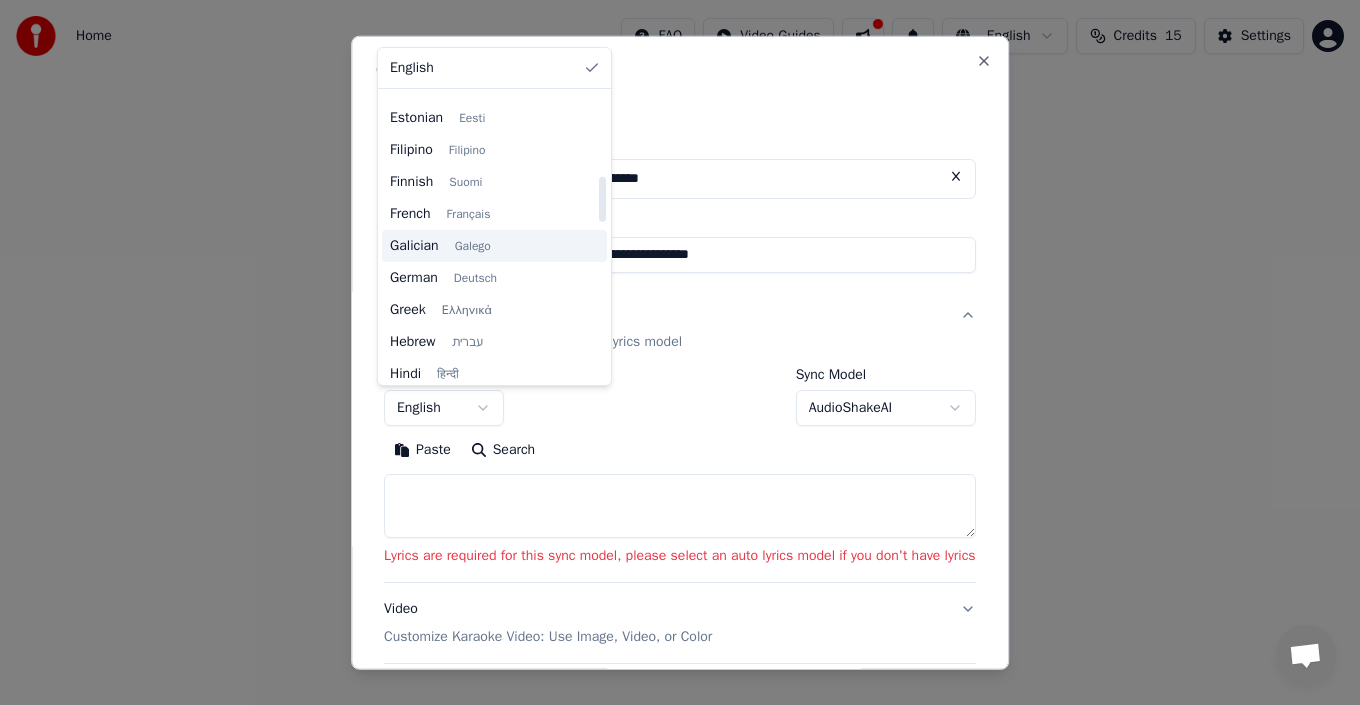 scroll, scrollTop: 400, scrollLeft: 0, axis: vertical 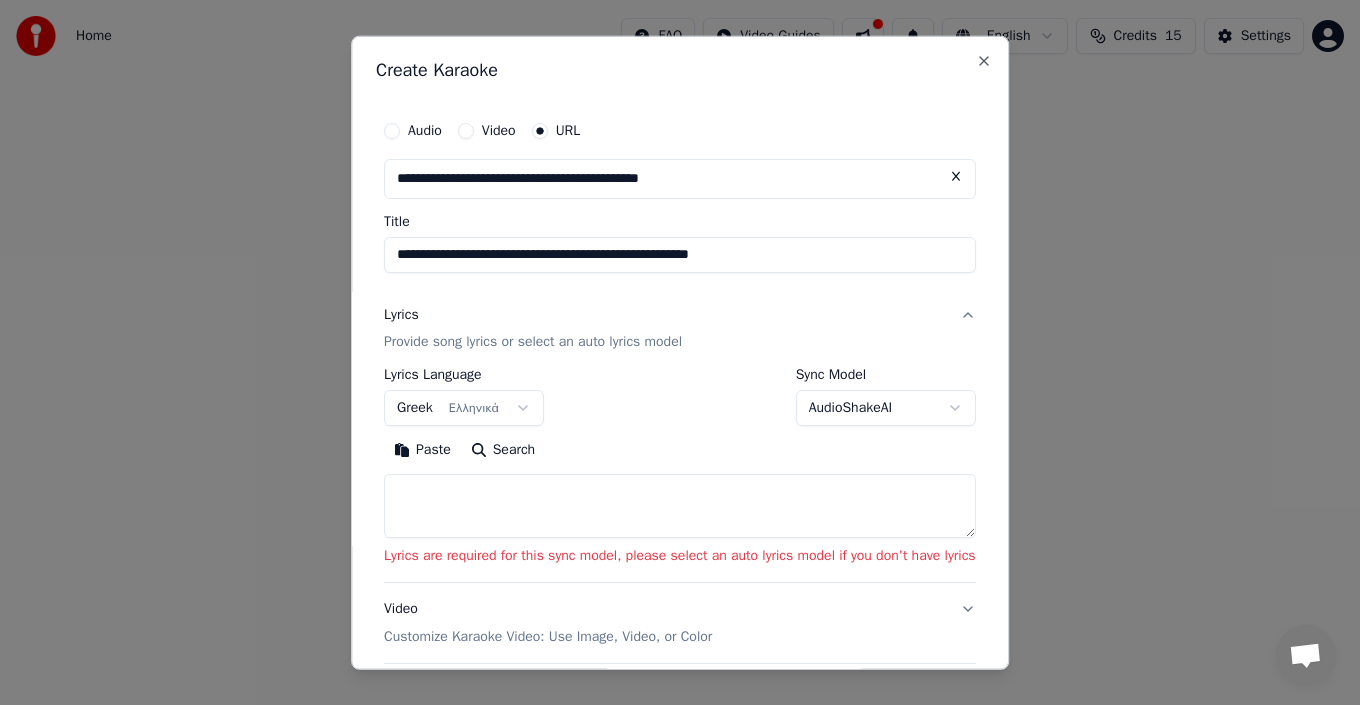 click on "Paste" at bounding box center (422, 450) 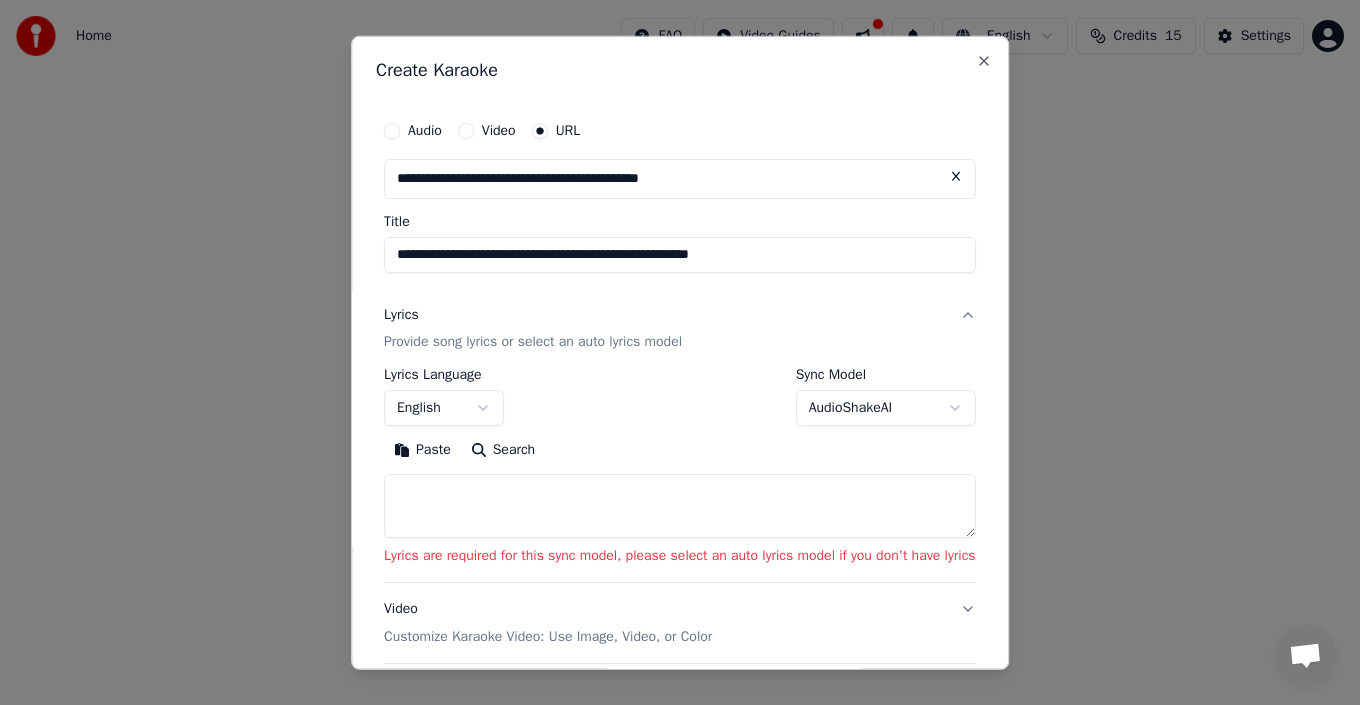 click on "Search" at bounding box center [503, 450] 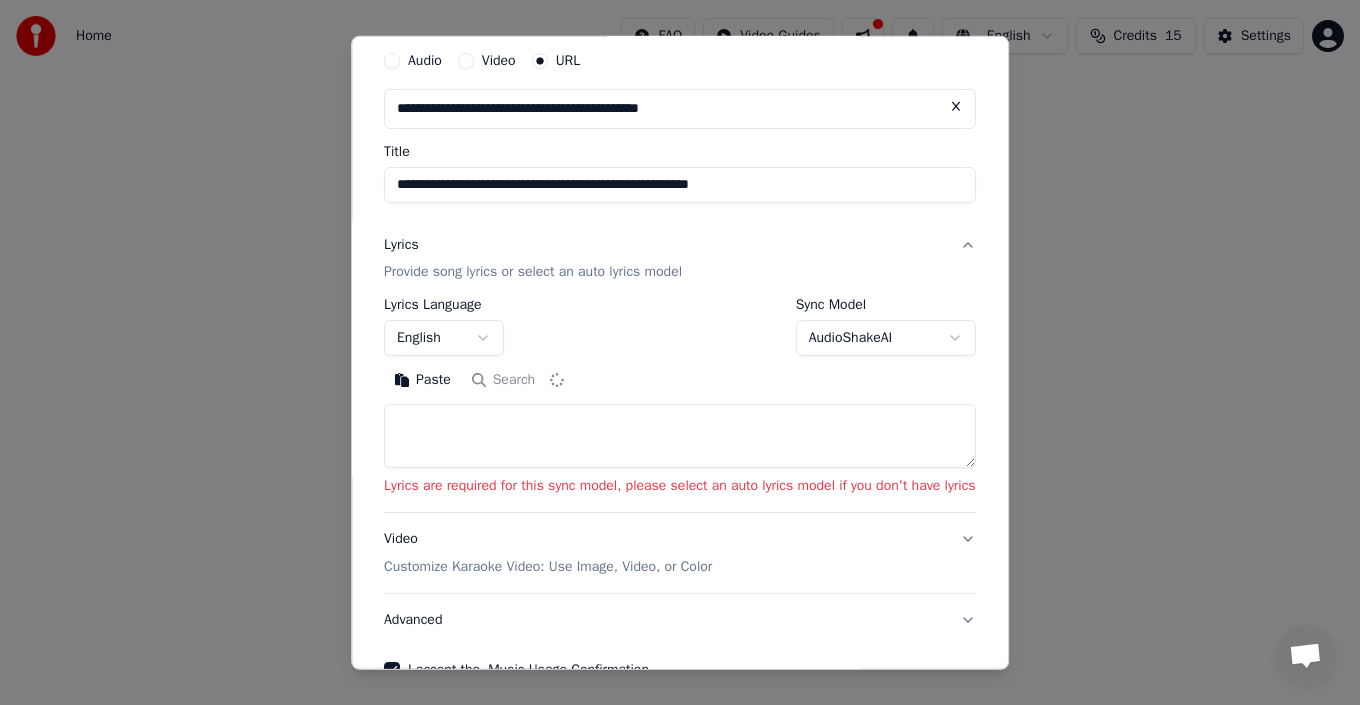 scroll, scrollTop: 100, scrollLeft: 0, axis: vertical 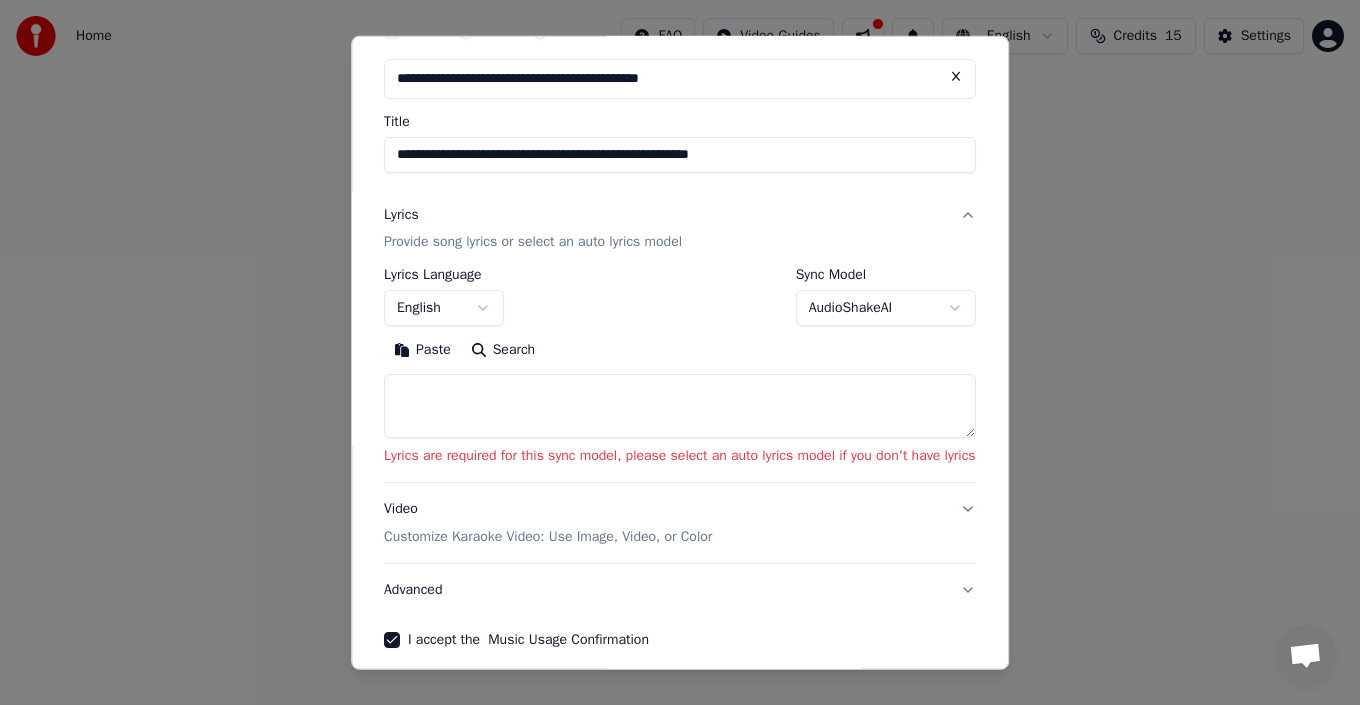 click on "**********" at bounding box center (680, 212) 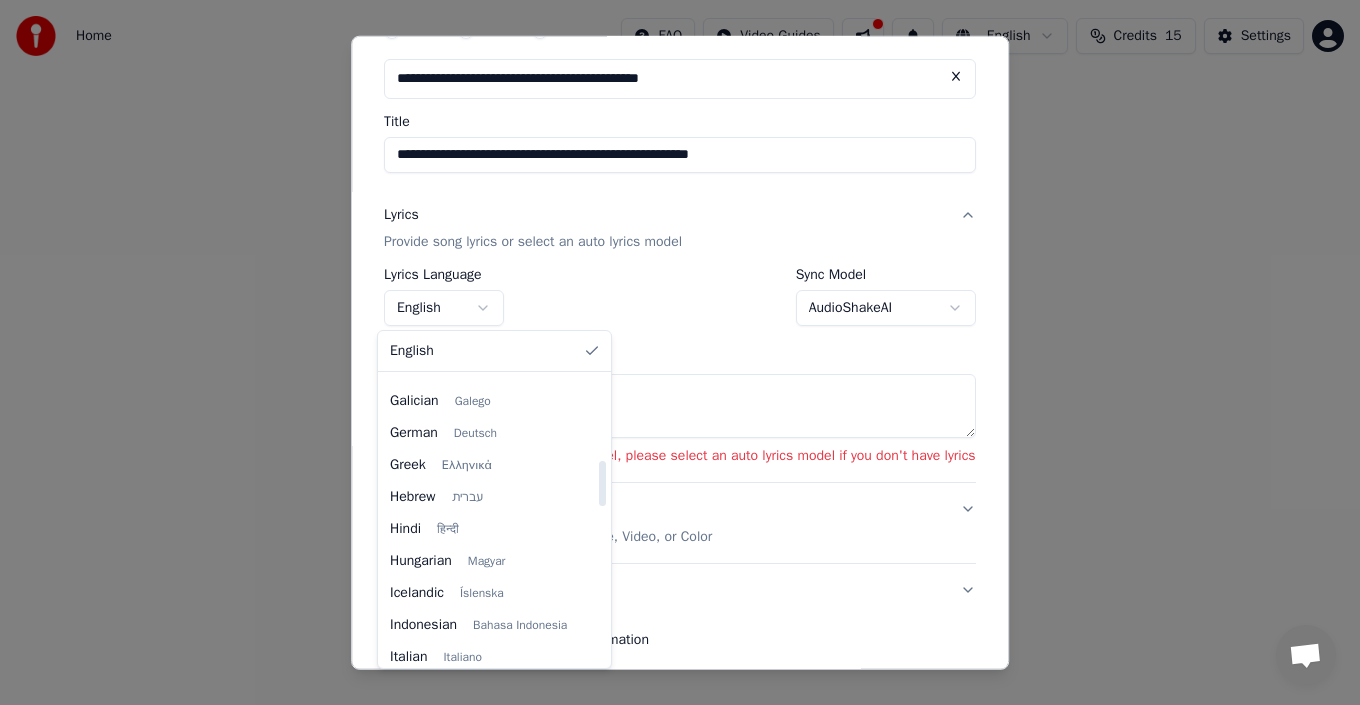 scroll, scrollTop: 435, scrollLeft: 0, axis: vertical 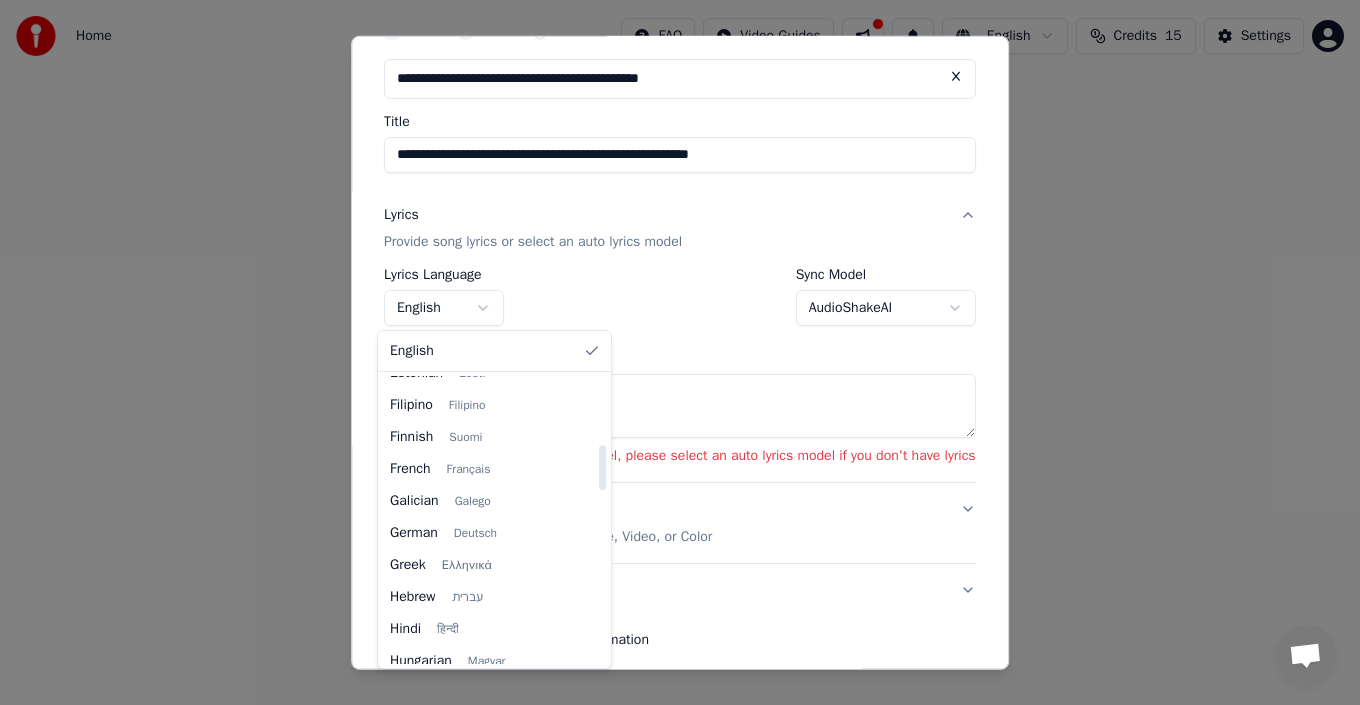 select on "**" 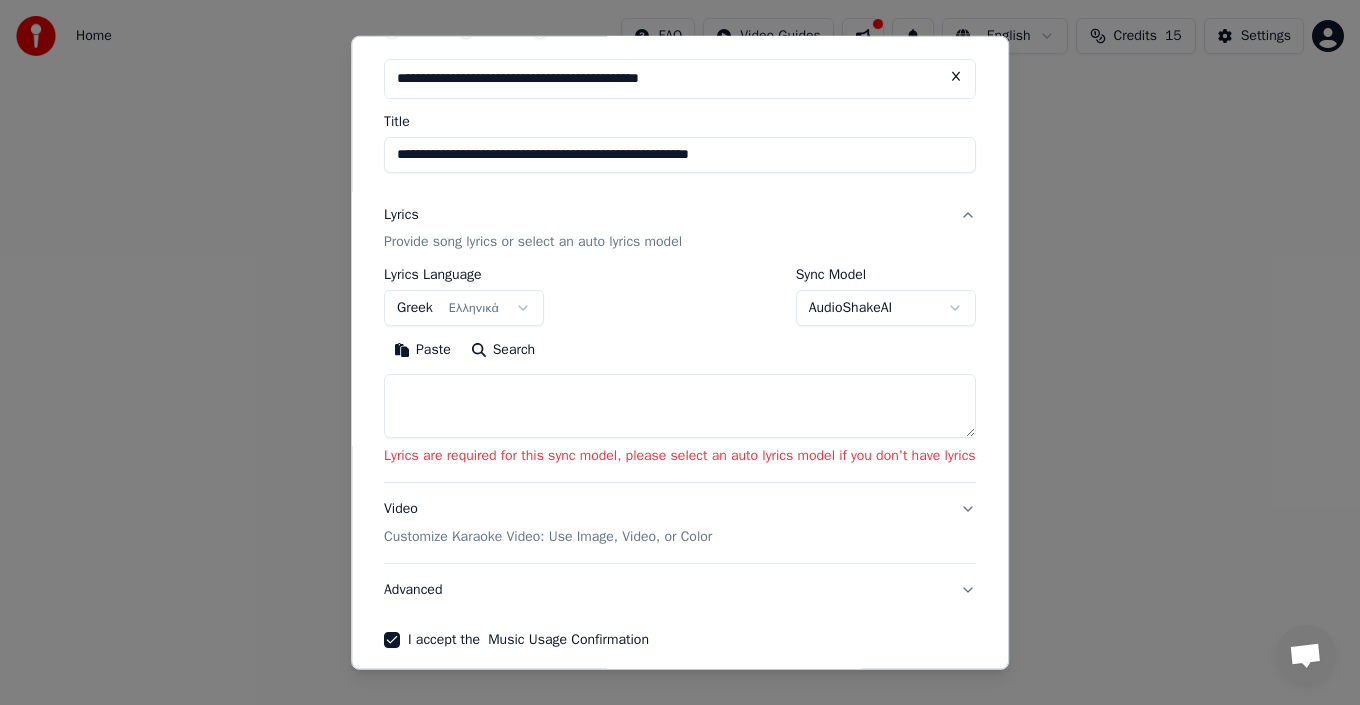 scroll, scrollTop: 187, scrollLeft: 0, axis: vertical 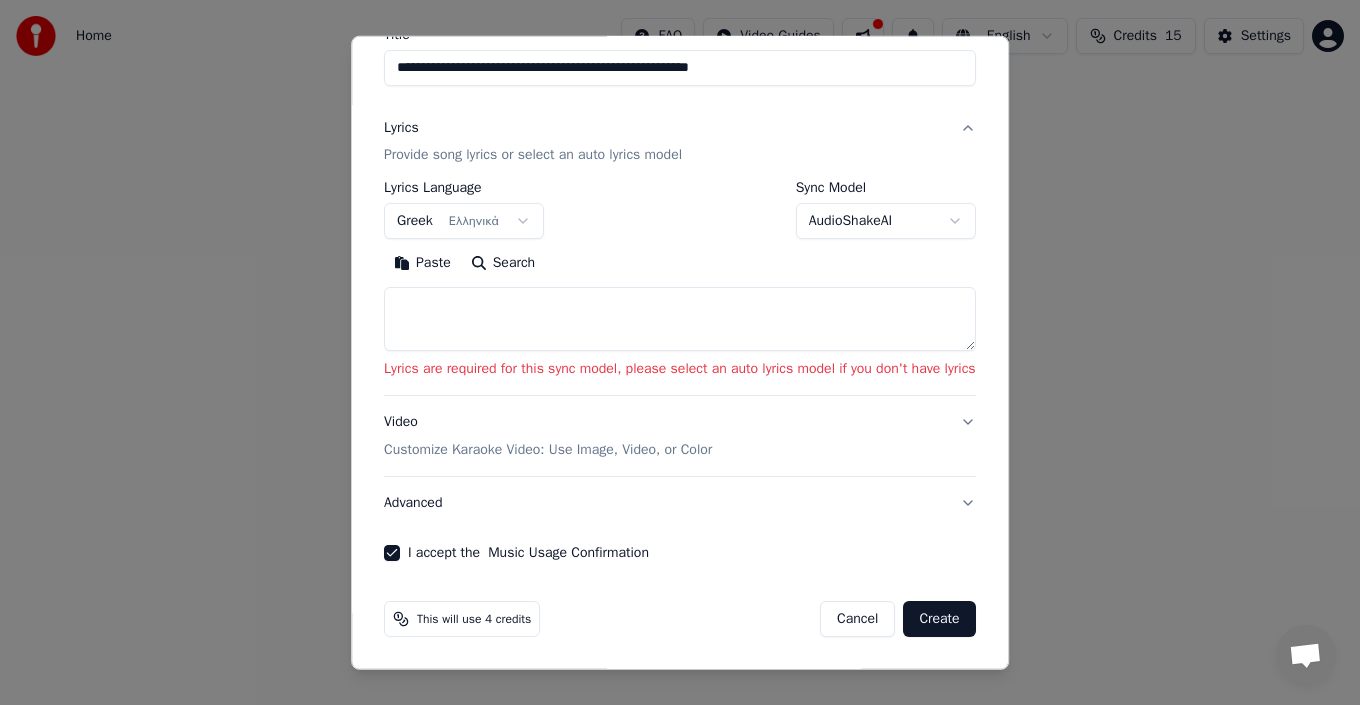 click on "Video Customize Karaoke Video: Use Image, Video, or Color" at bounding box center (548, 436) 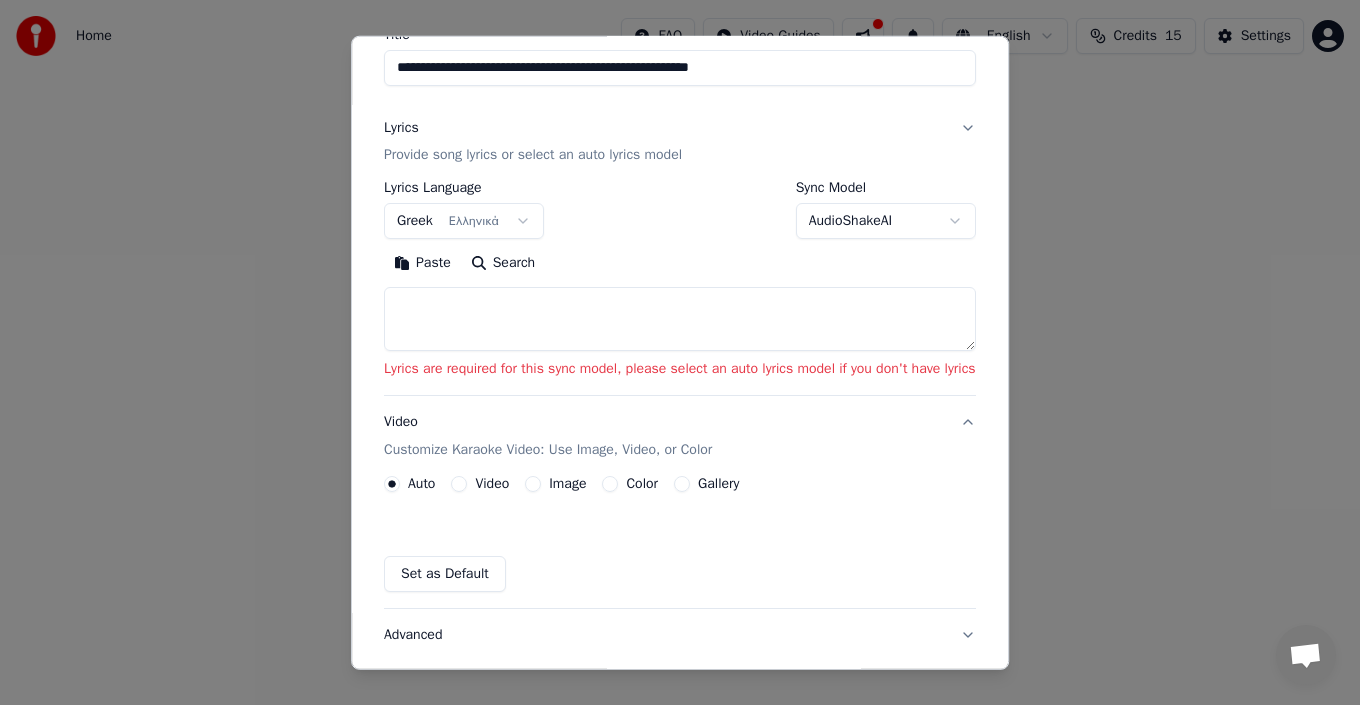 scroll, scrollTop: 105, scrollLeft: 0, axis: vertical 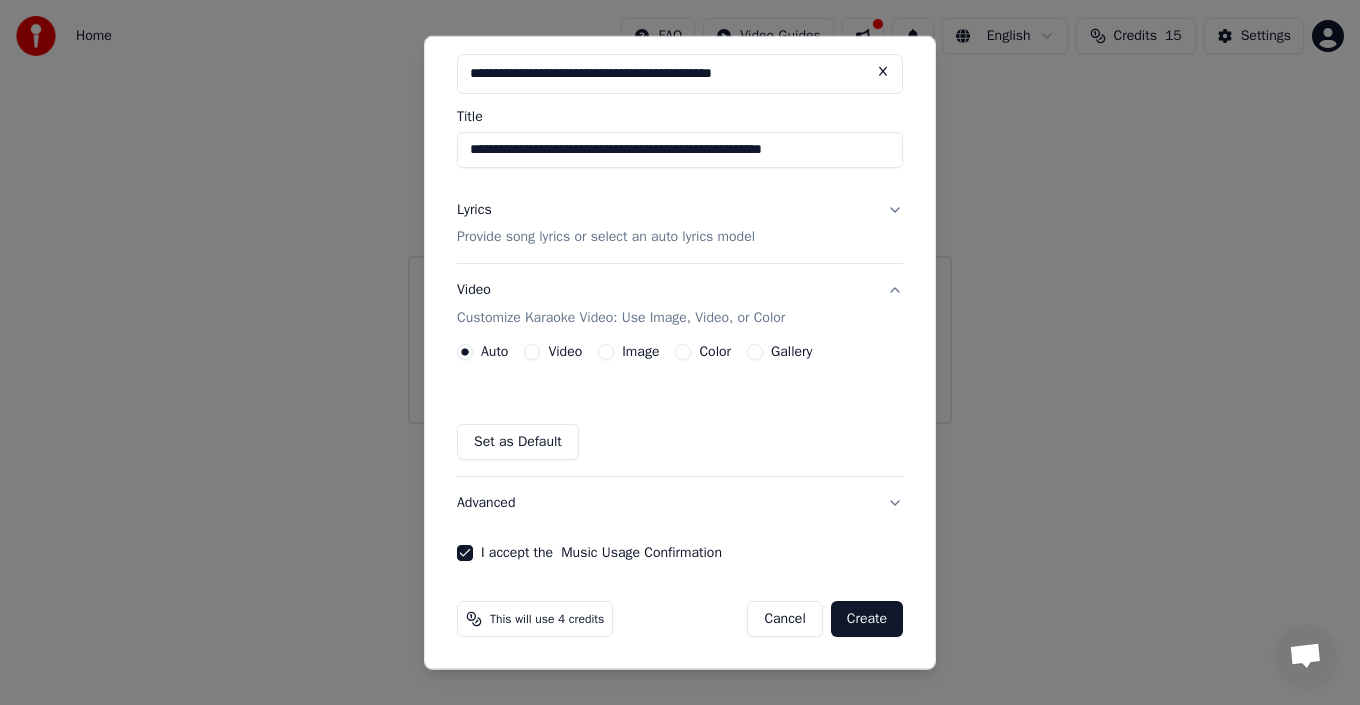 click on "Auto" at bounding box center (482, 352) 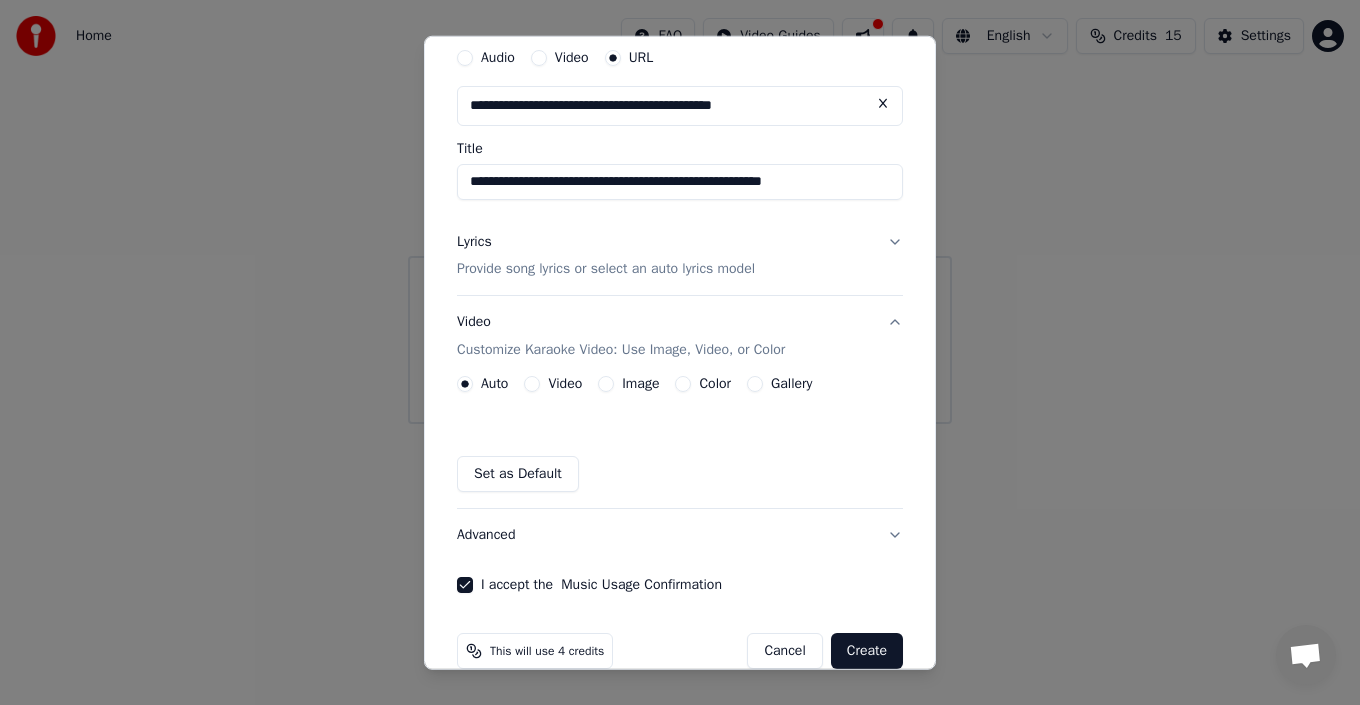 scroll, scrollTop: 105, scrollLeft: 0, axis: vertical 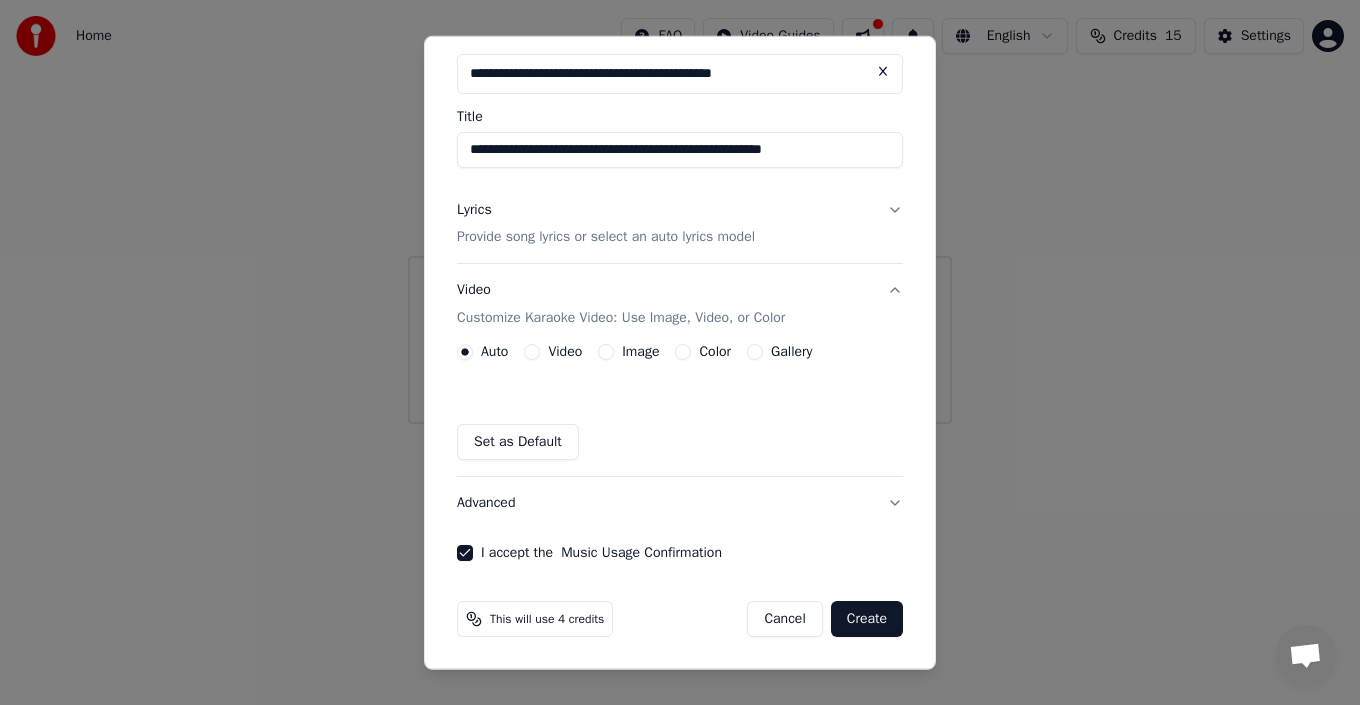 click on "Create" at bounding box center (867, 619) 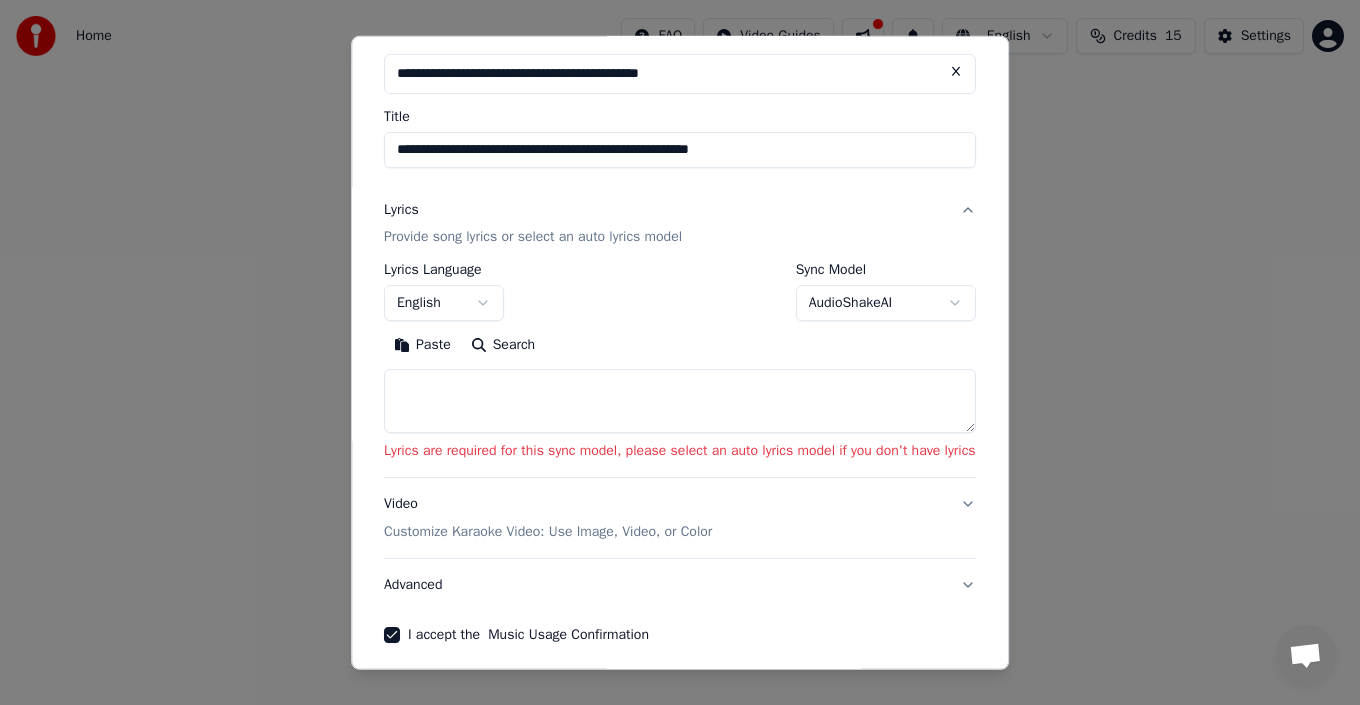 scroll, scrollTop: 0, scrollLeft: 0, axis: both 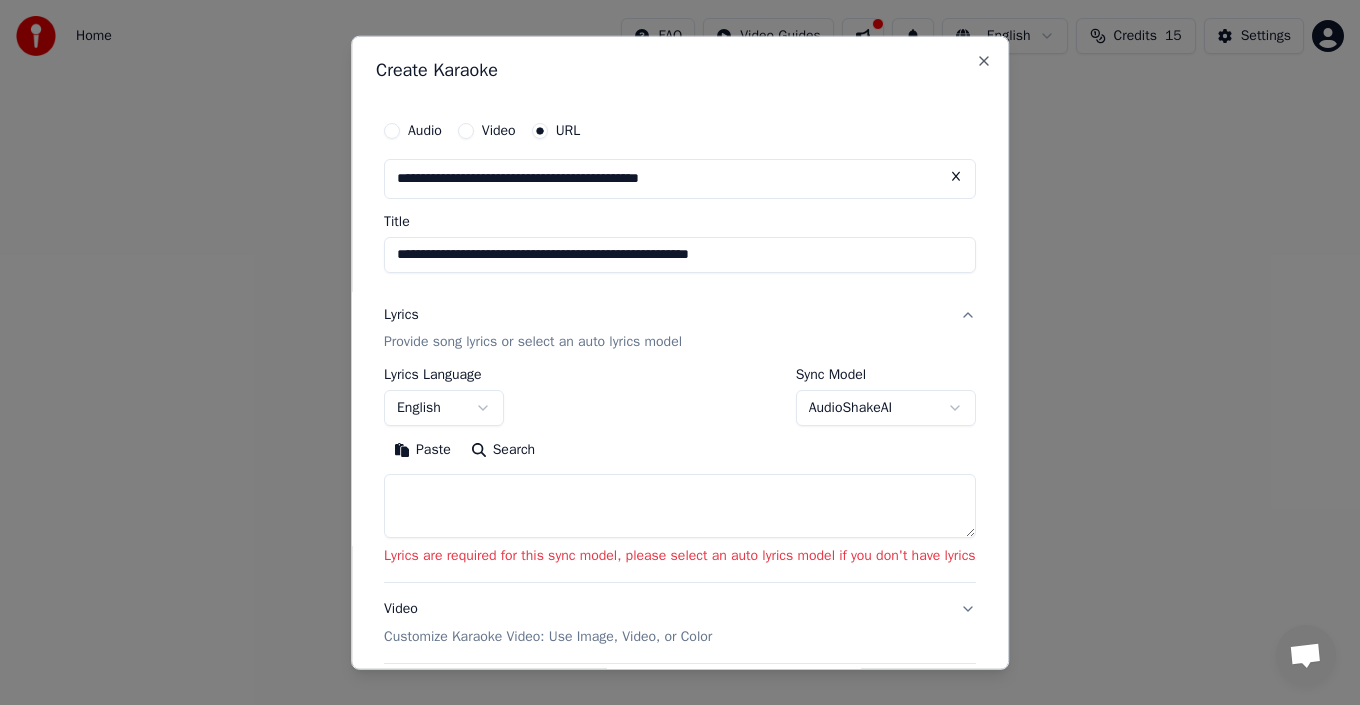click at bounding box center [680, 506] 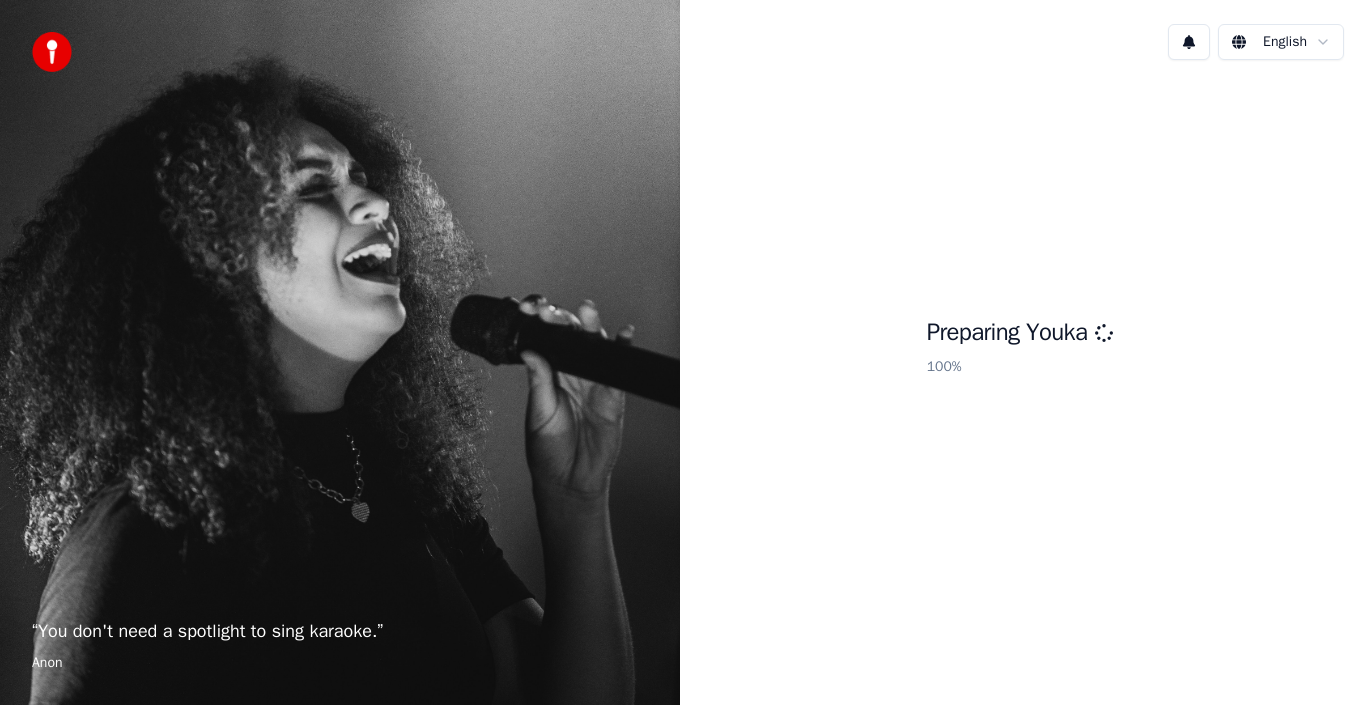 scroll, scrollTop: 0, scrollLeft: 0, axis: both 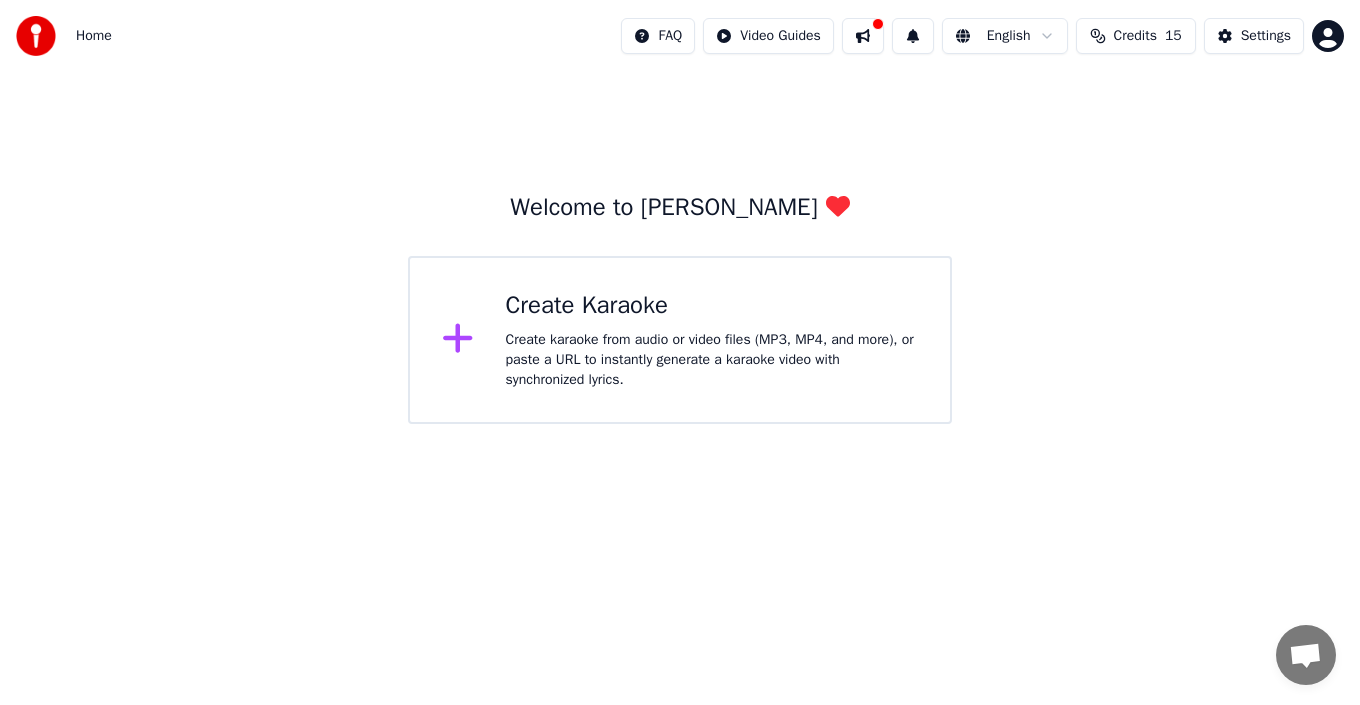 click on "Create Karaoke" at bounding box center (712, 306) 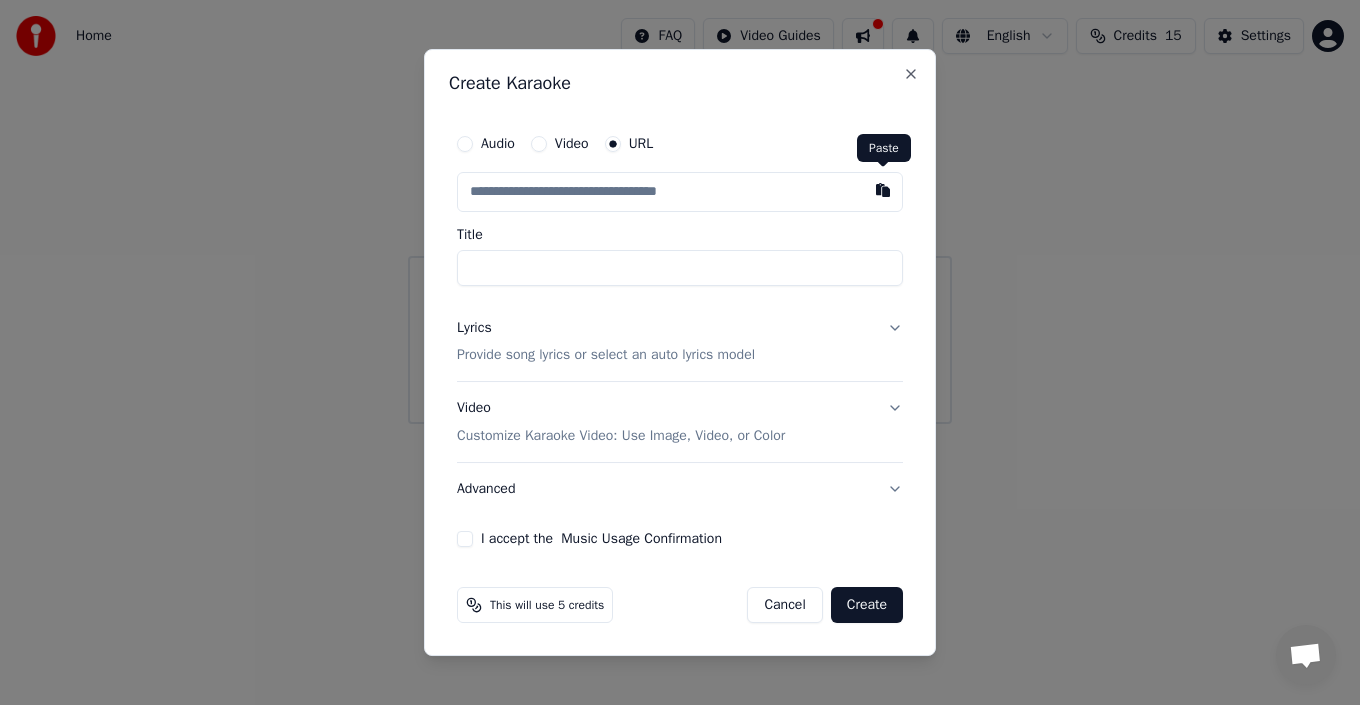 click at bounding box center (883, 190) 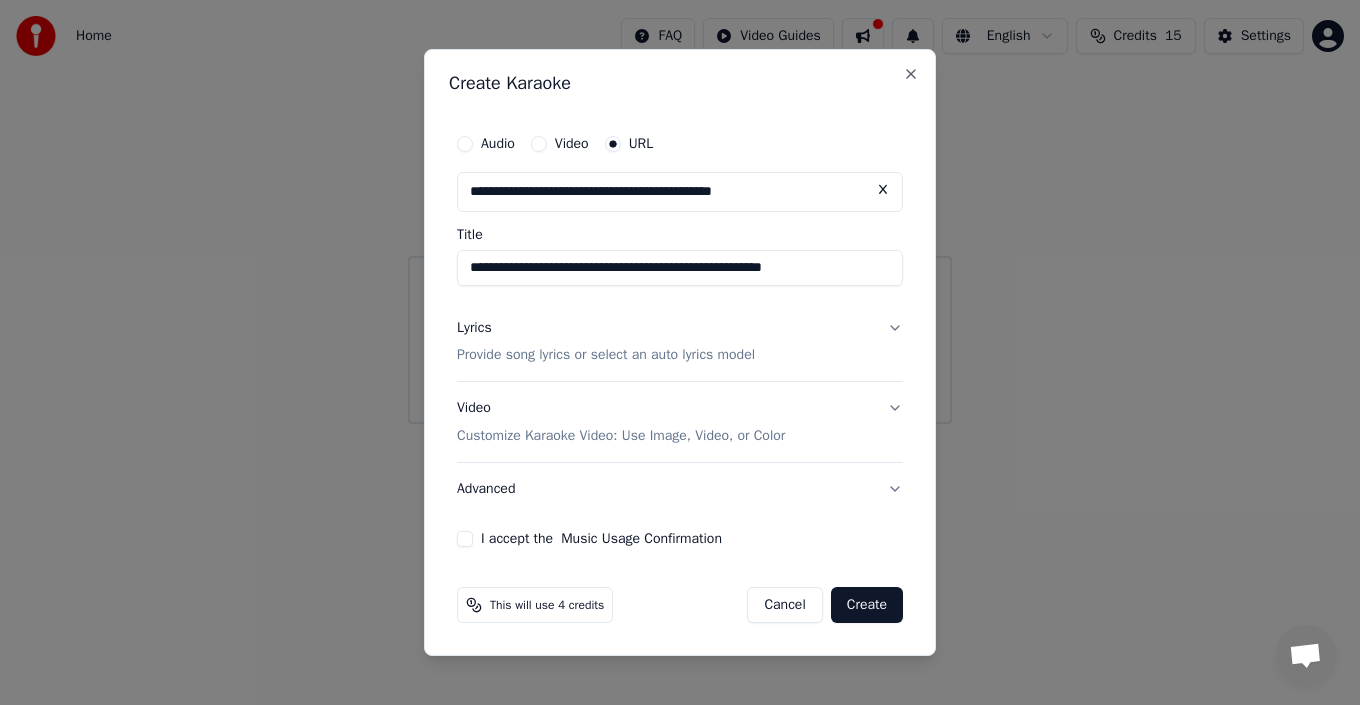 type on "**********" 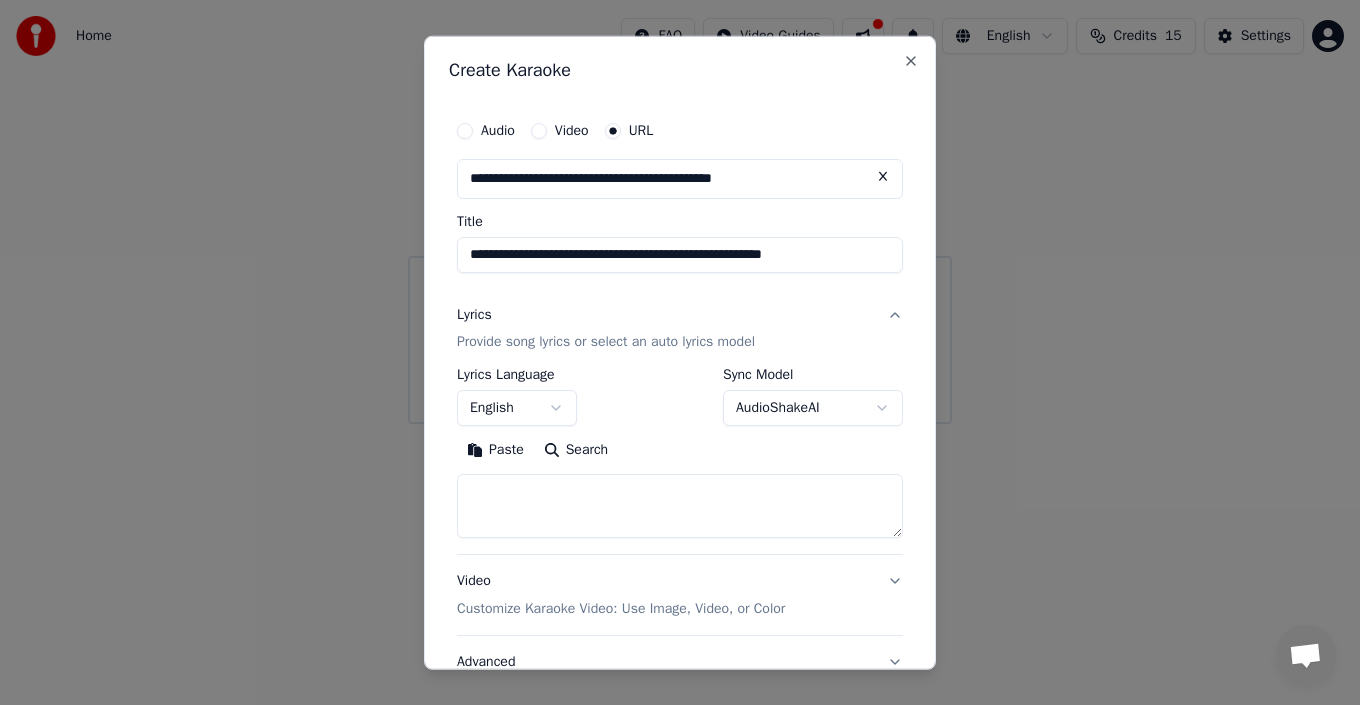 click on "**********" at bounding box center [680, 352] 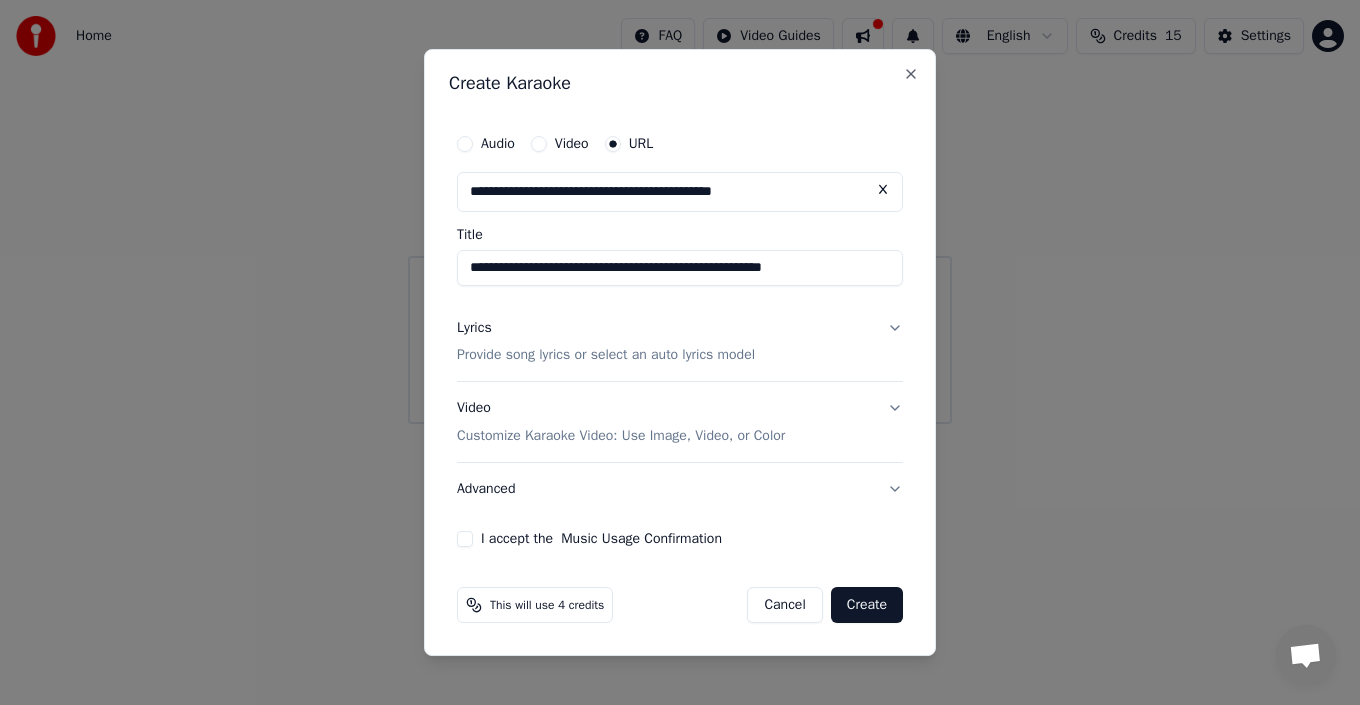 click on "I accept the   Music Usage Confirmation" at bounding box center [465, 539] 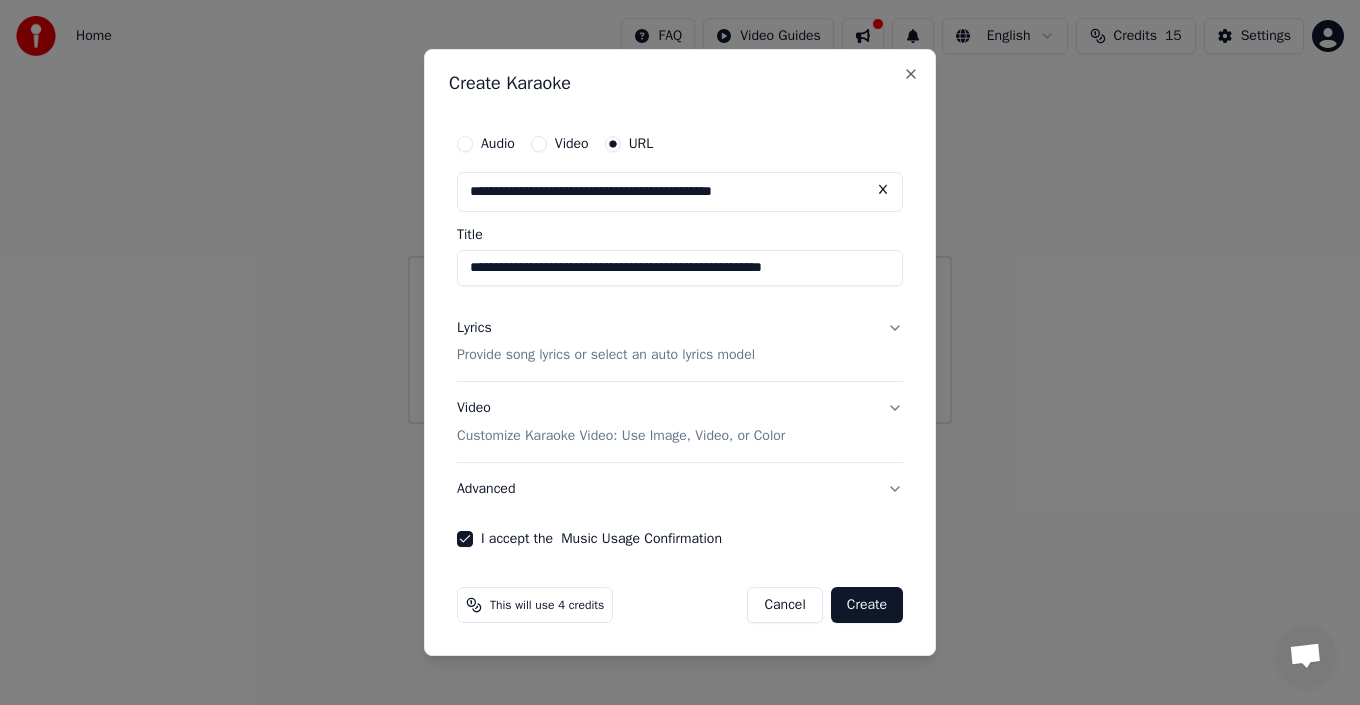 click on "Create" at bounding box center (867, 605) 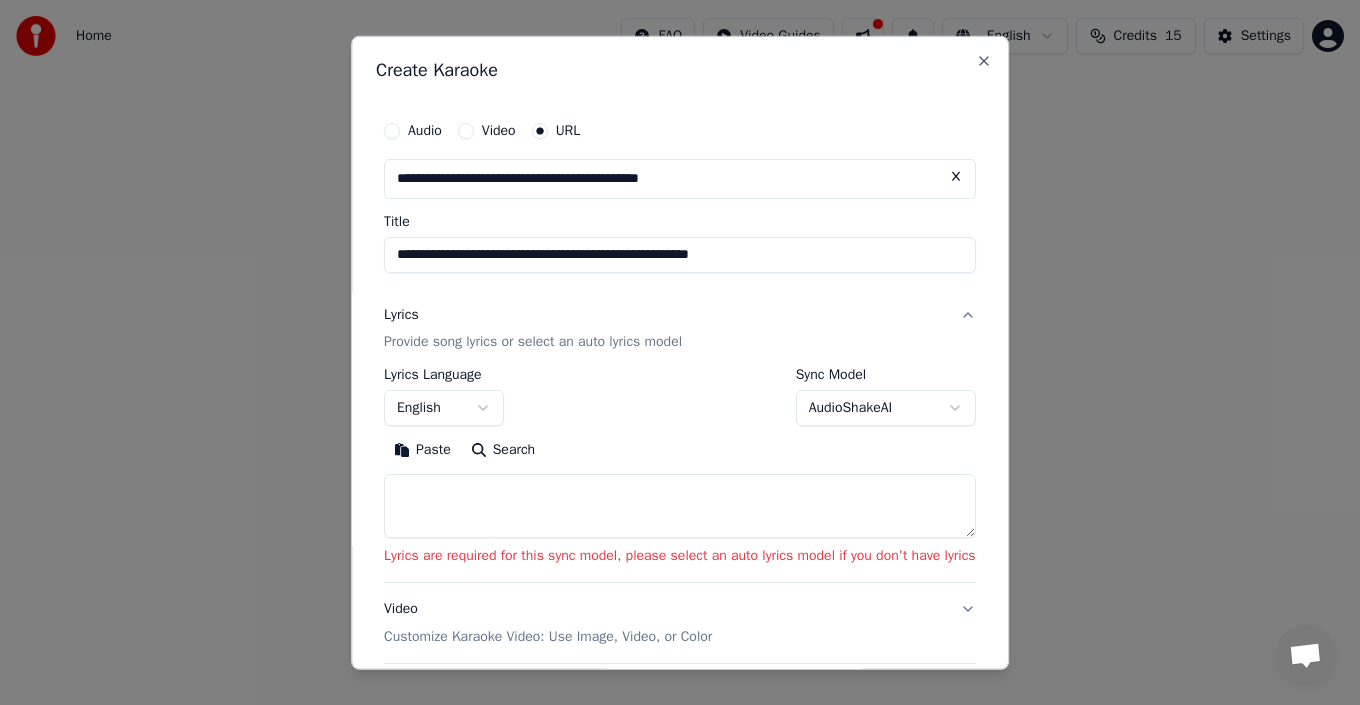 click on "English" at bounding box center [444, 408] 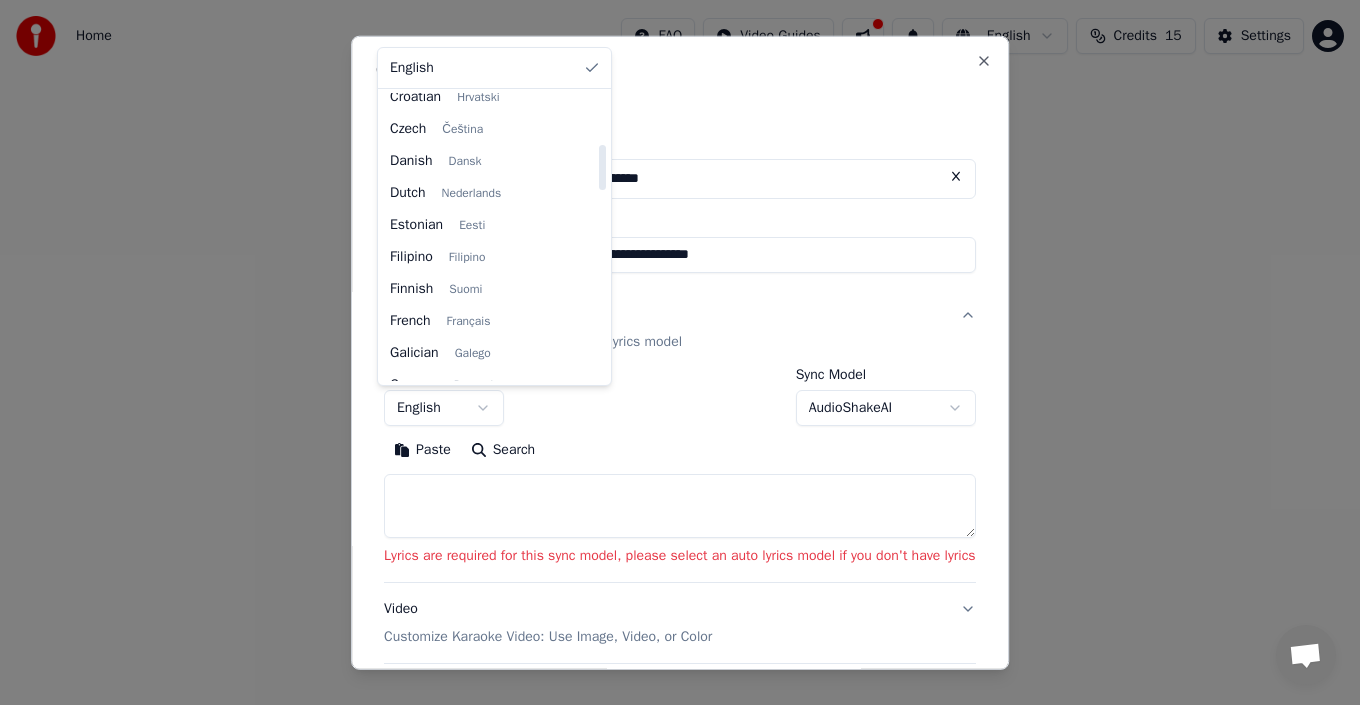 scroll, scrollTop: 400, scrollLeft: 0, axis: vertical 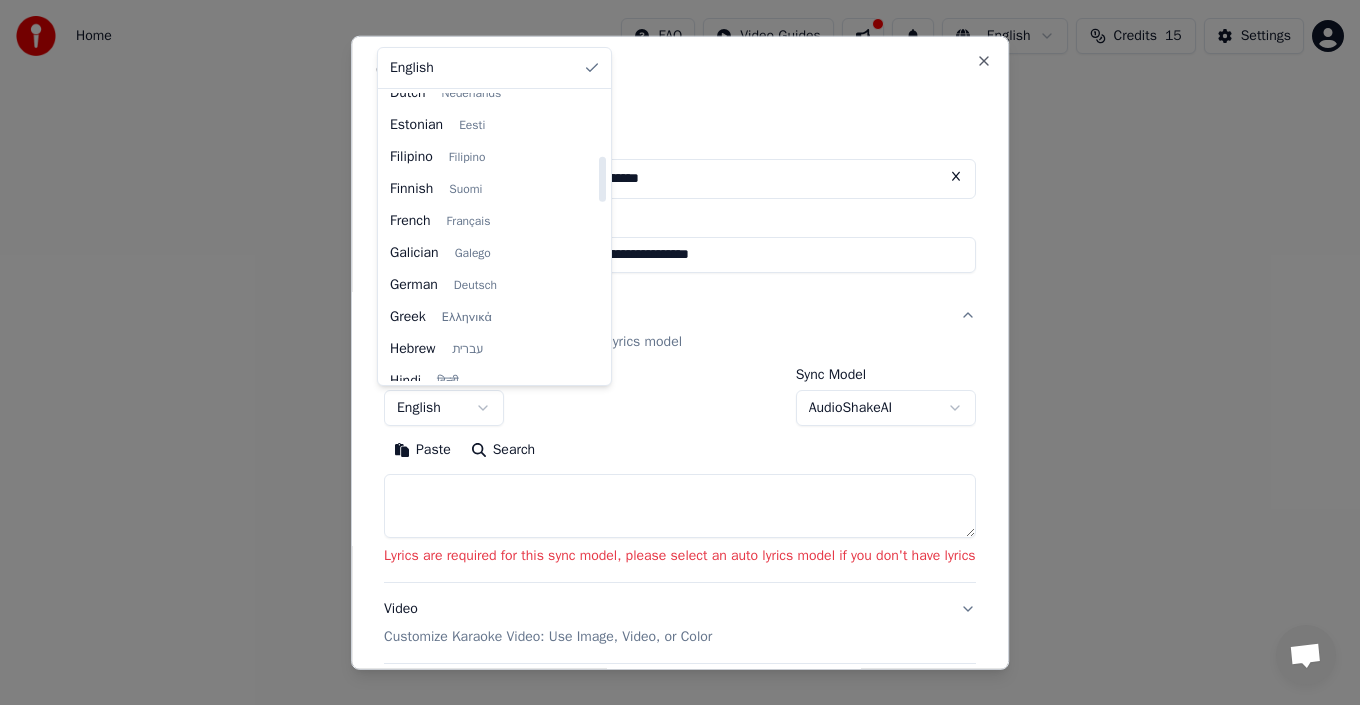 select on "**" 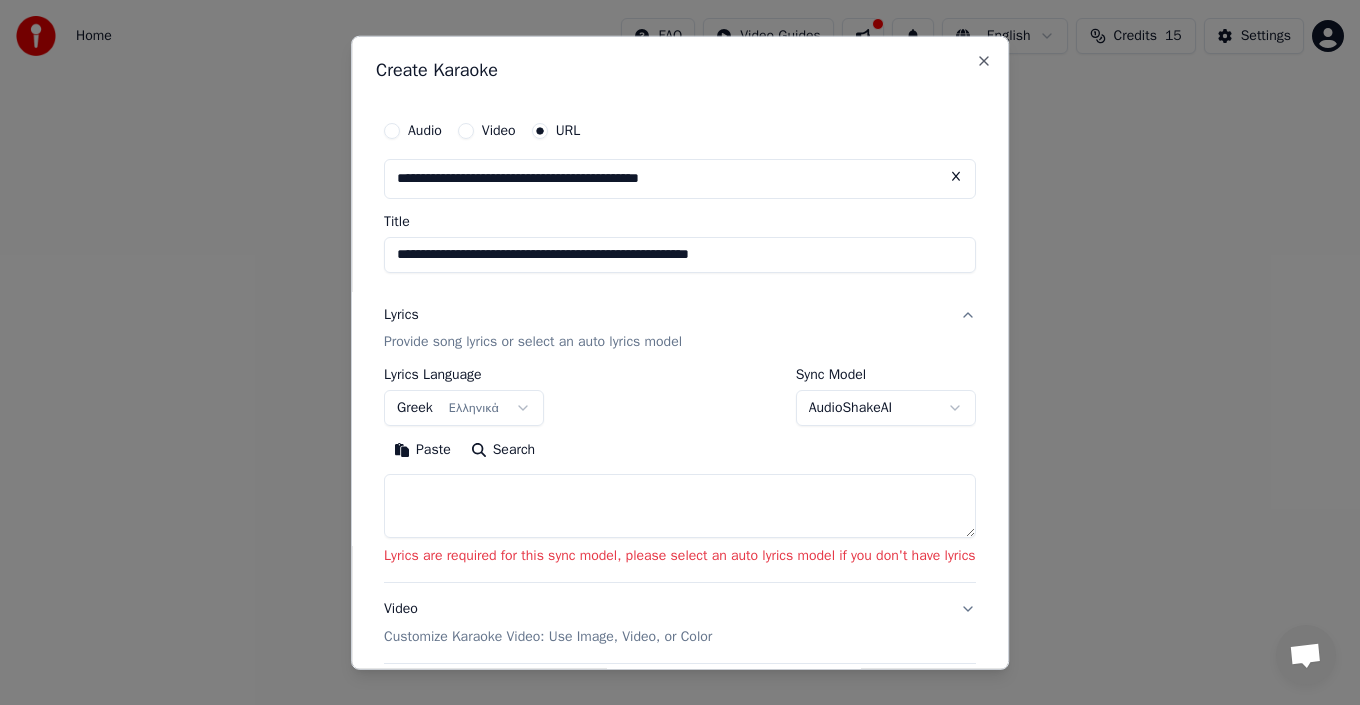 click at bounding box center (680, 506) 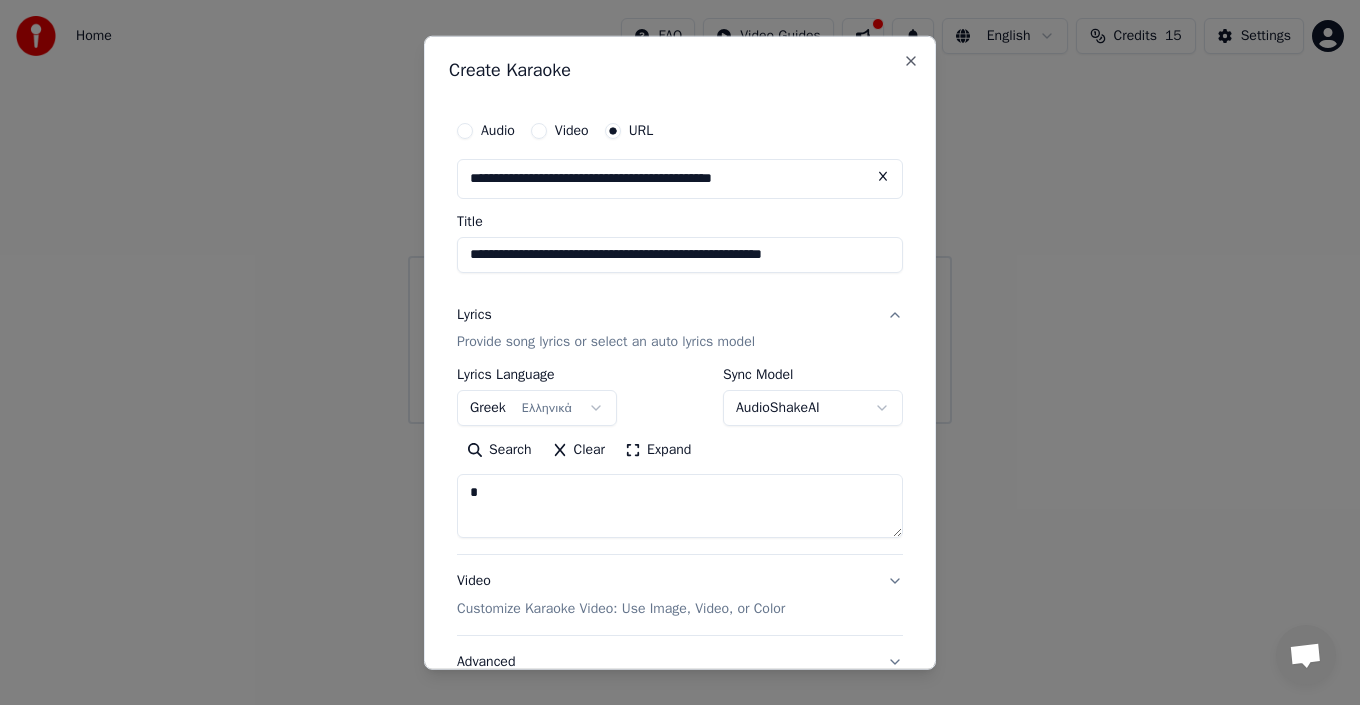 type on "*" 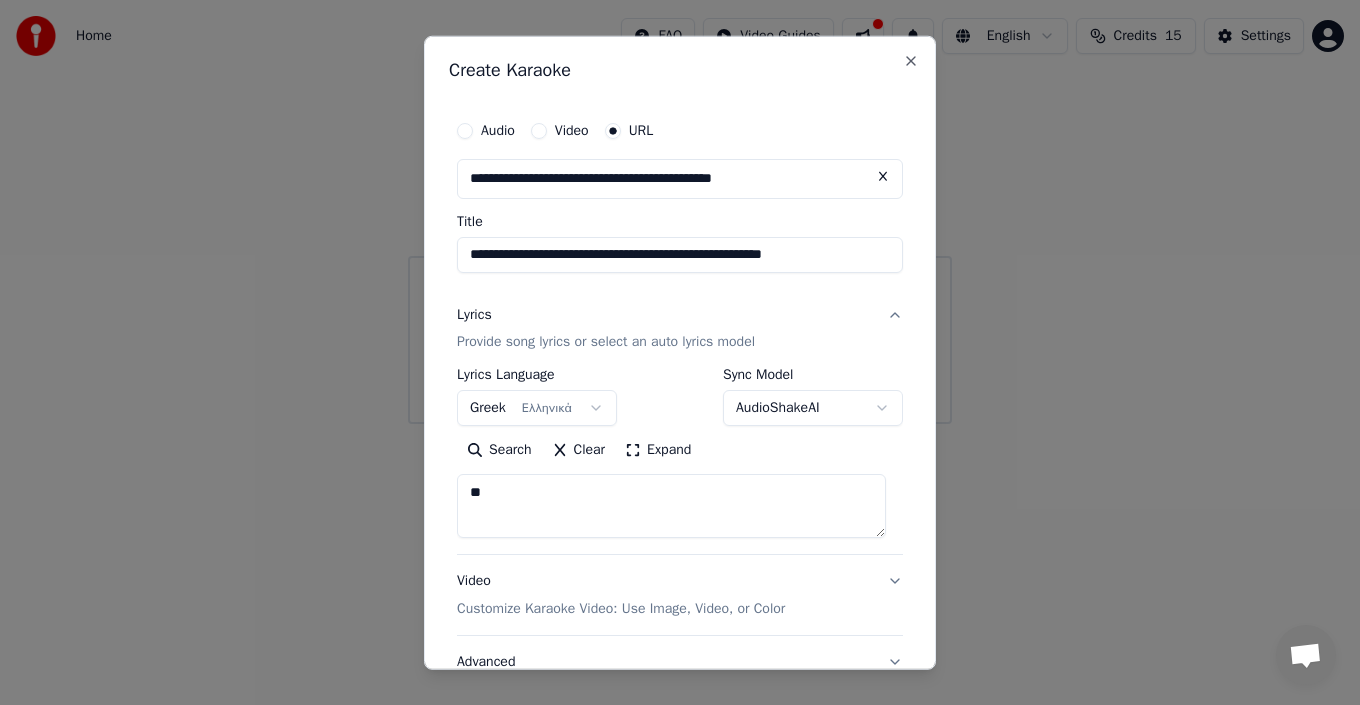 type on "**" 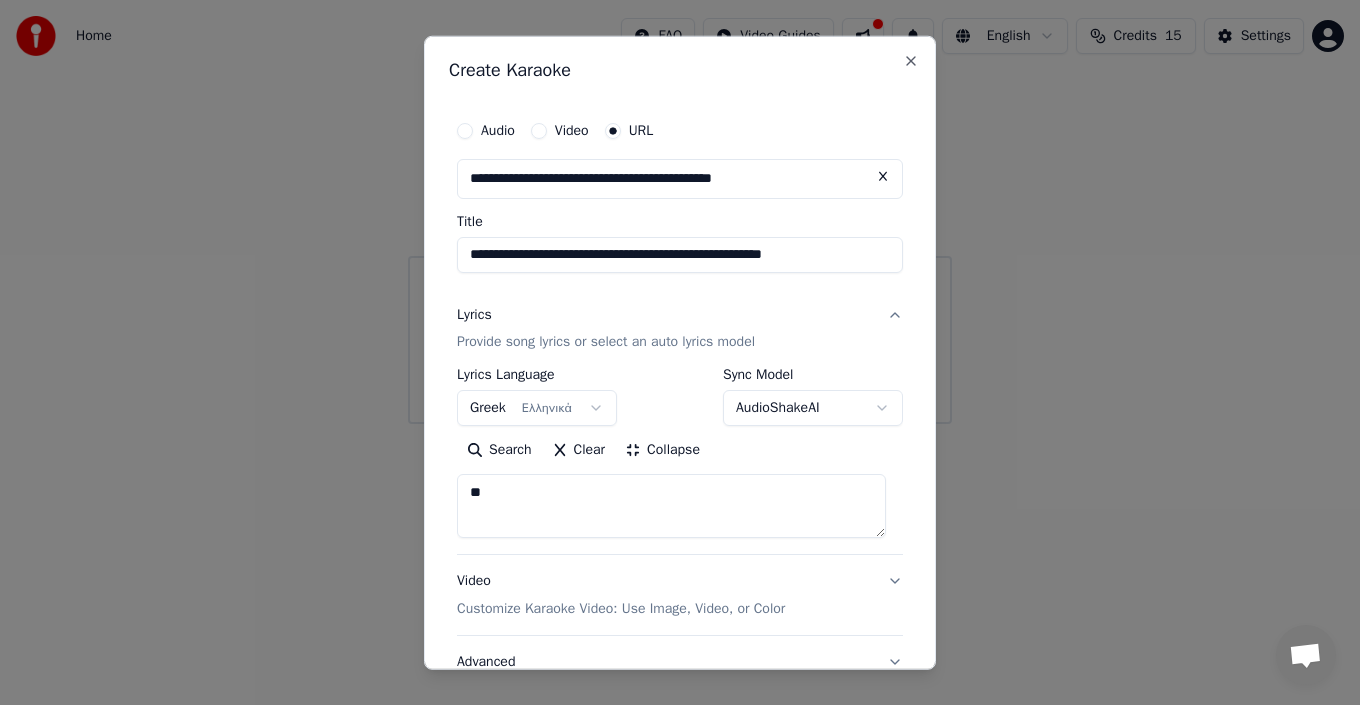 click on "Collapse" at bounding box center [662, 450] 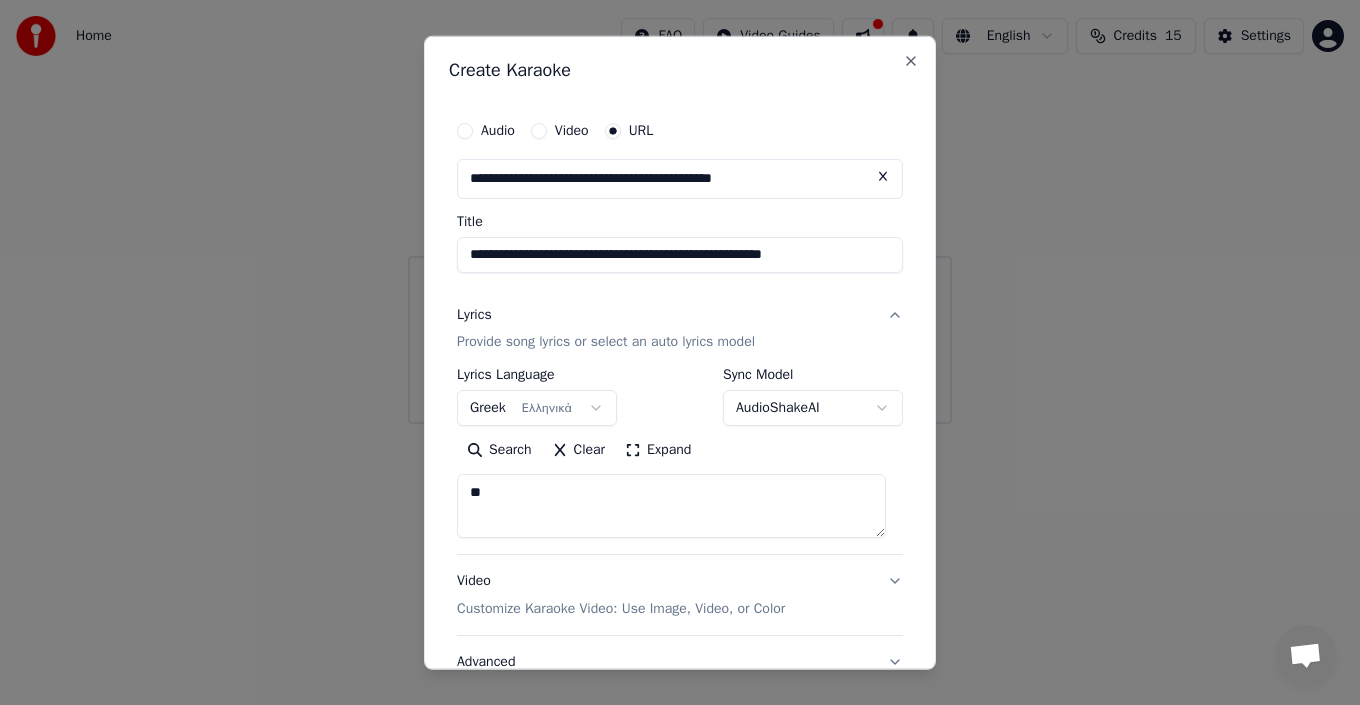 click on "Expand" at bounding box center [658, 450] 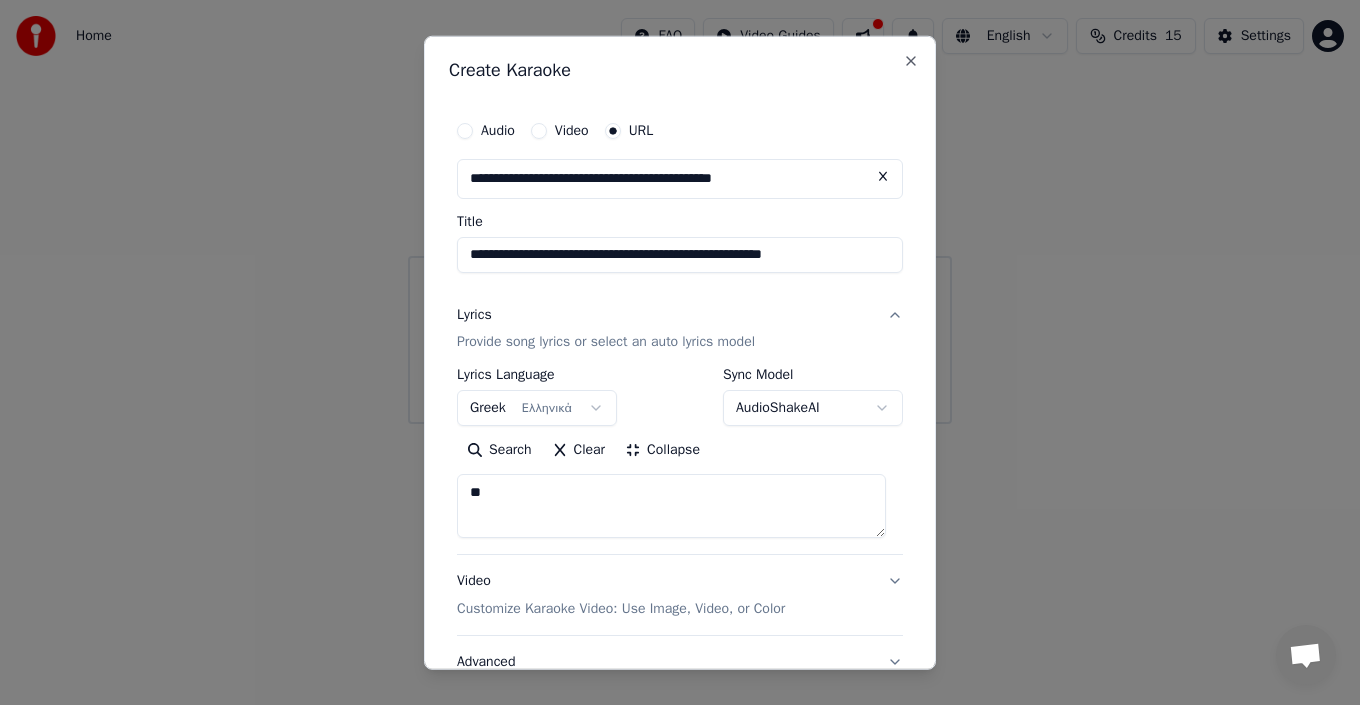 click on "Collapse" at bounding box center (662, 450) 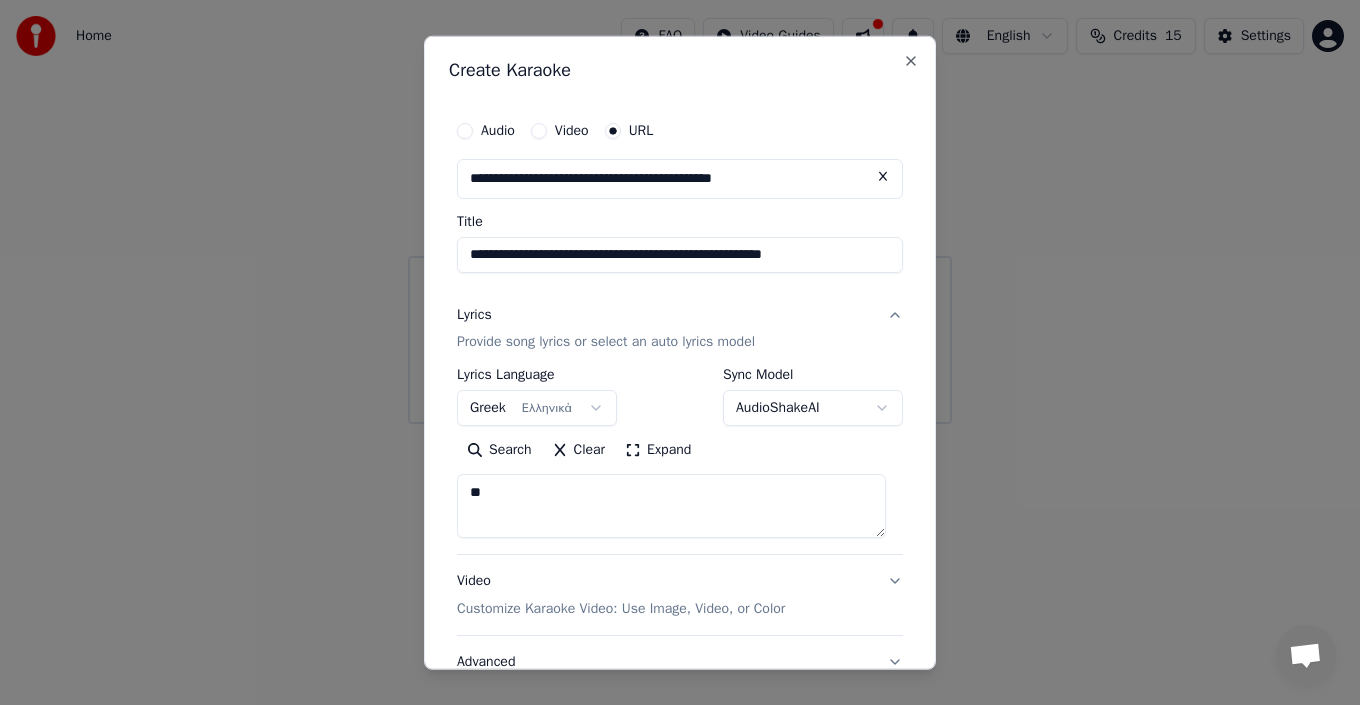 click on "**********" at bounding box center (680, 212) 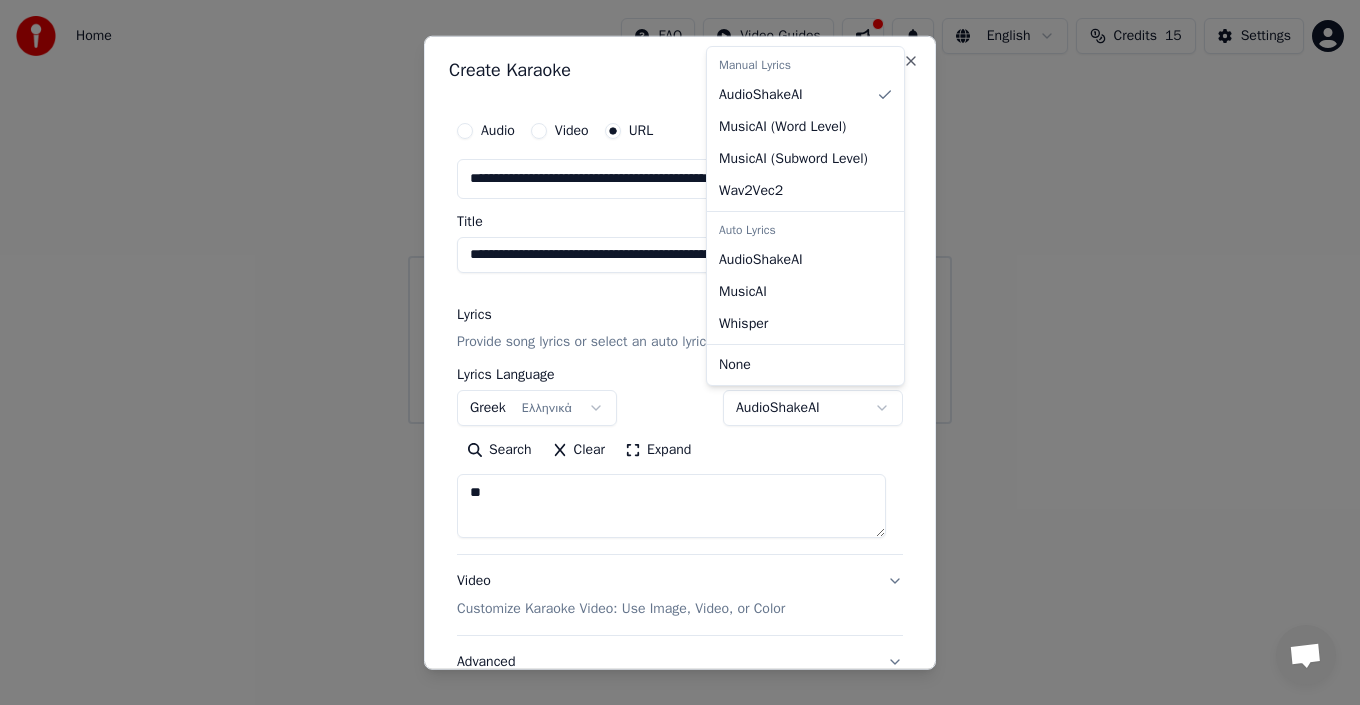 click on "**********" at bounding box center [680, 212] 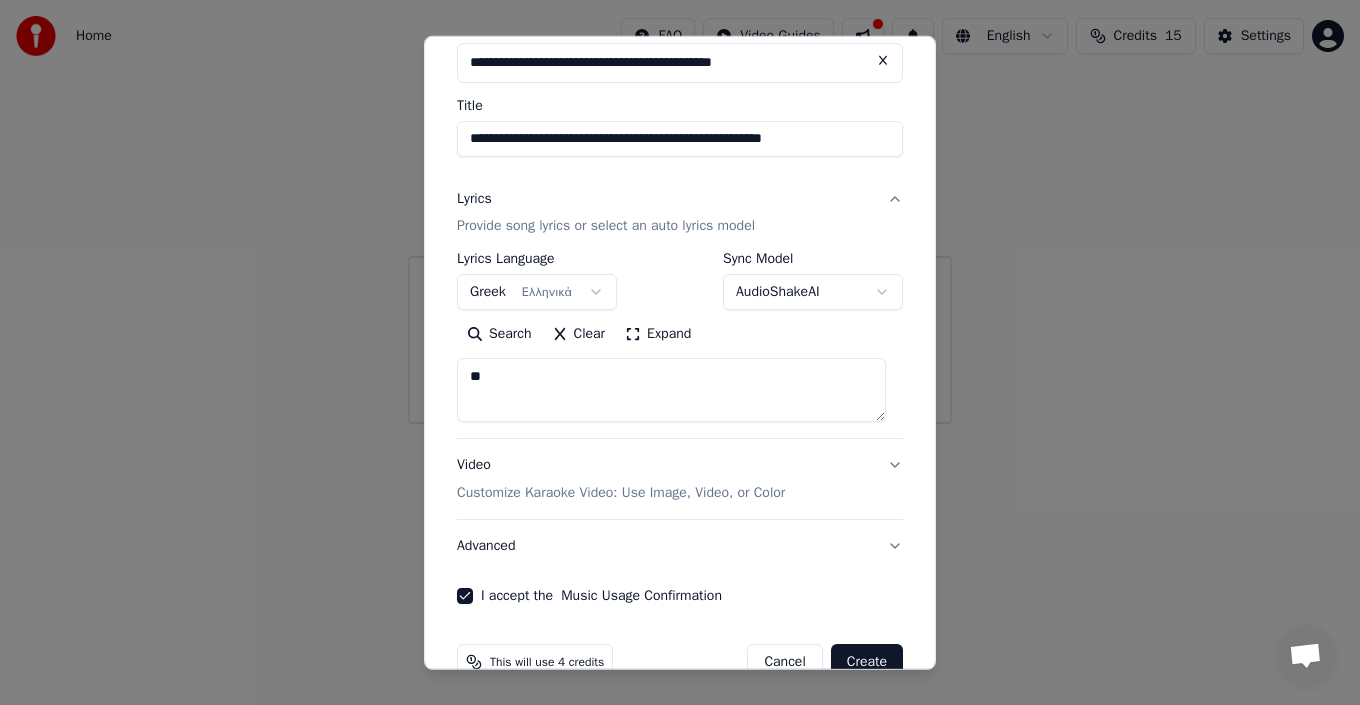 scroll, scrollTop: 159, scrollLeft: 0, axis: vertical 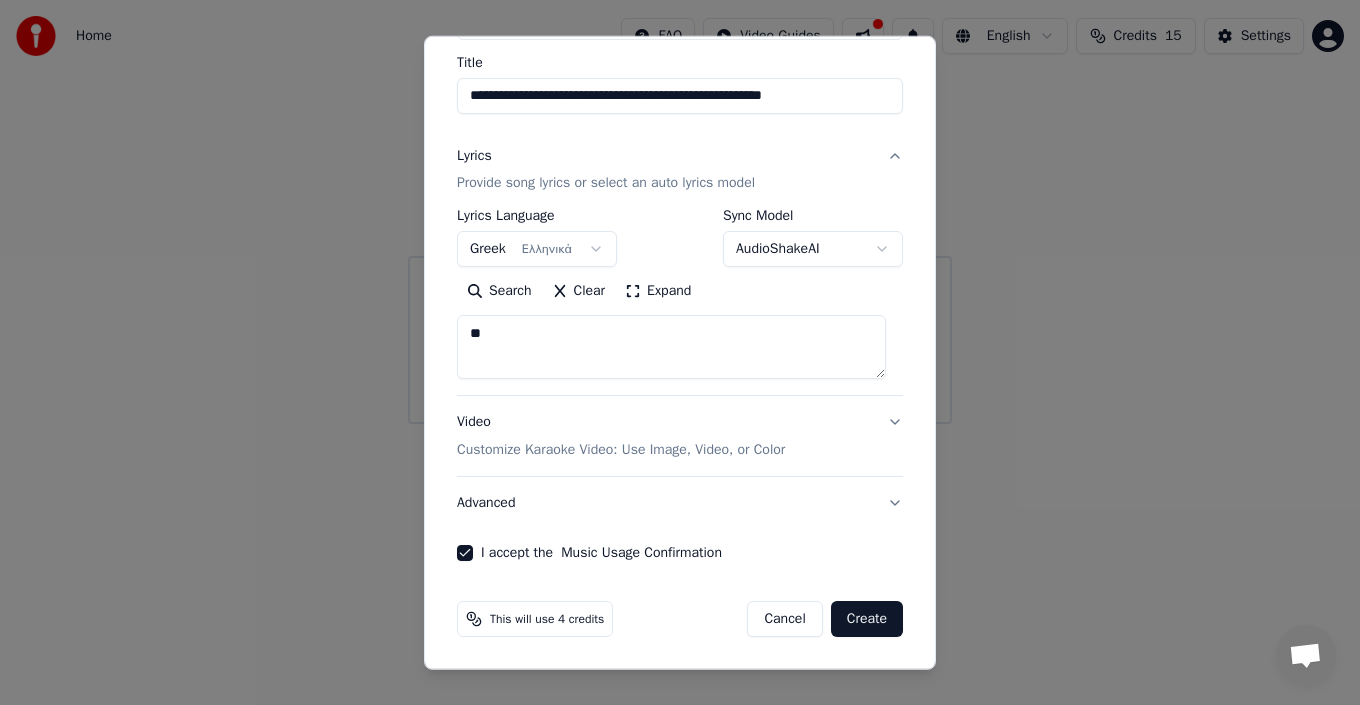 click on "Clear" at bounding box center (579, 291) 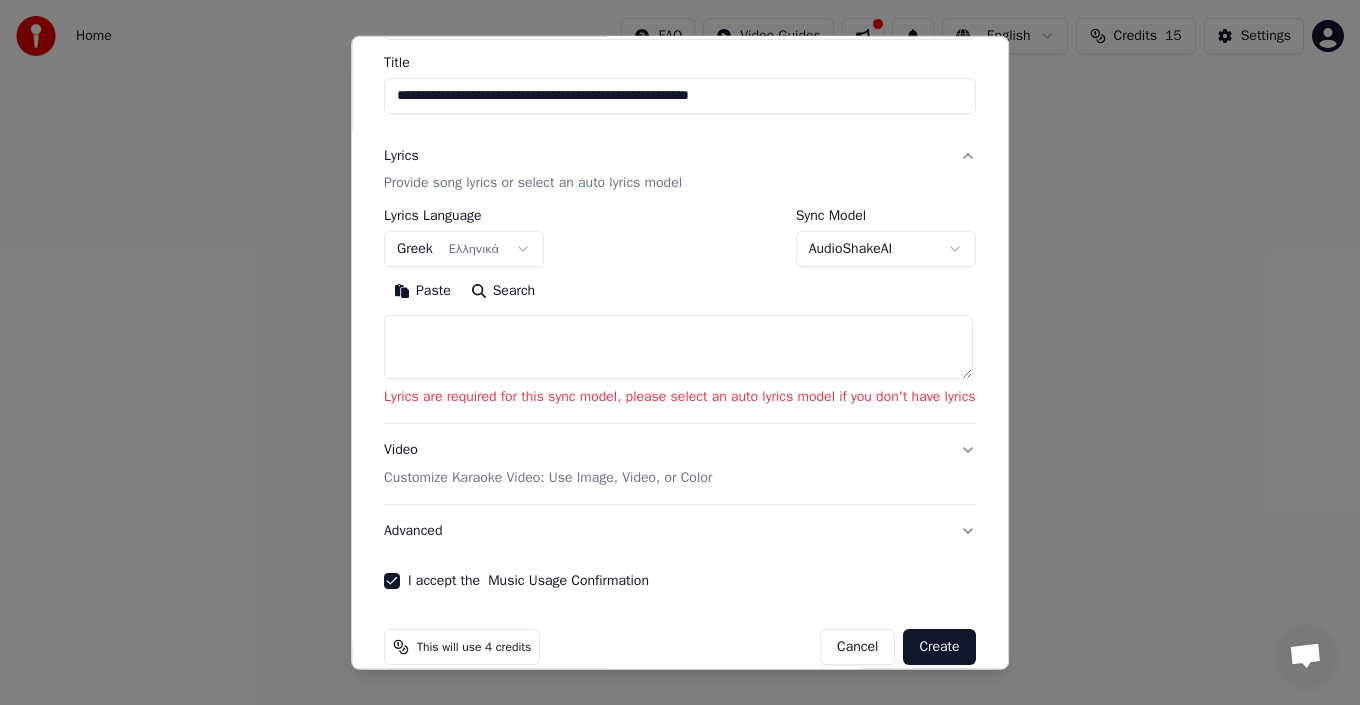 click on "Customize Karaoke Video: Use Image, Video, or Color" at bounding box center [548, 478] 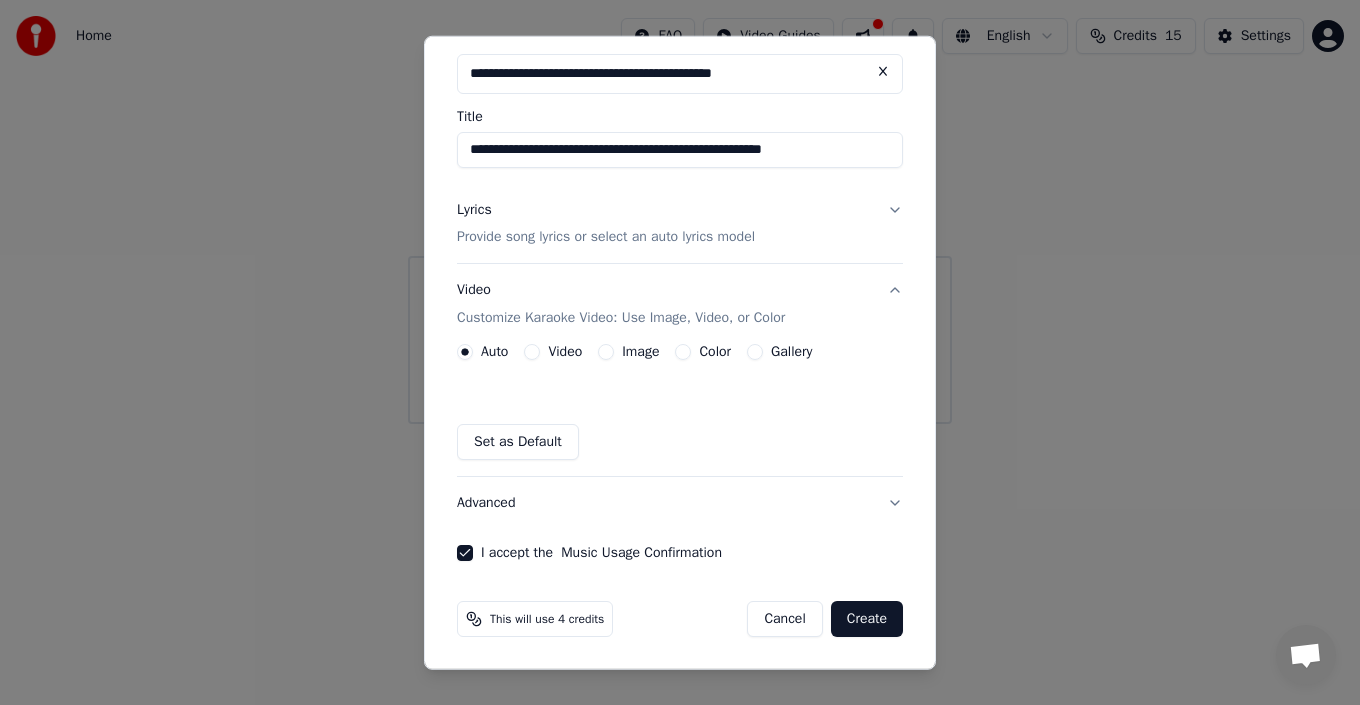 scroll, scrollTop: 105, scrollLeft: 0, axis: vertical 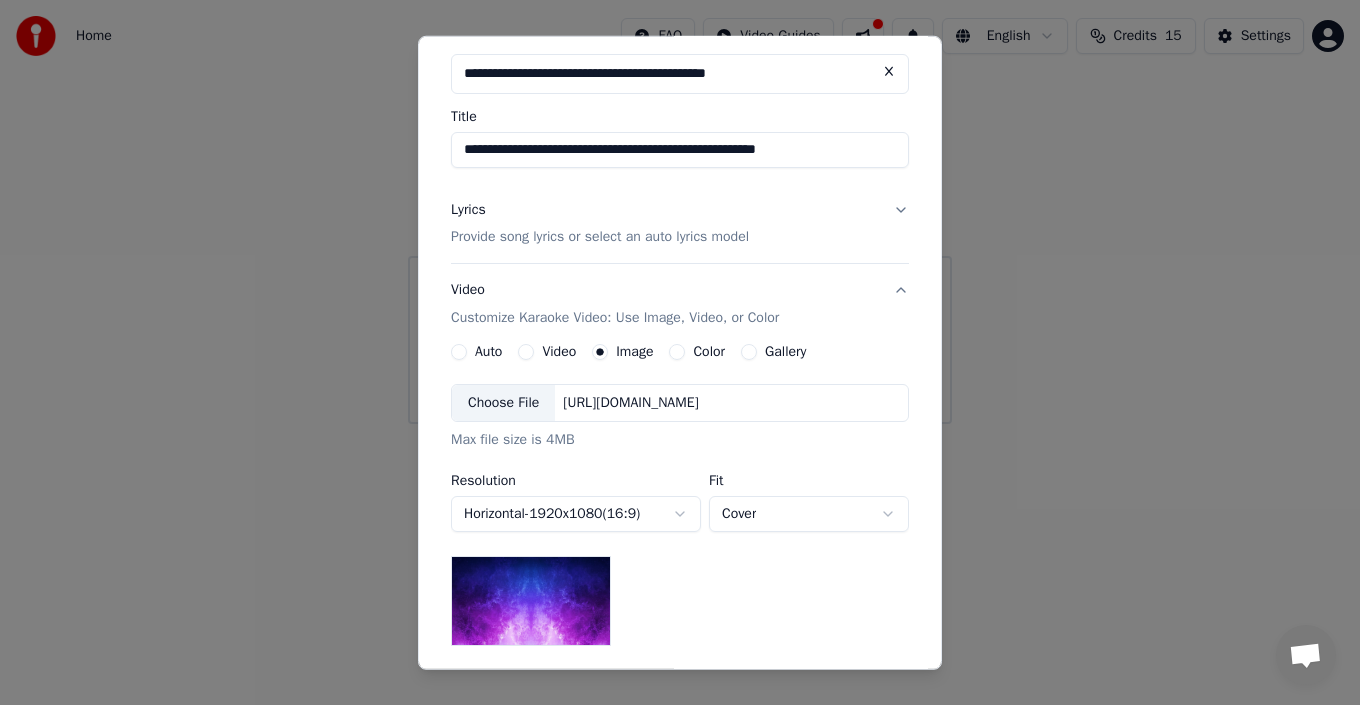 click on "Auto" at bounding box center (459, 352) 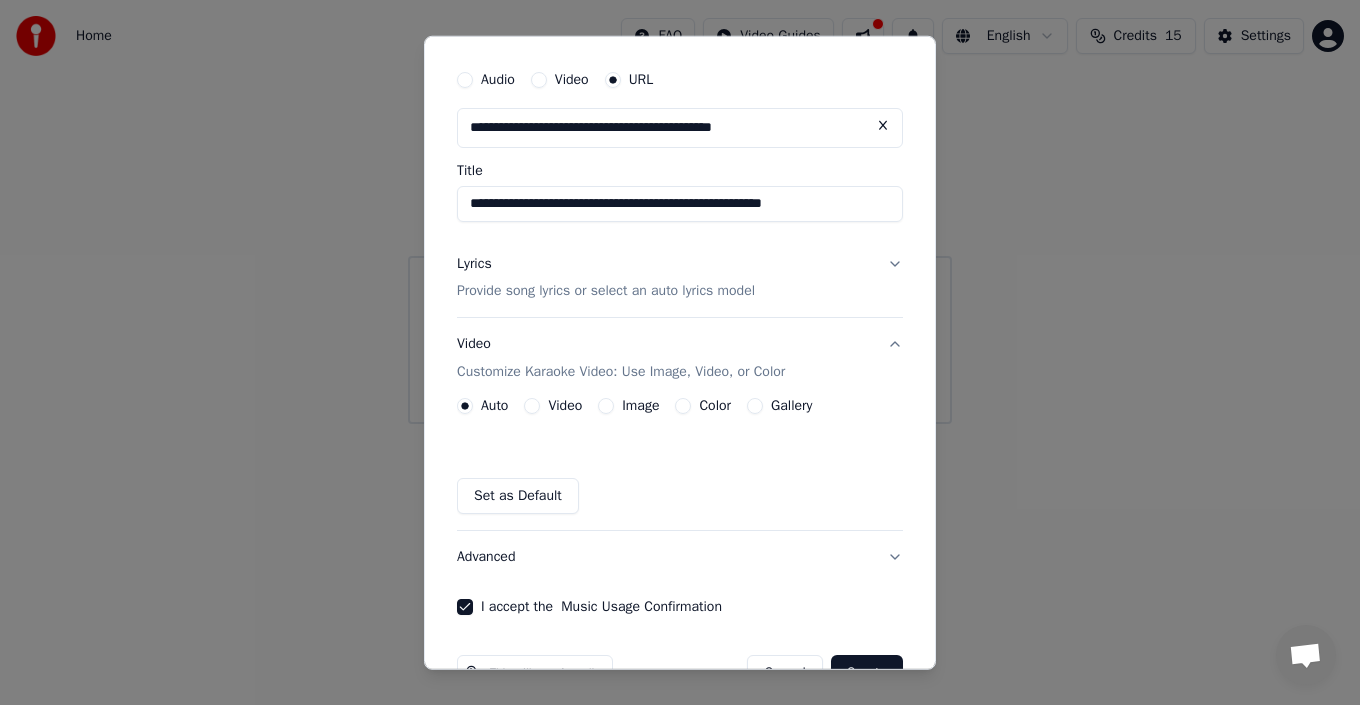 scroll, scrollTop: 0, scrollLeft: 0, axis: both 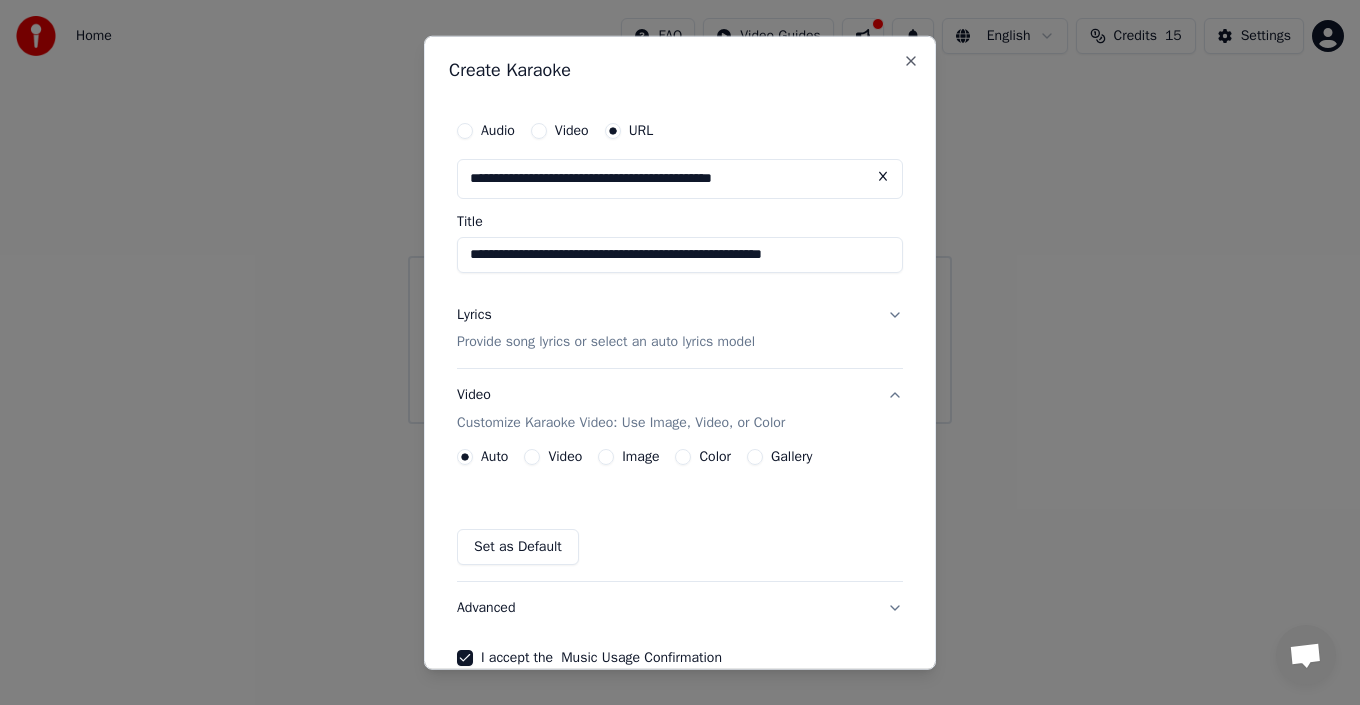 click on "Lyrics Provide song lyrics or select an auto lyrics model" at bounding box center [680, 328] 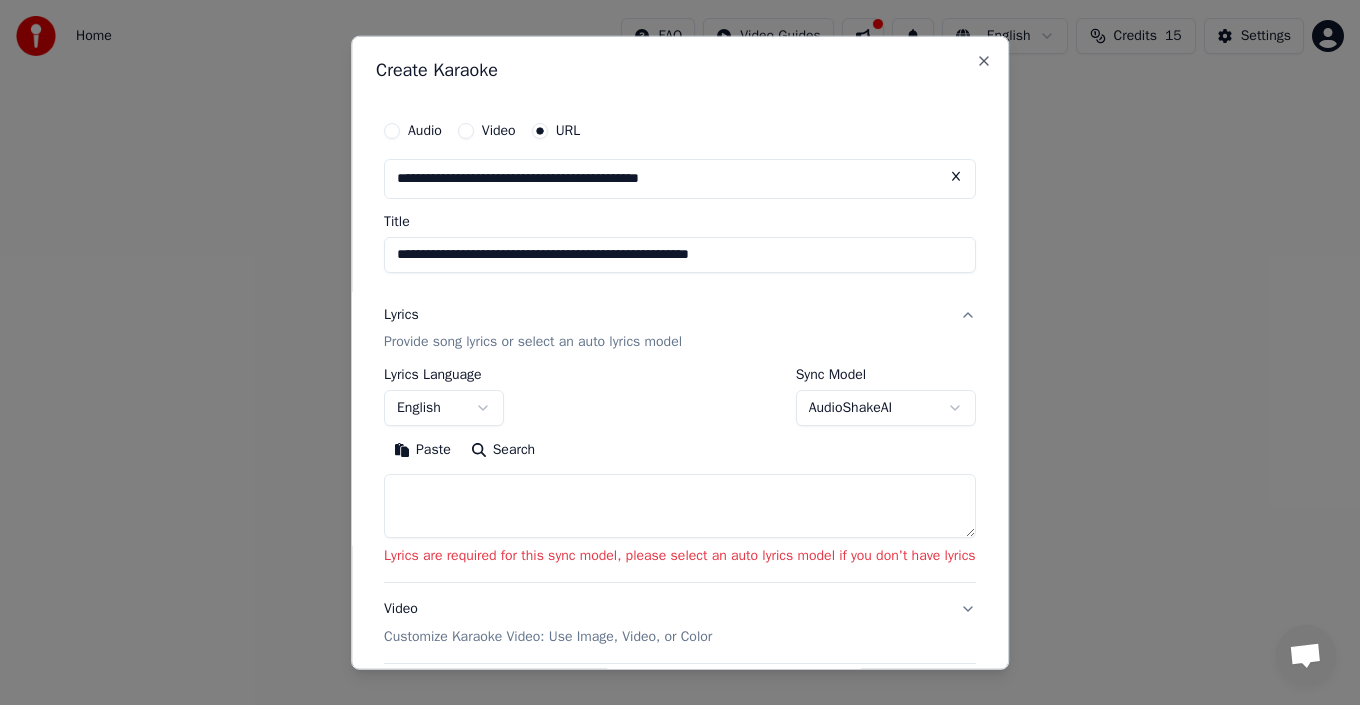 click on "Search" at bounding box center [503, 450] 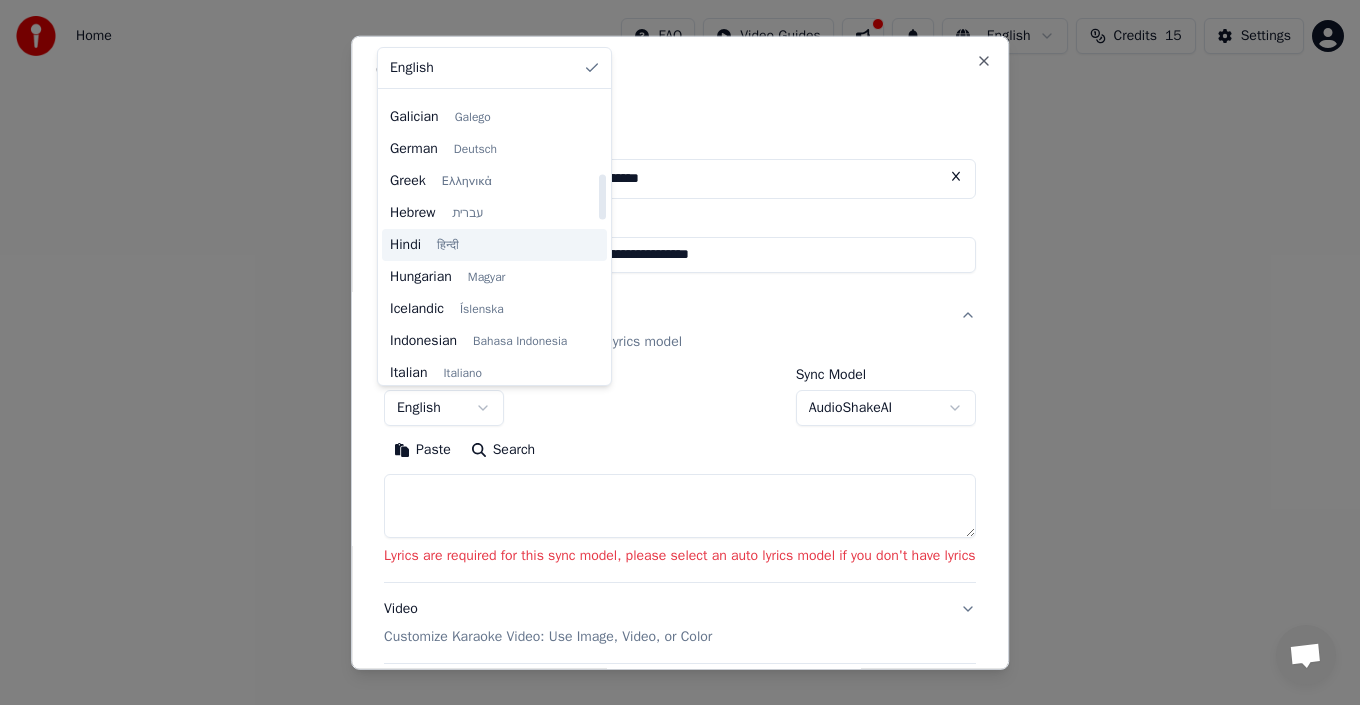 scroll, scrollTop: 500, scrollLeft: 0, axis: vertical 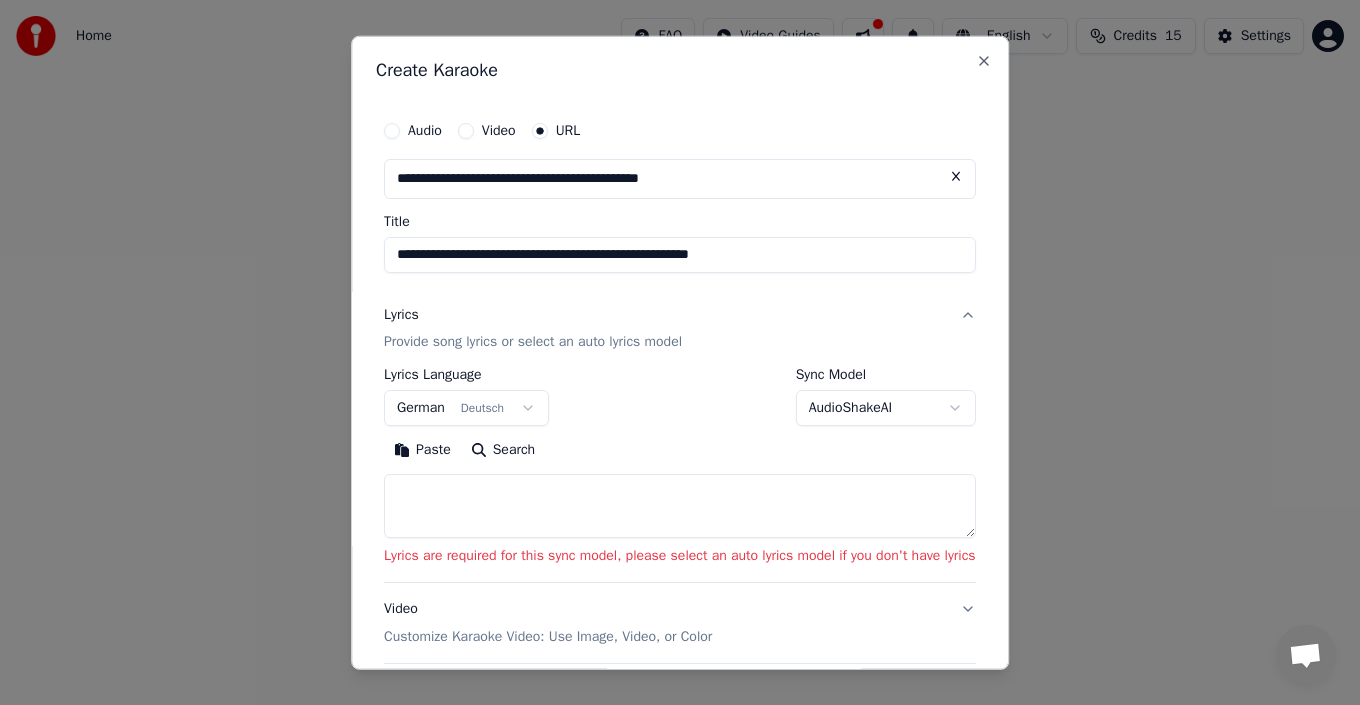 click on "**********" at bounding box center [680, 453] 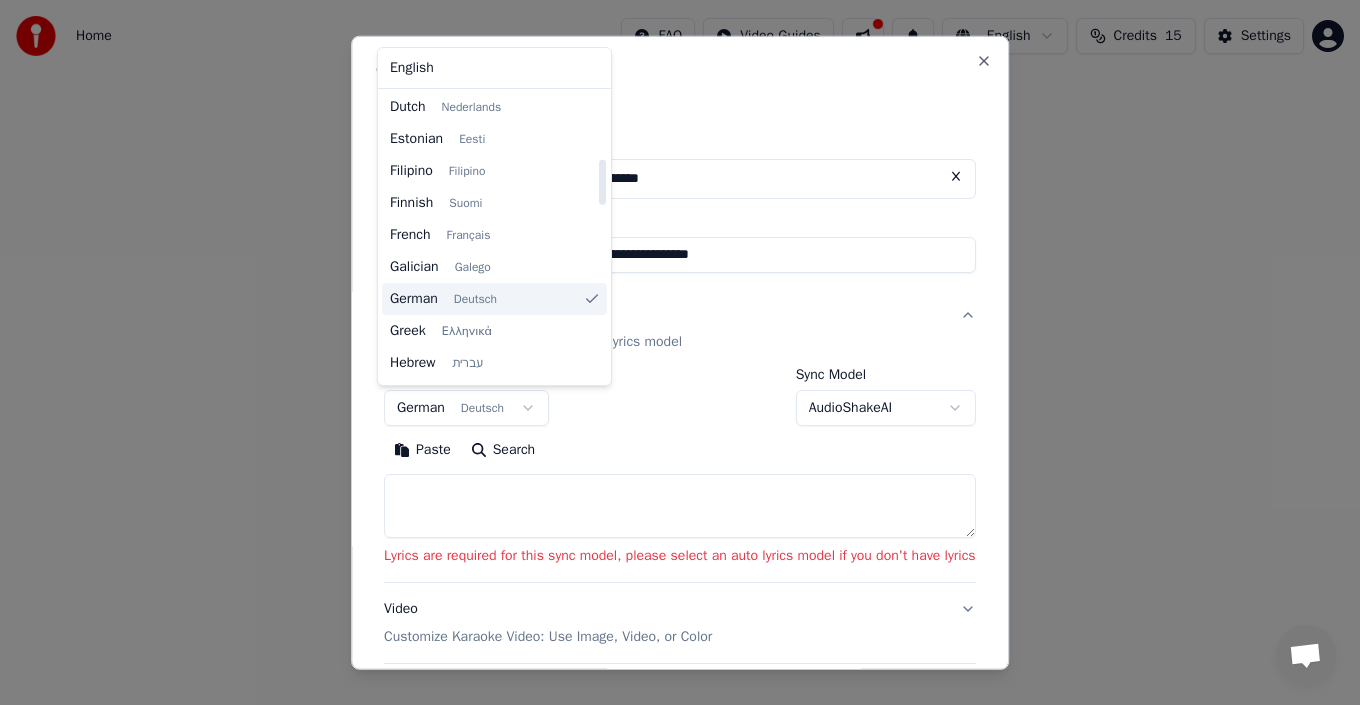 scroll, scrollTop: 420, scrollLeft: 0, axis: vertical 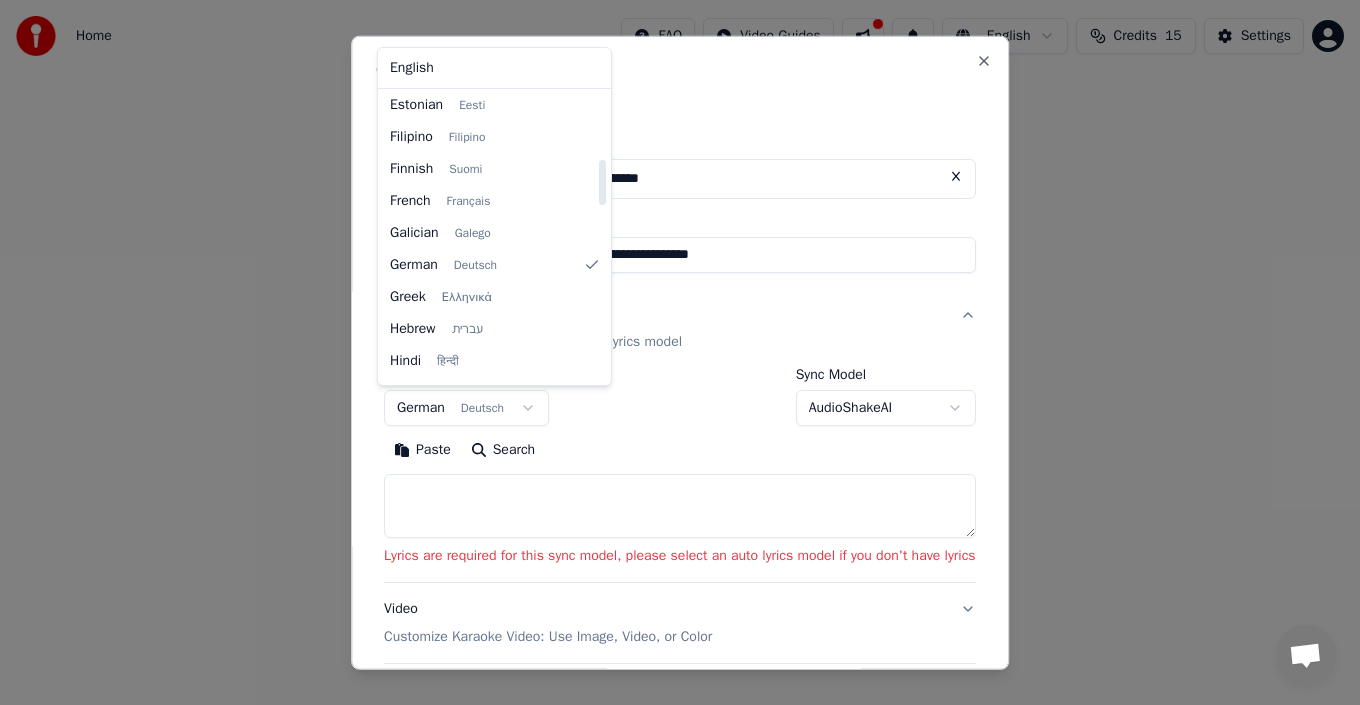 select on "**" 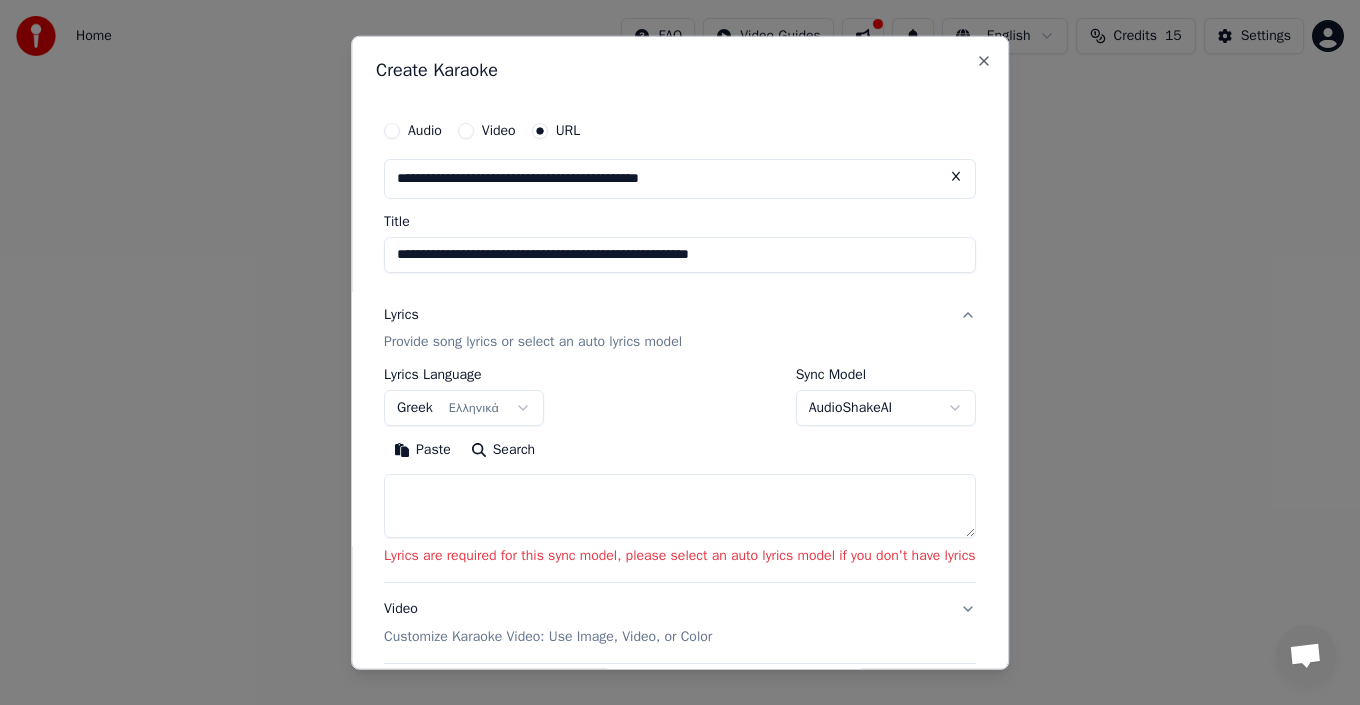click on "Lyrics Provide song lyrics or select an auto lyrics model" at bounding box center [533, 328] 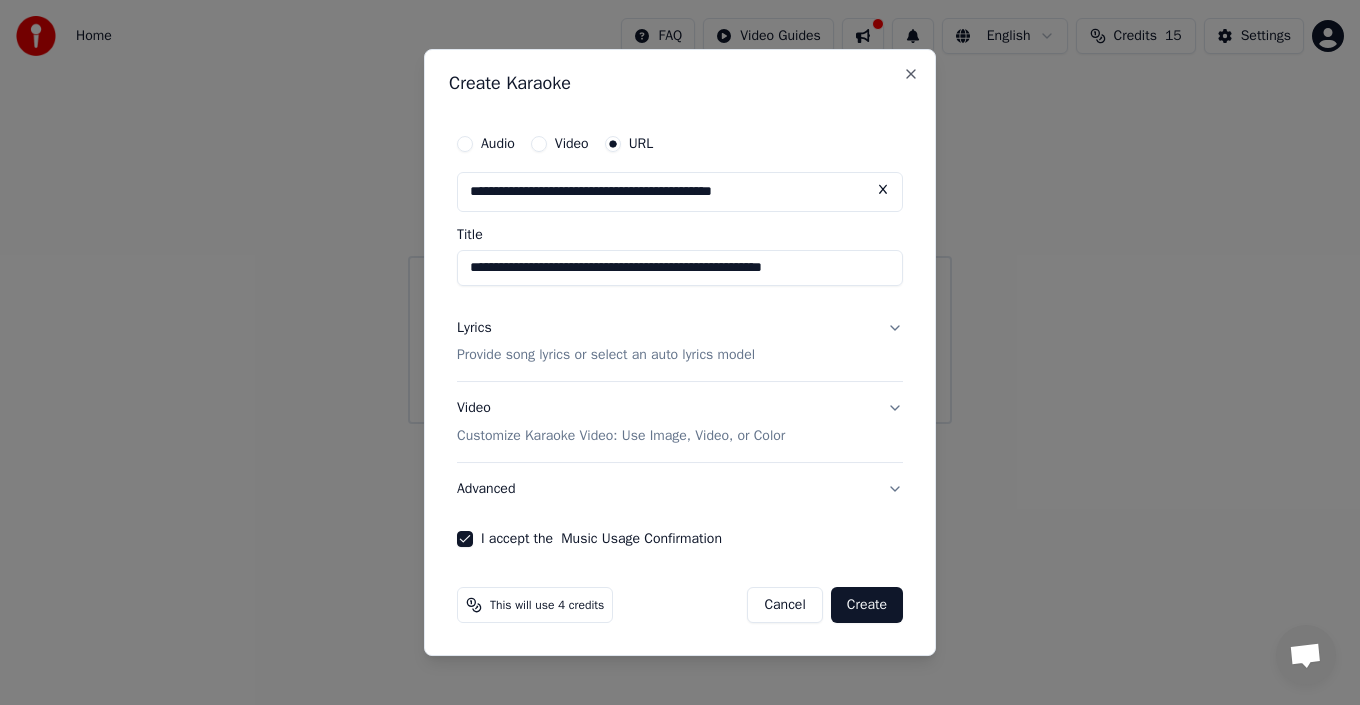 click on "Create" at bounding box center (867, 605) 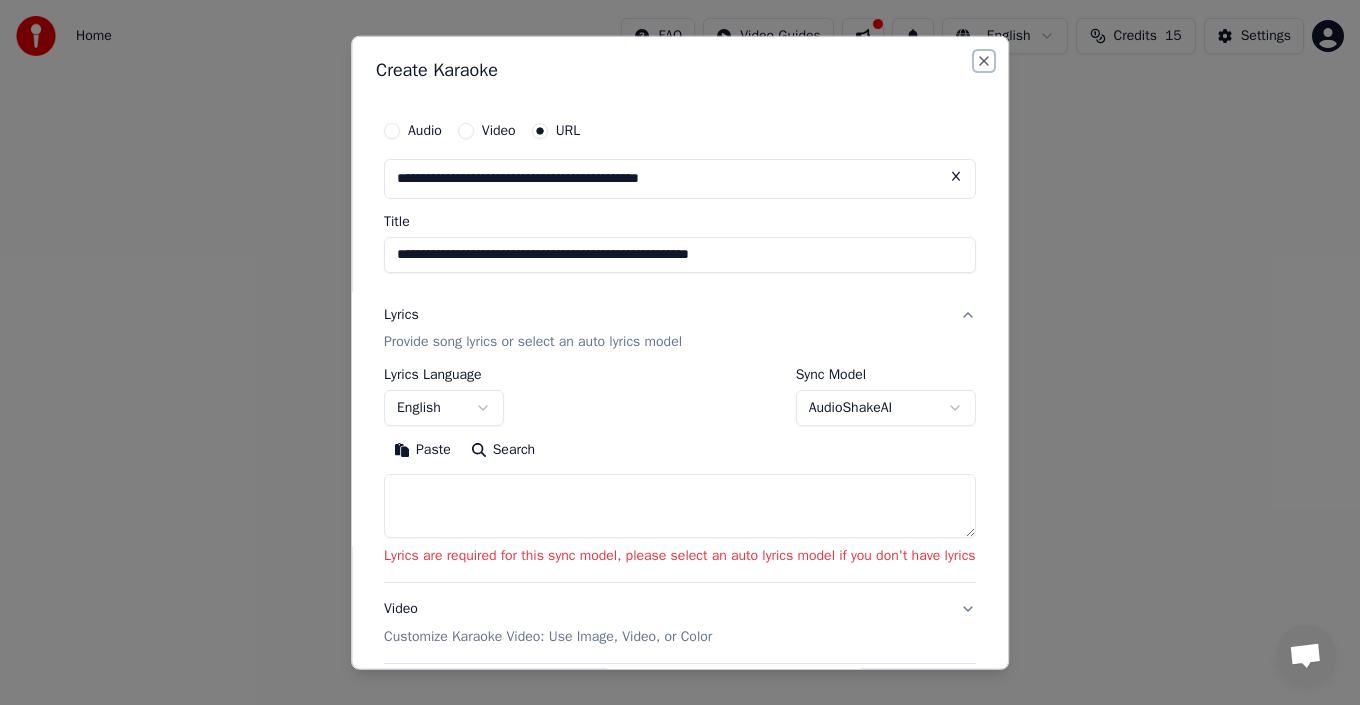click on "Close" at bounding box center [984, 60] 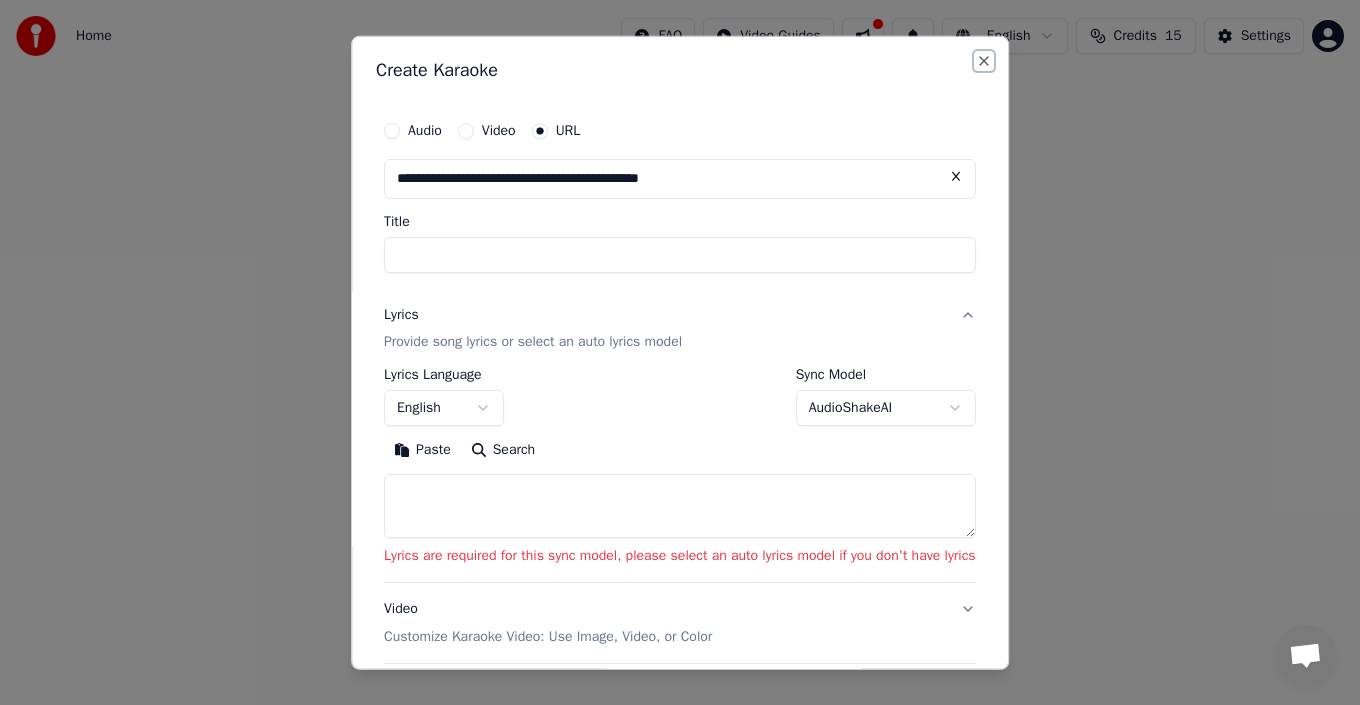 select 